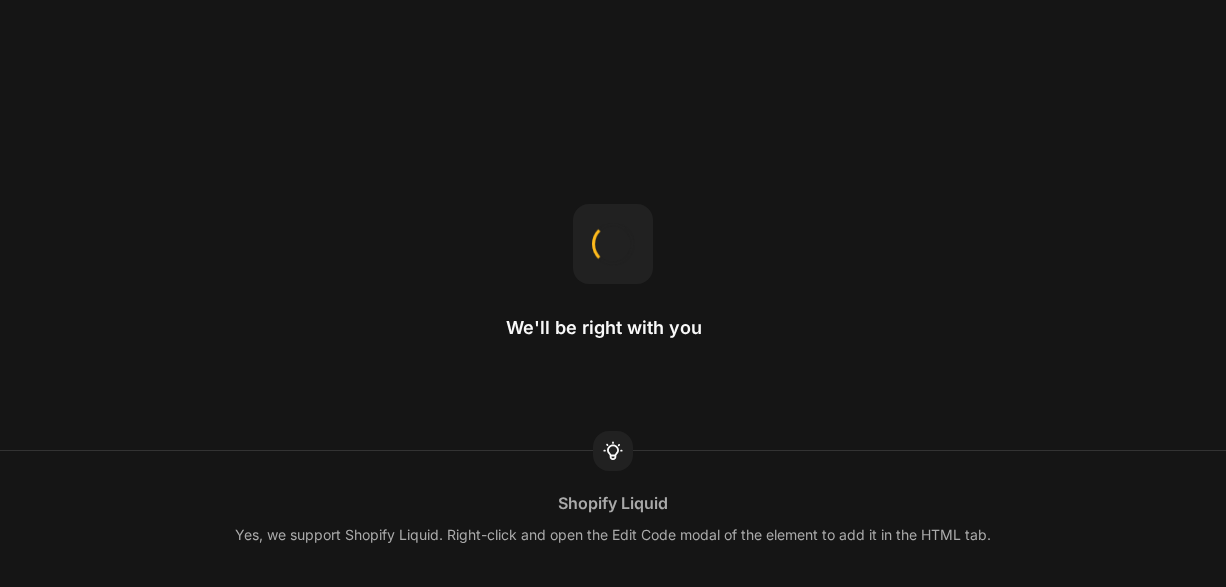 scroll, scrollTop: 0, scrollLeft: 0, axis: both 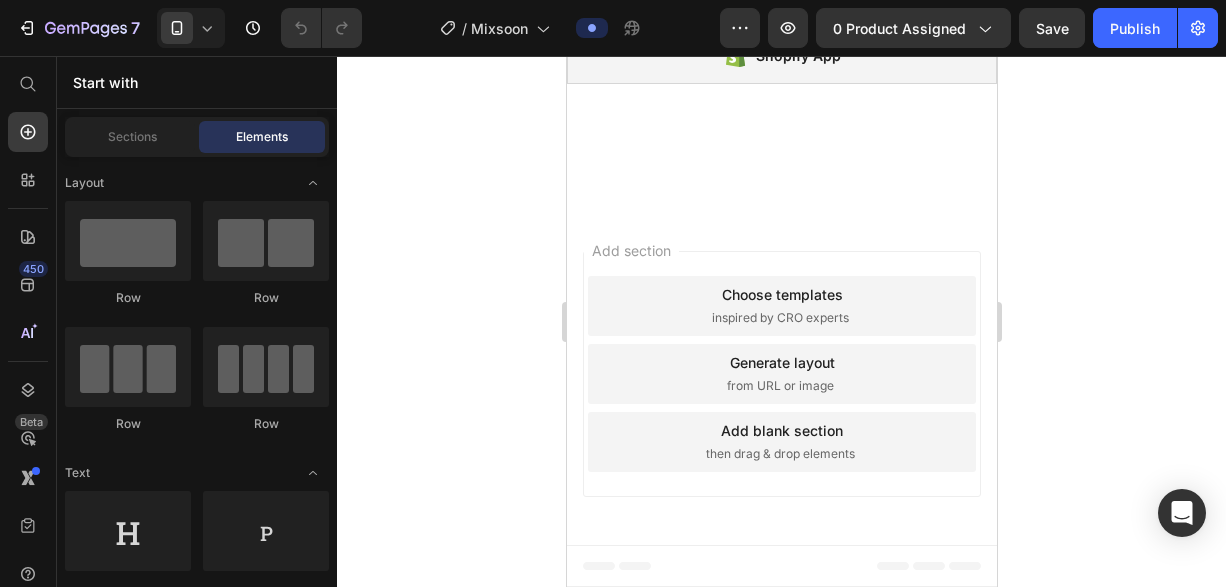 click at bounding box center (781, -52) 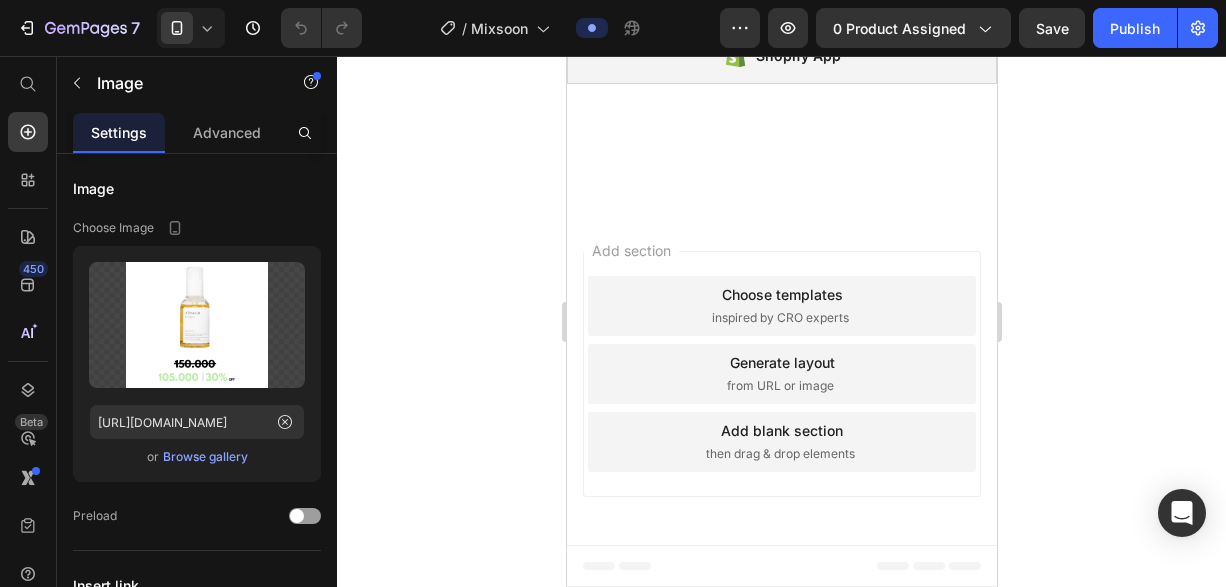 click 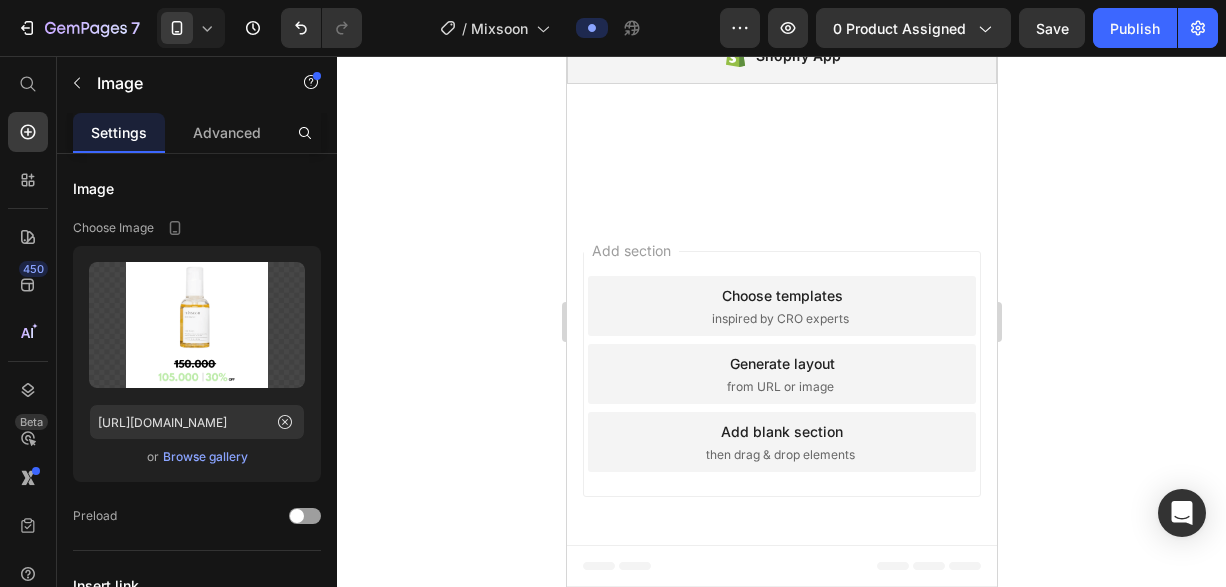 scroll, scrollTop: 2842, scrollLeft: 0, axis: vertical 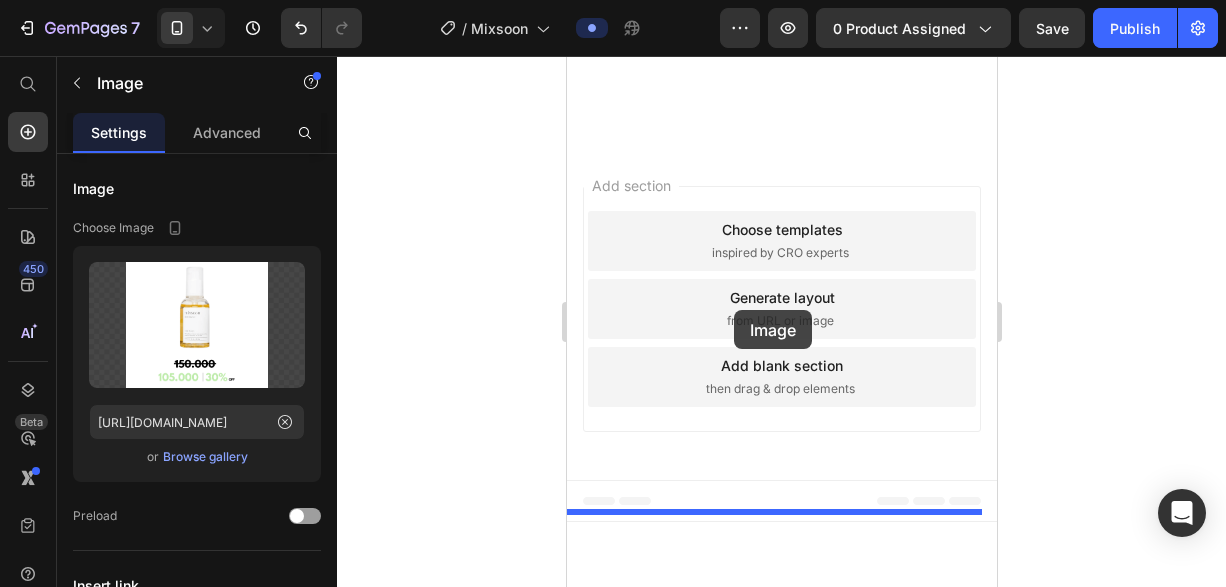 drag, startPoint x: 793, startPoint y: 310, endPoint x: 732, endPoint y: 308, distance: 61.03278 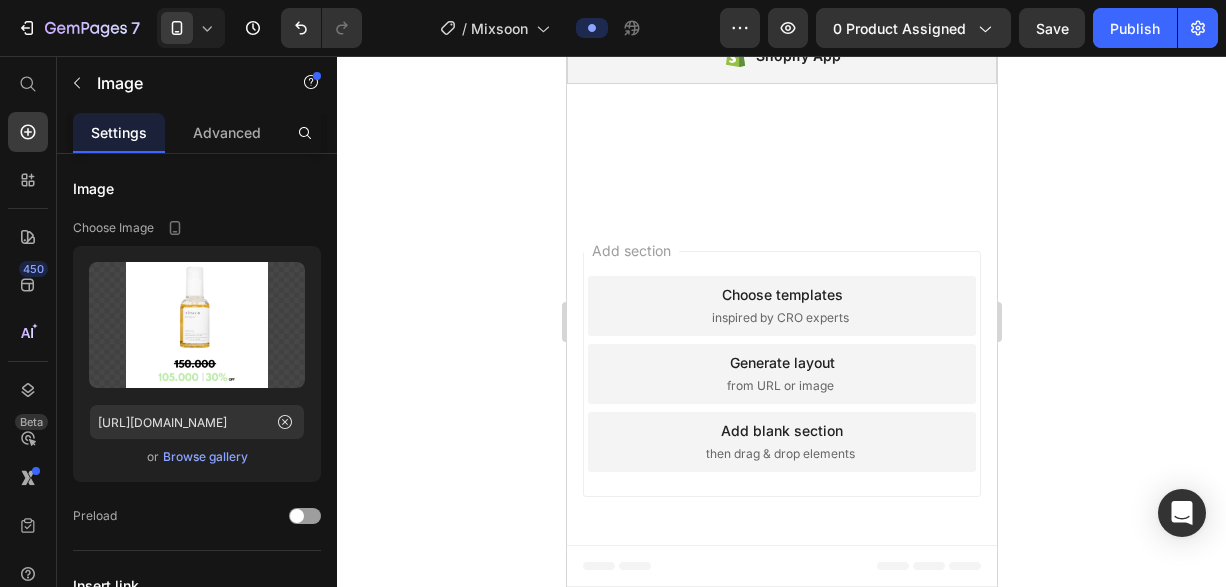 click at bounding box center [781, -179] 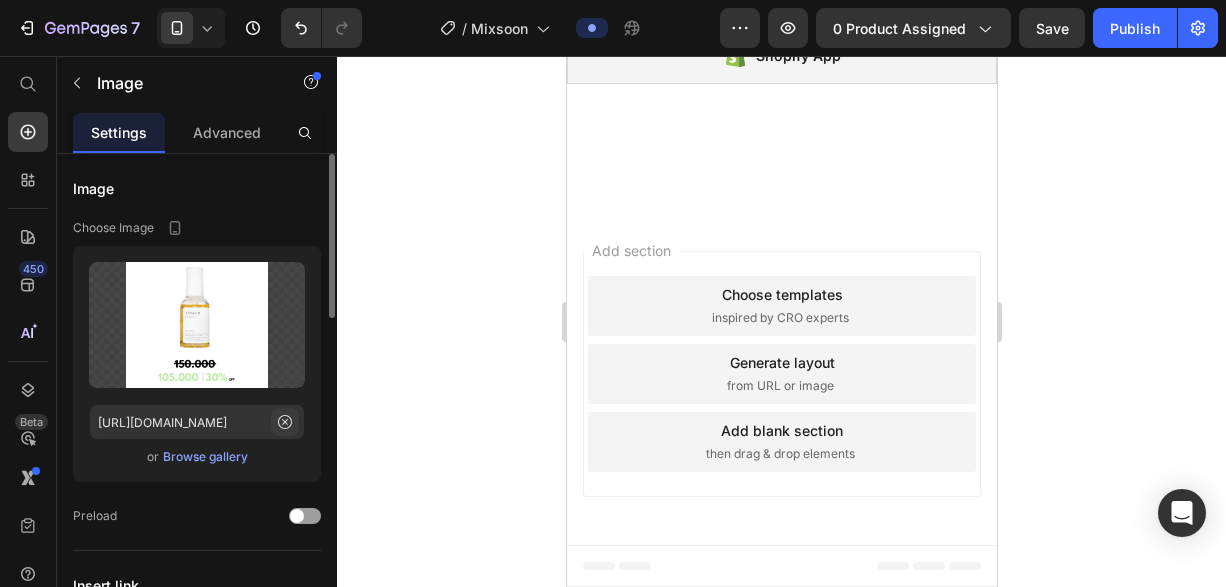 click 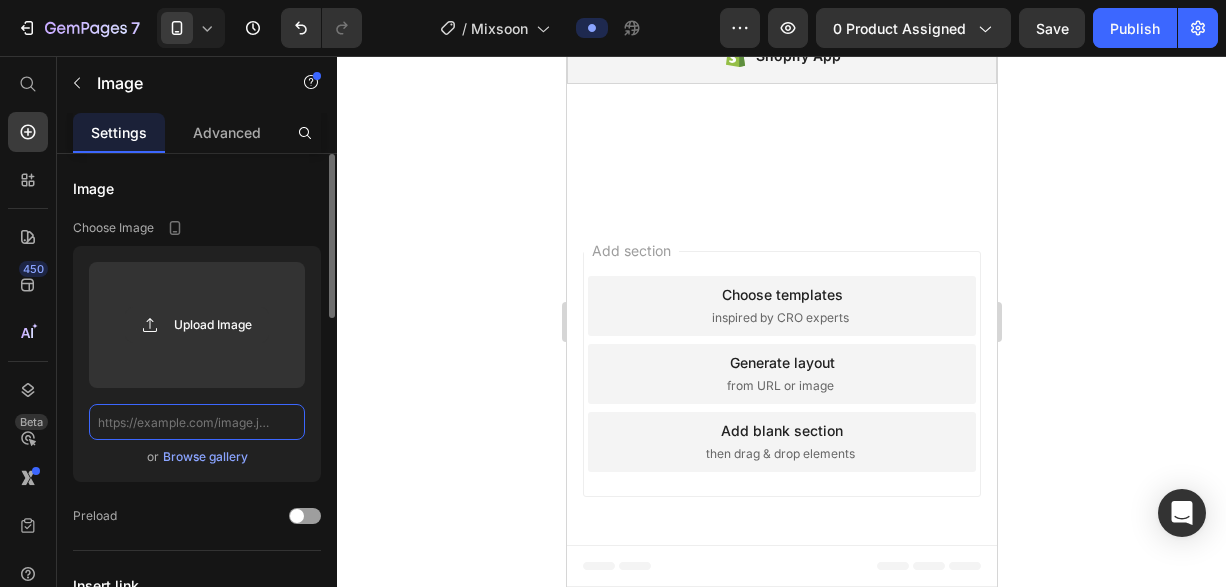 scroll, scrollTop: 0, scrollLeft: 0, axis: both 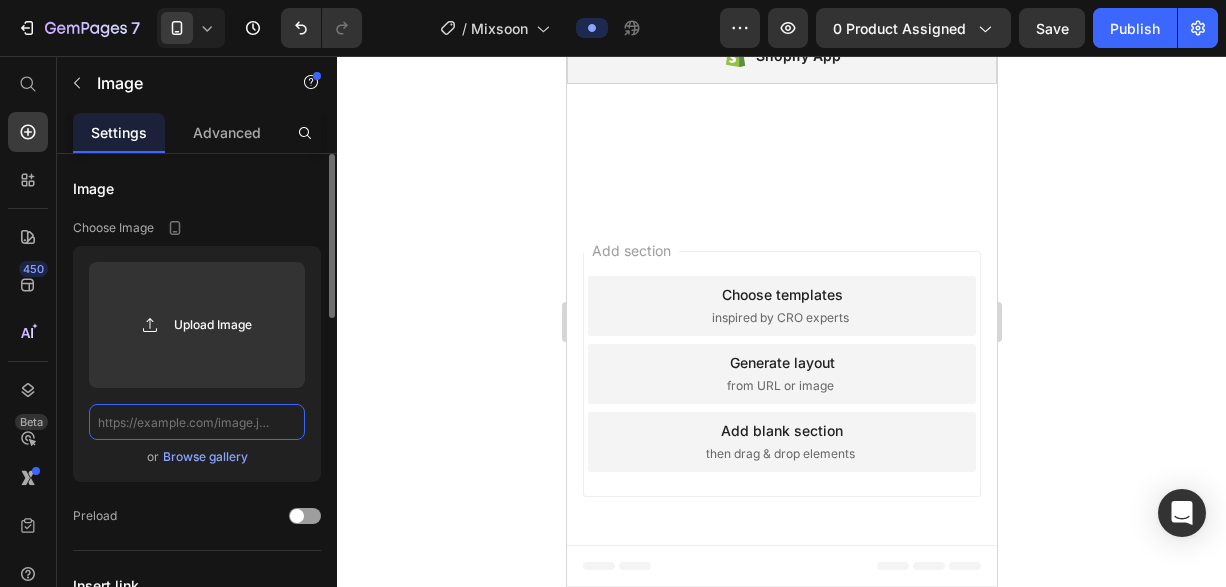 paste on "[URL][DOMAIN_NAME]" 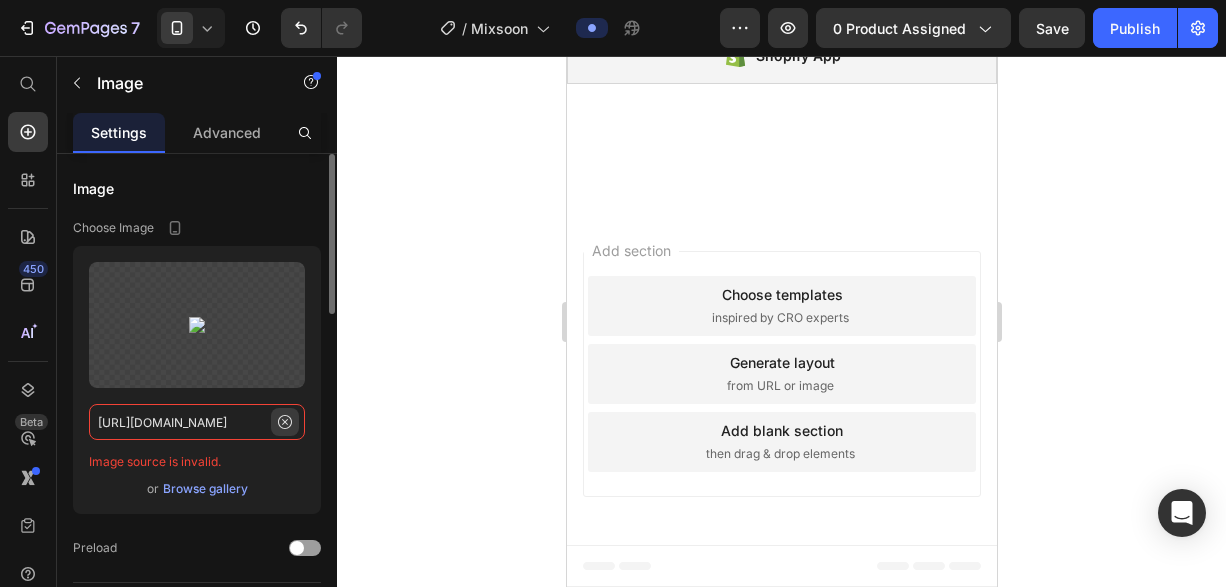 type on "[URL][DOMAIN_NAME]" 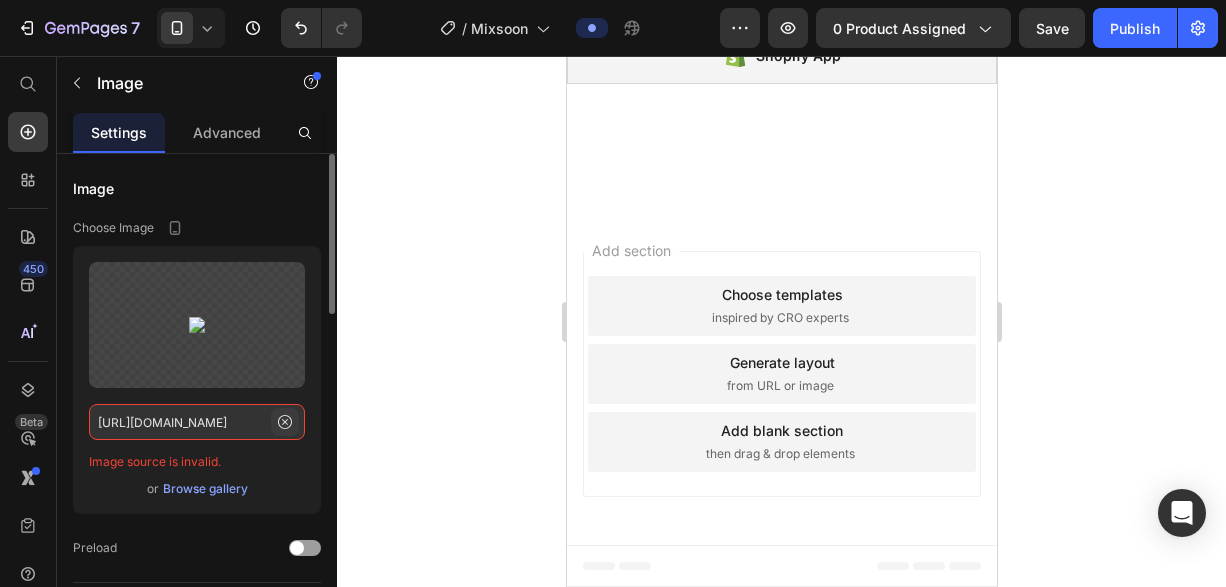 click 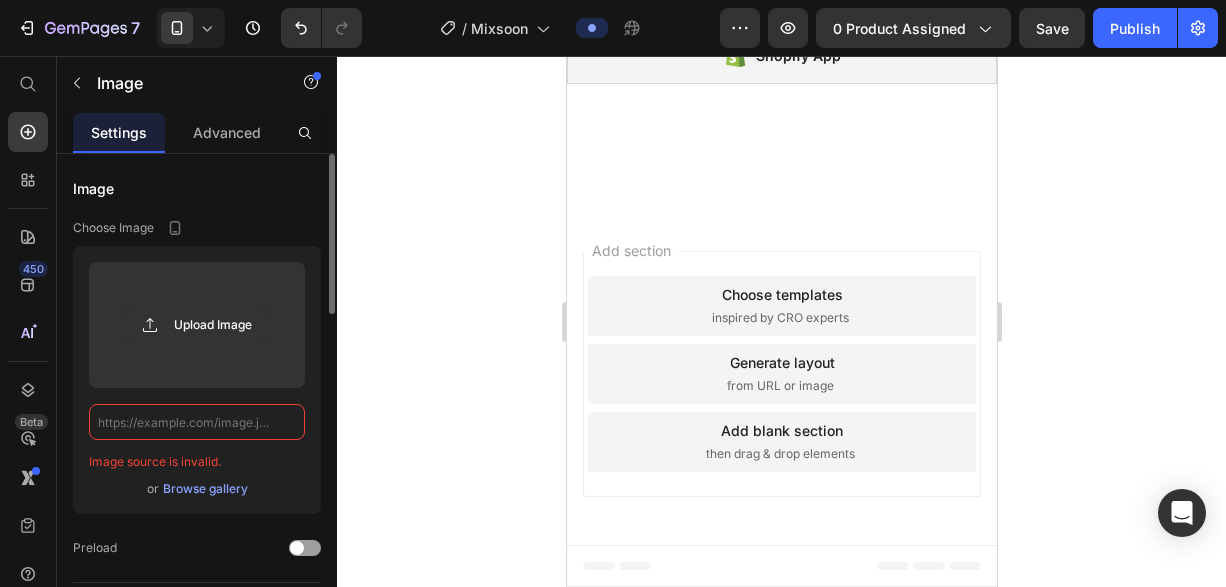paste on "[URL][DOMAIN_NAME]" 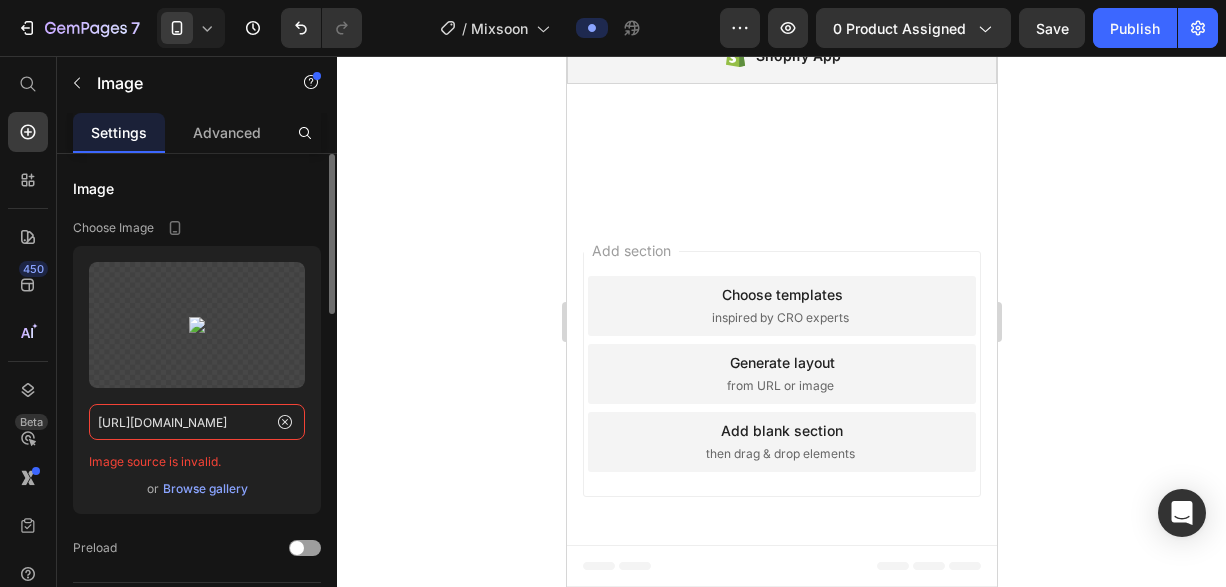 type on "[URL][DOMAIN_NAME]" 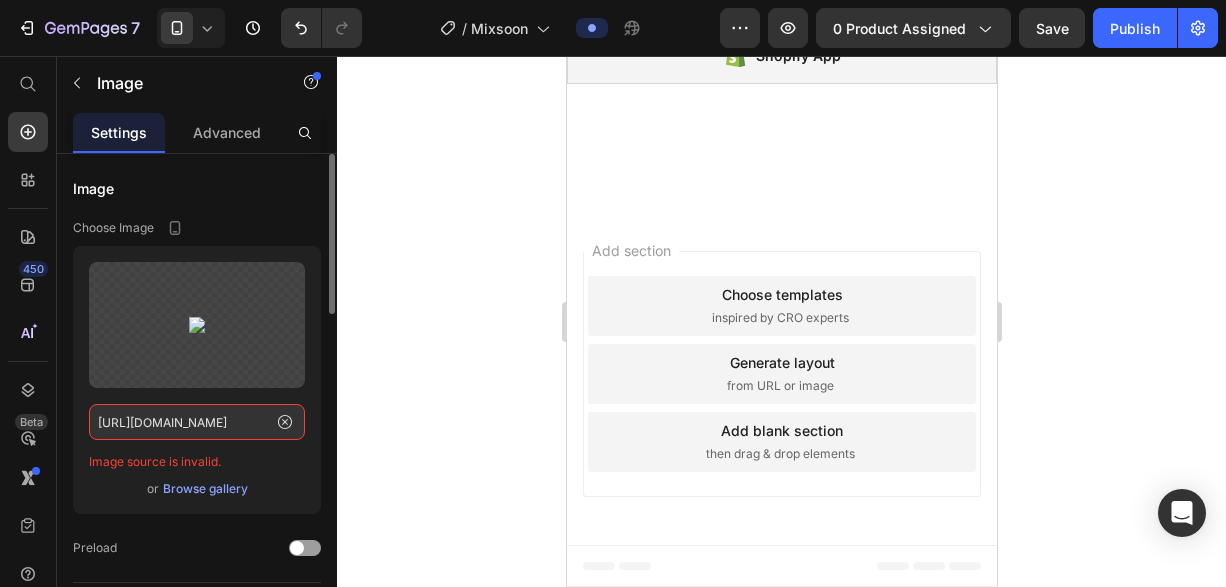 click on "Browse gallery" at bounding box center [205, 489] 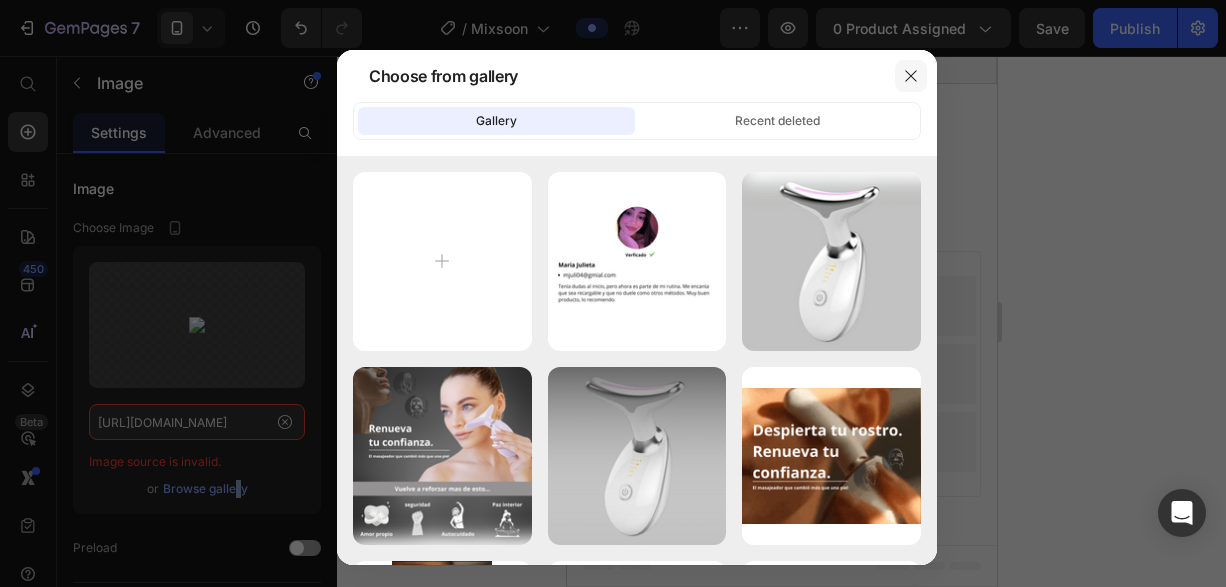 click 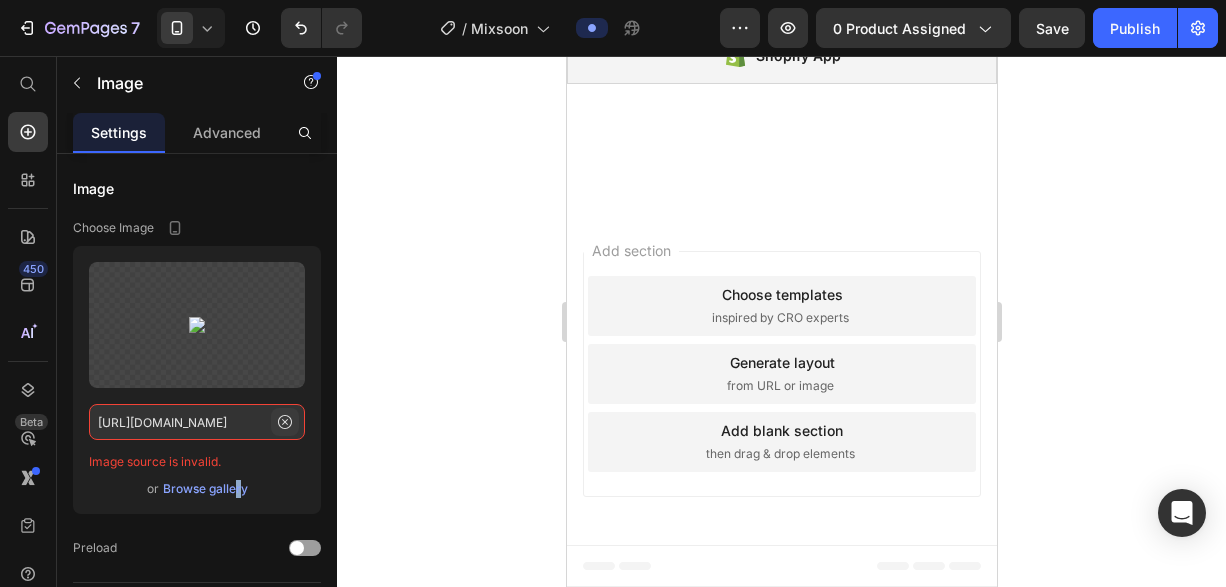 click 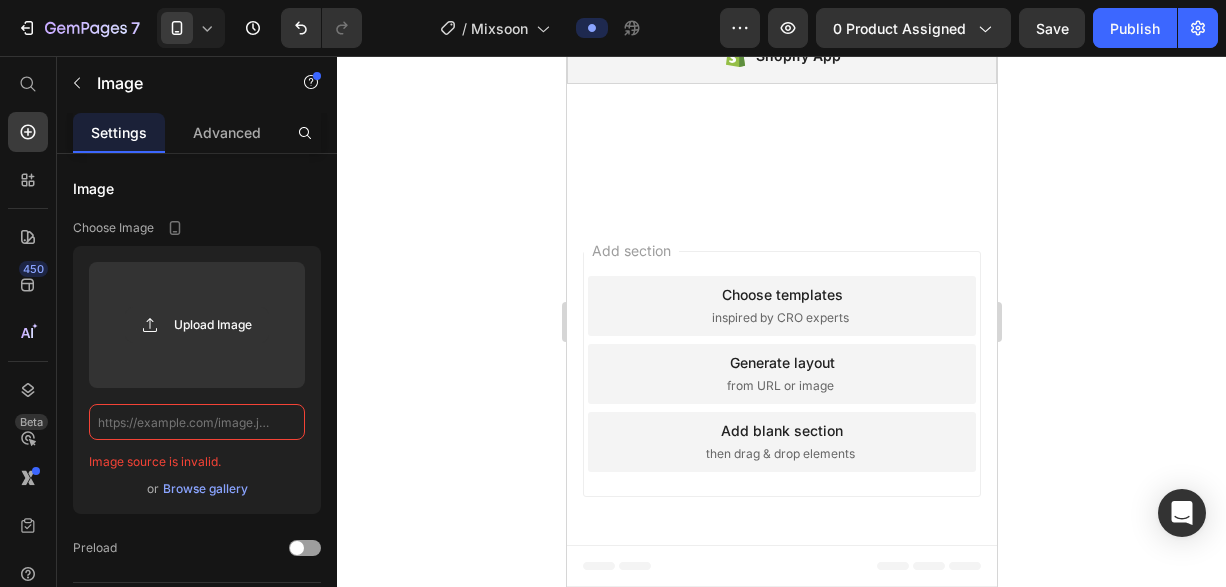 paste on "[URL][DOMAIN_NAME]" 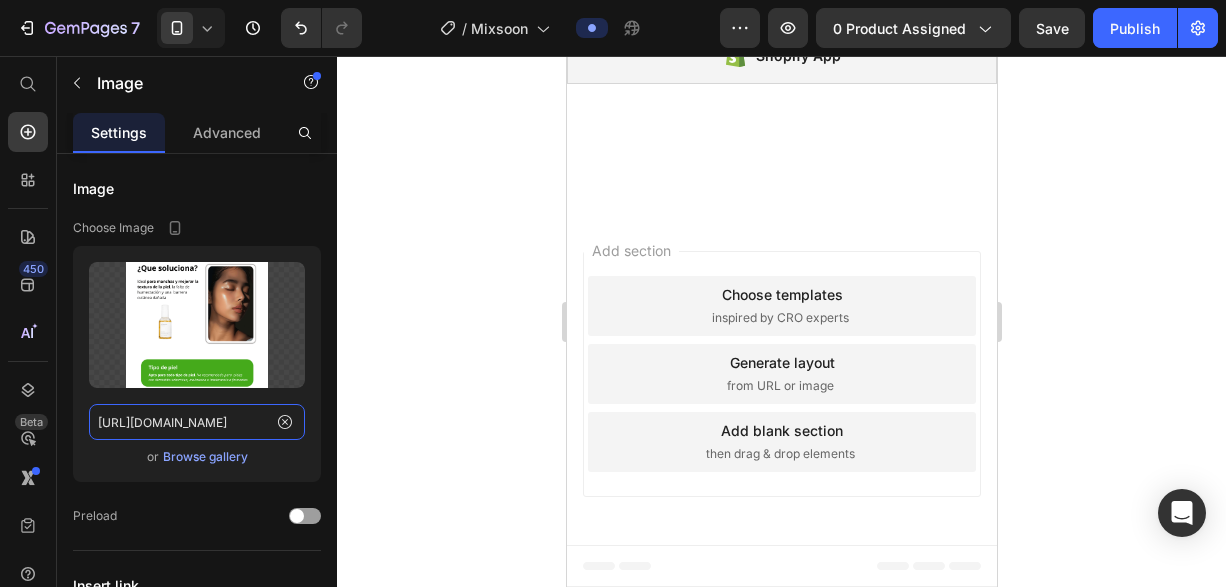 scroll, scrollTop: 0, scrollLeft: 151, axis: horizontal 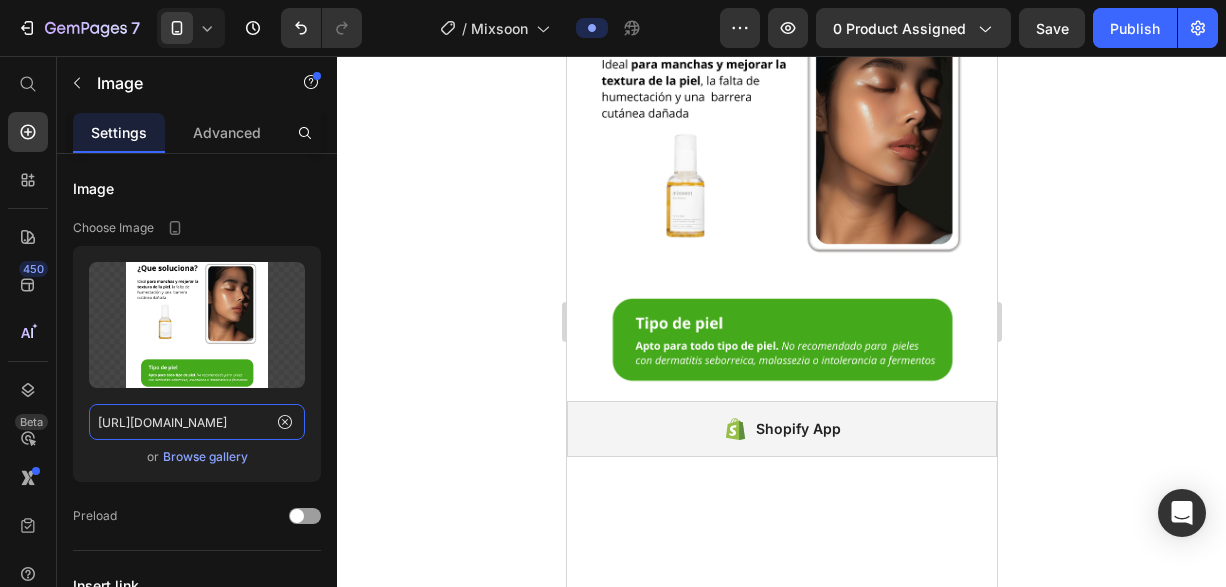 type on "[URL][DOMAIN_NAME]" 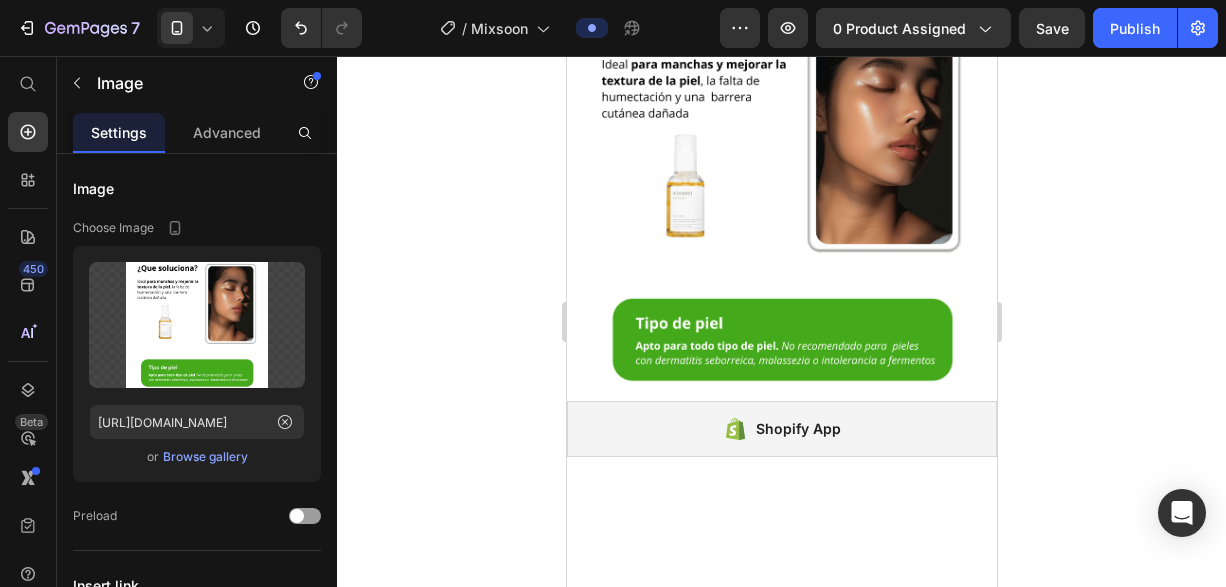 click at bounding box center [781, 195] 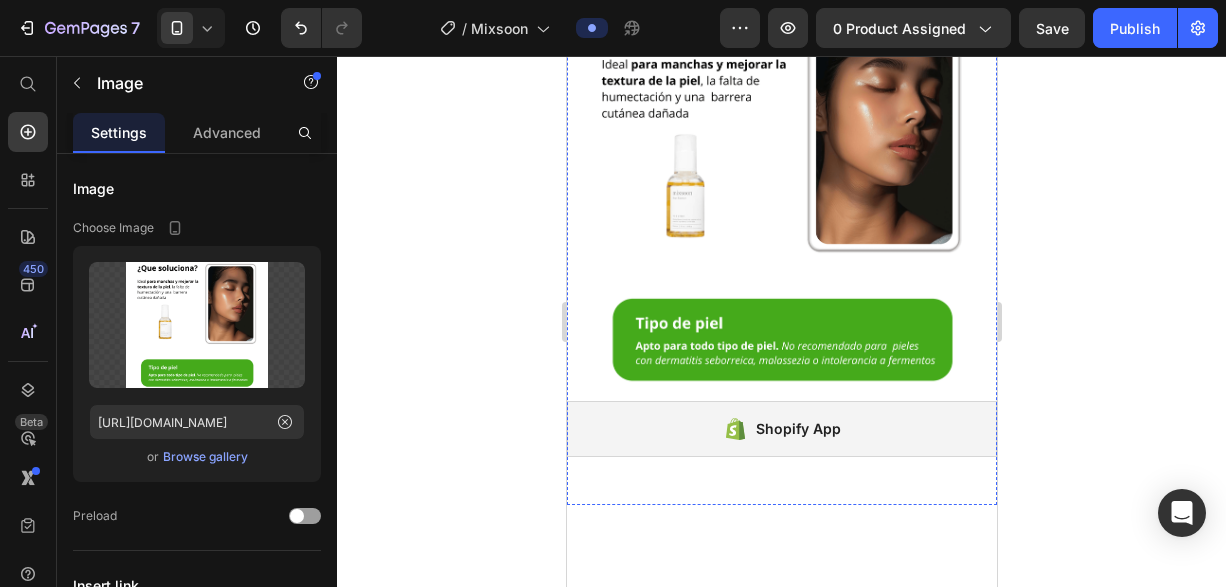 click at bounding box center (781, -135) 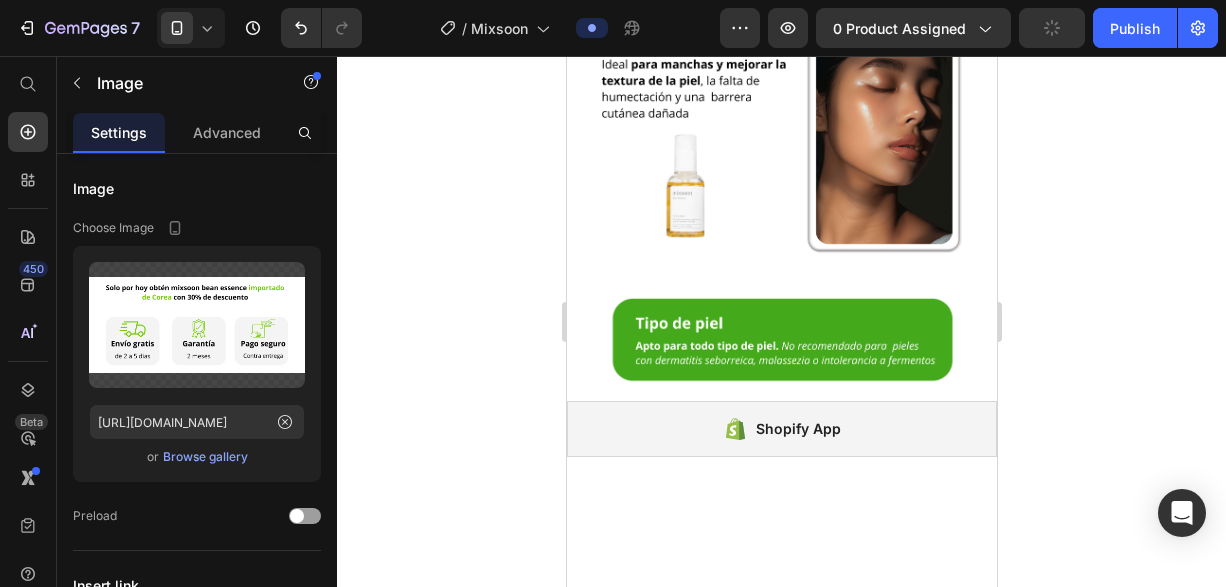 click 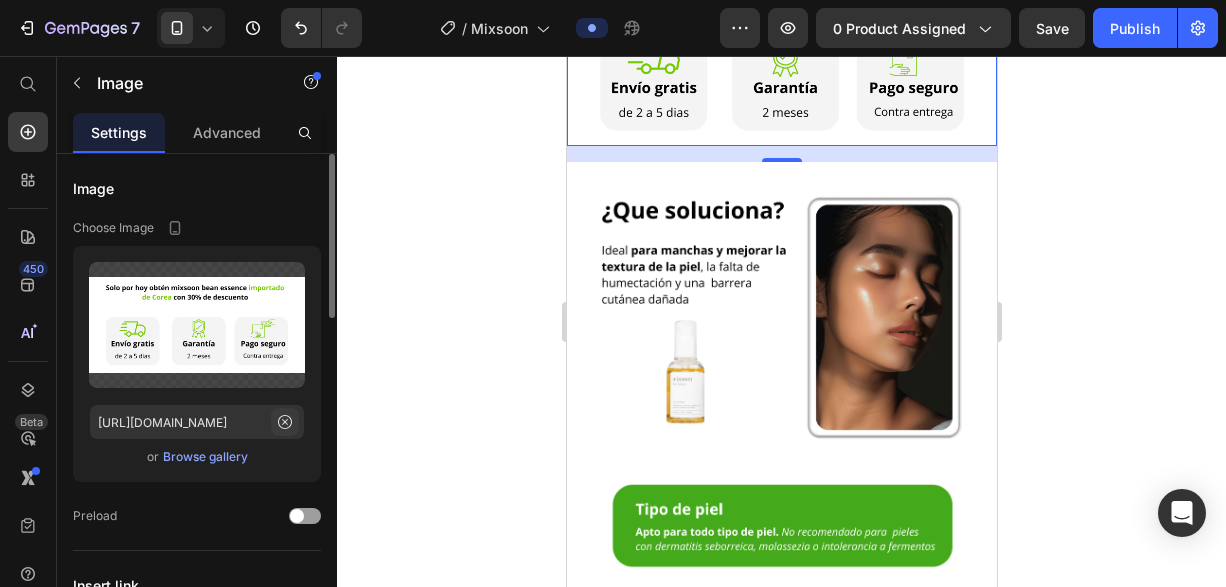 click 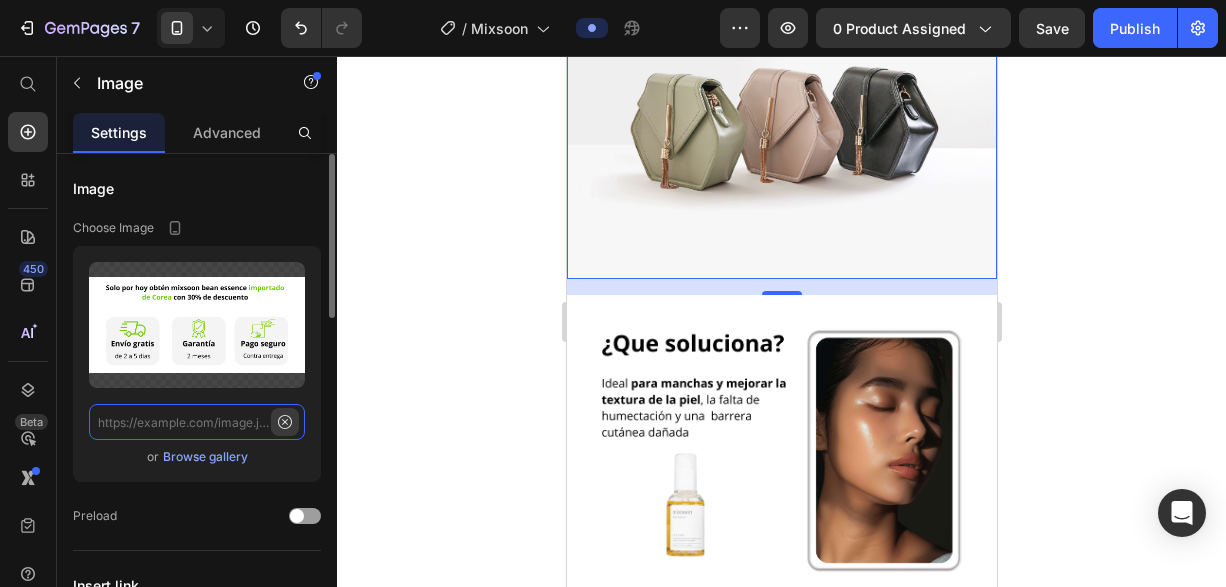 scroll, scrollTop: 0, scrollLeft: 0, axis: both 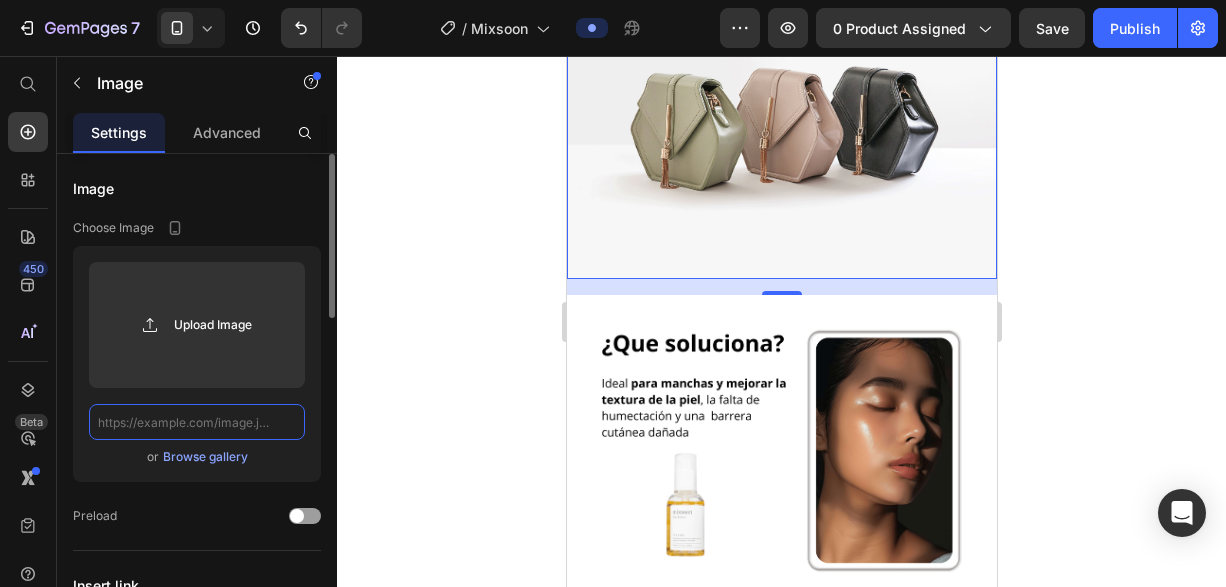 paste on "[URL][DOMAIN_NAME]" 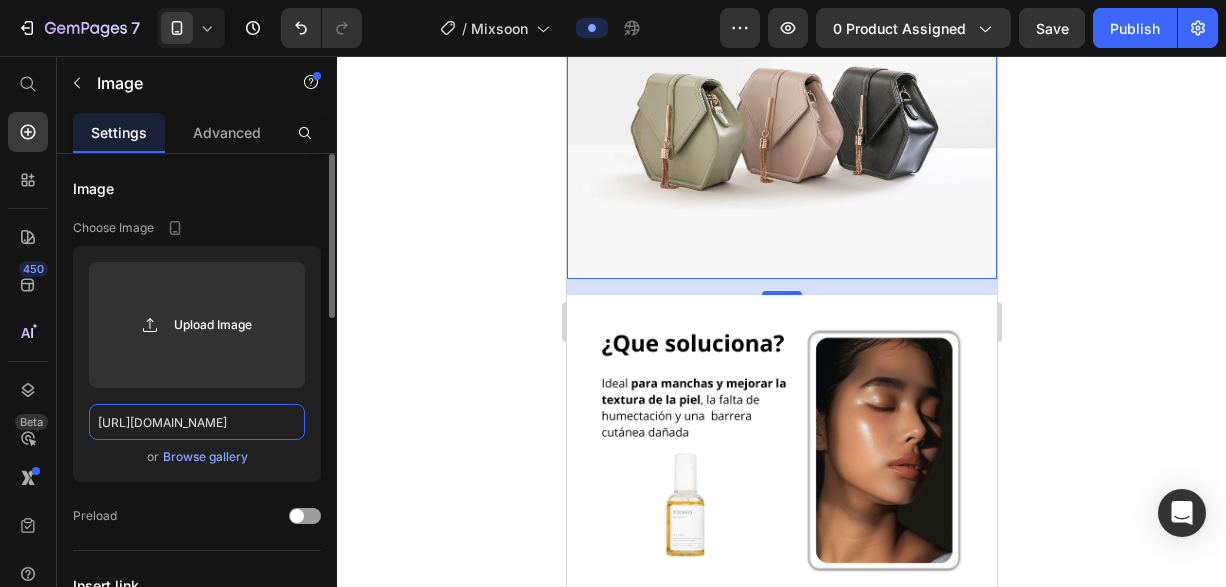 scroll, scrollTop: 0, scrollLeft: 112, axis: horizontal 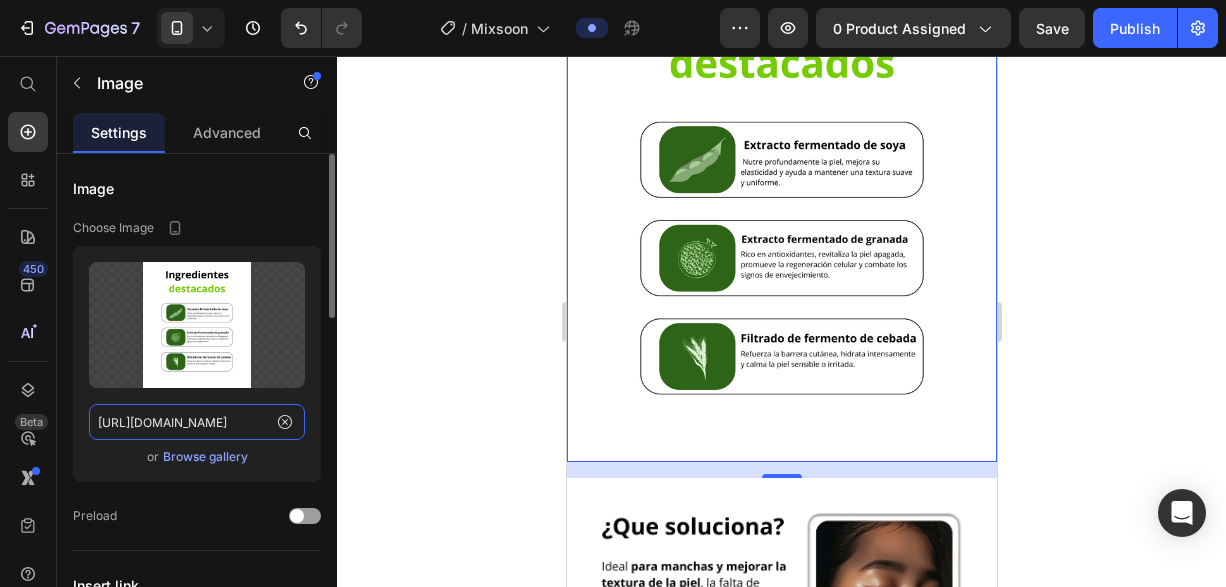 type on "[URL][DOMAIN_NAME]" 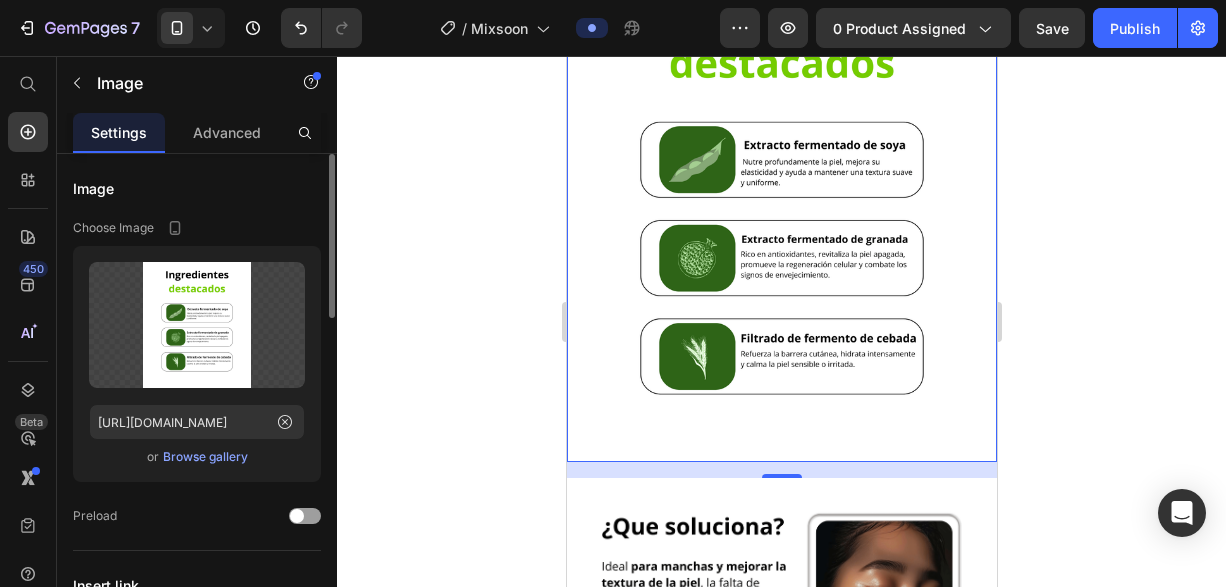click 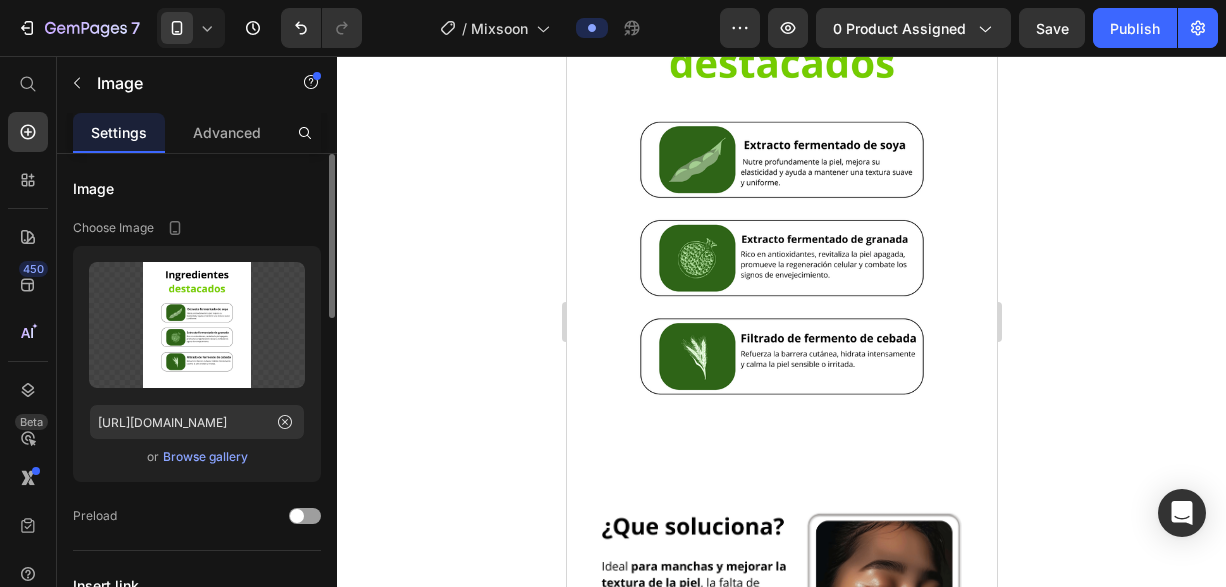 scroll, scrollTop: 0, scrollLeft: 0, axis: both 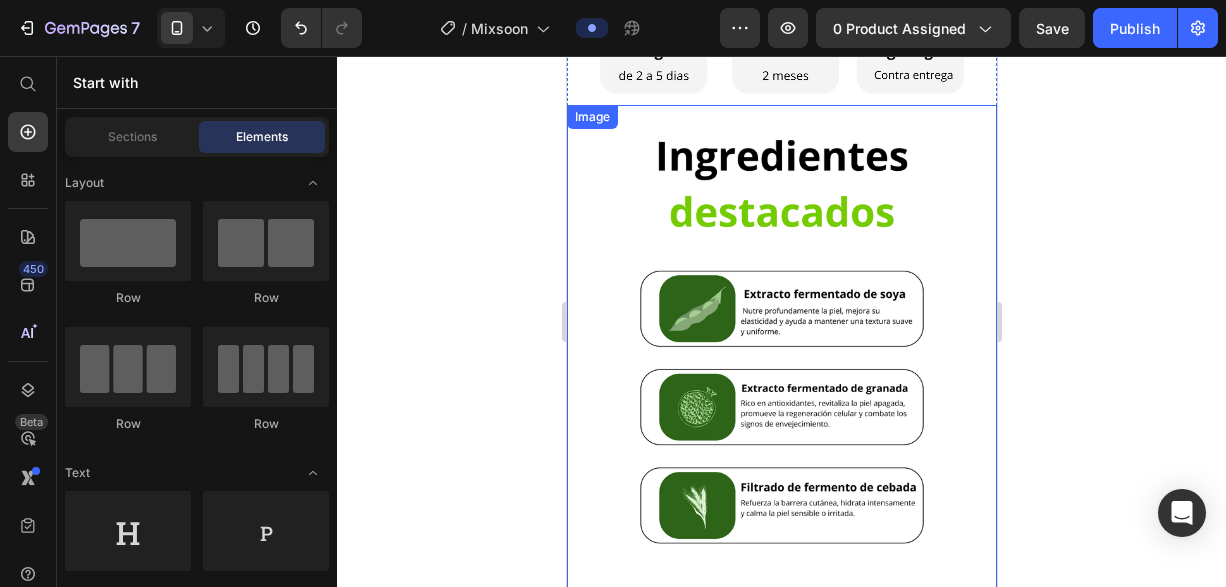 click at bounding box center [781, 358] 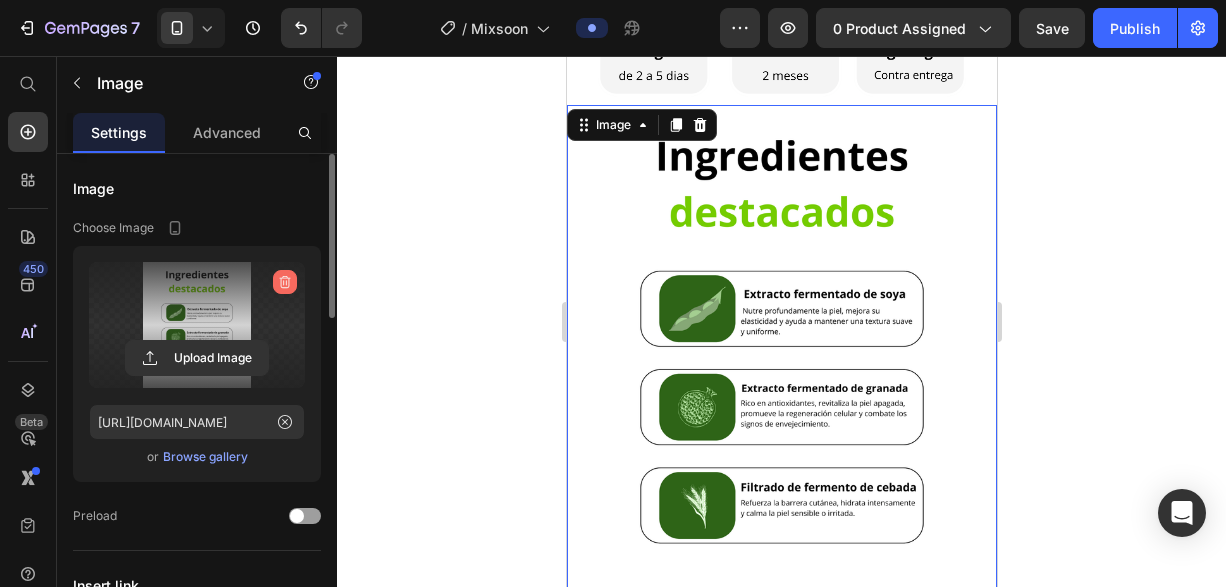 click 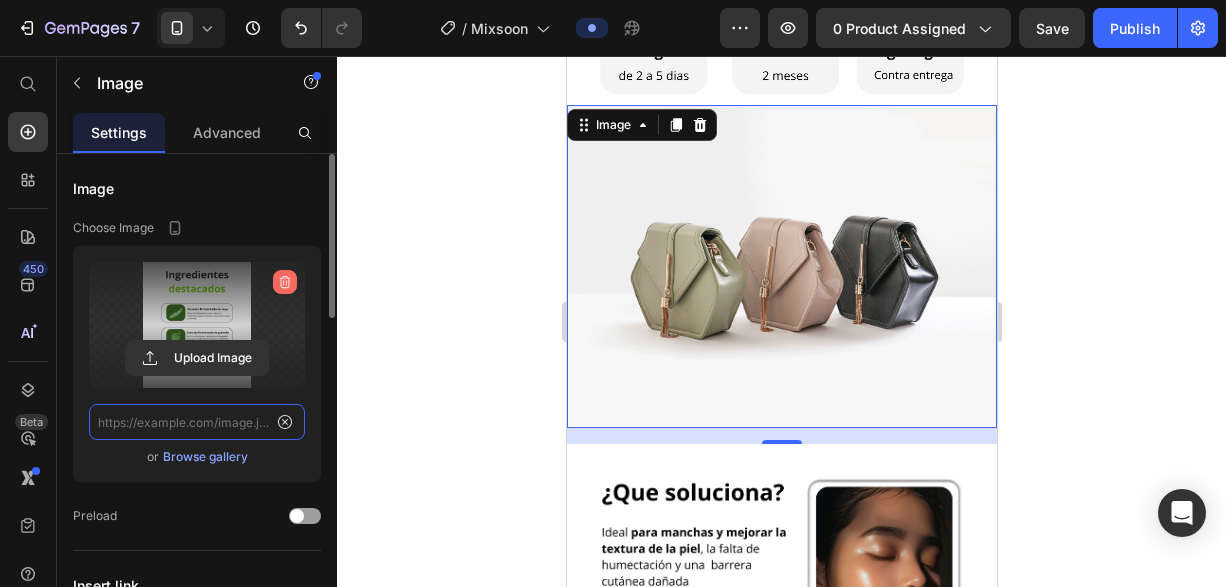 scroll, scrollTop: 0, scrollLeft: 0, axis: both 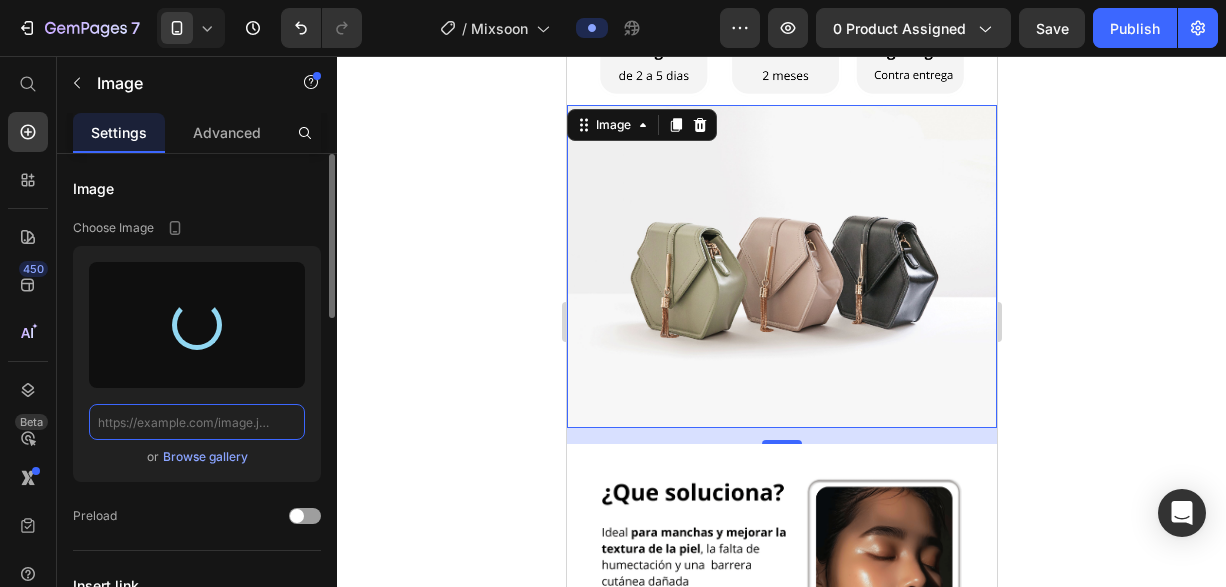type on "[URL][DOMAIN_NAME]" 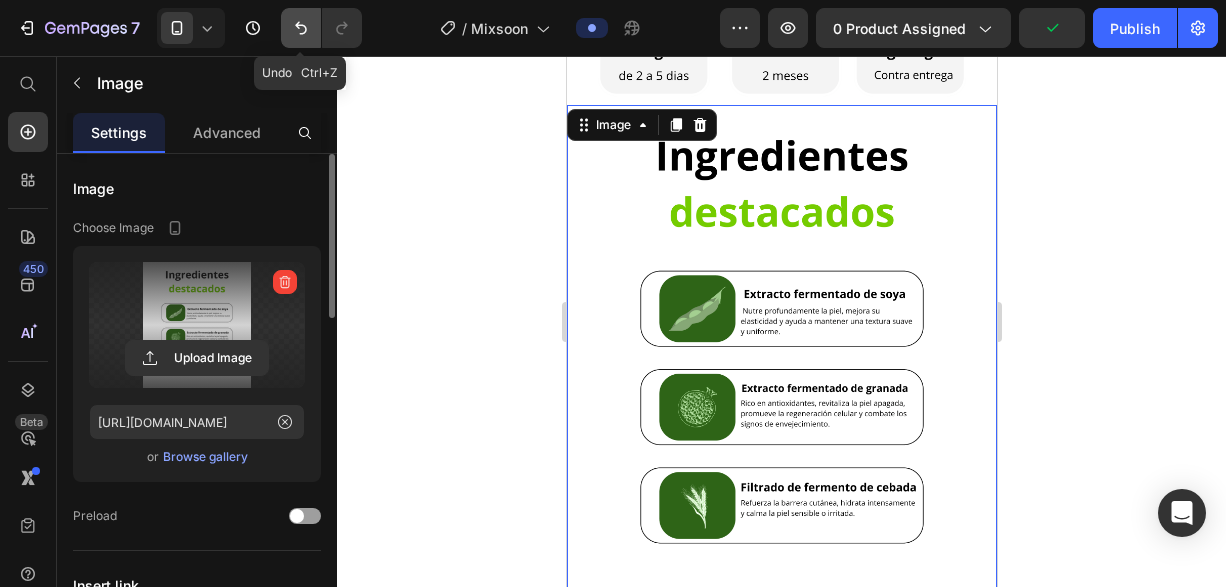 click 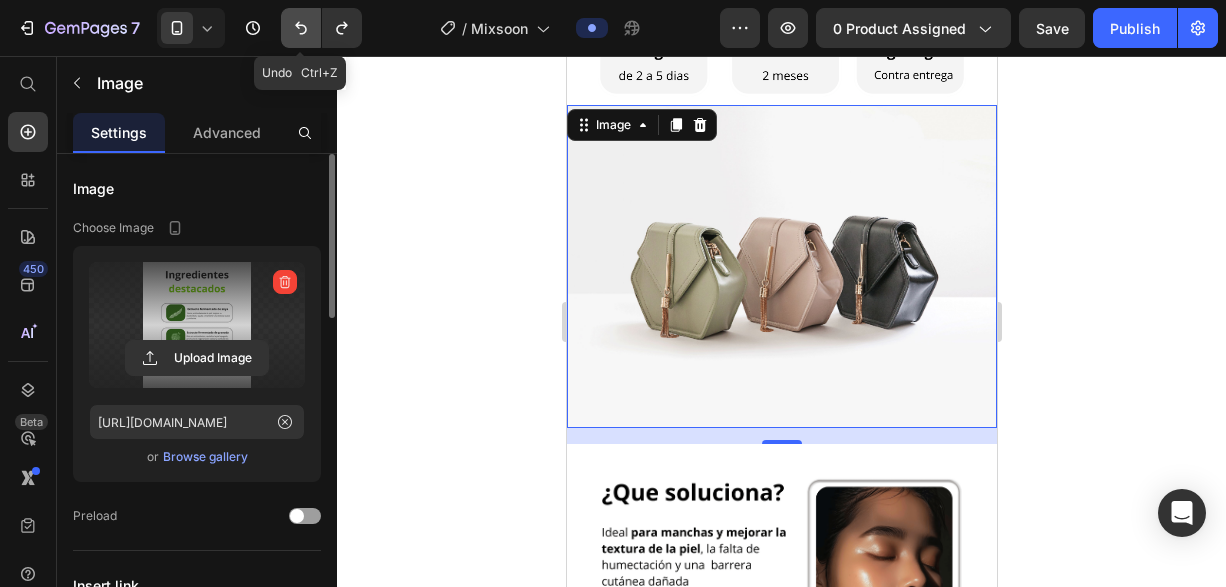 click 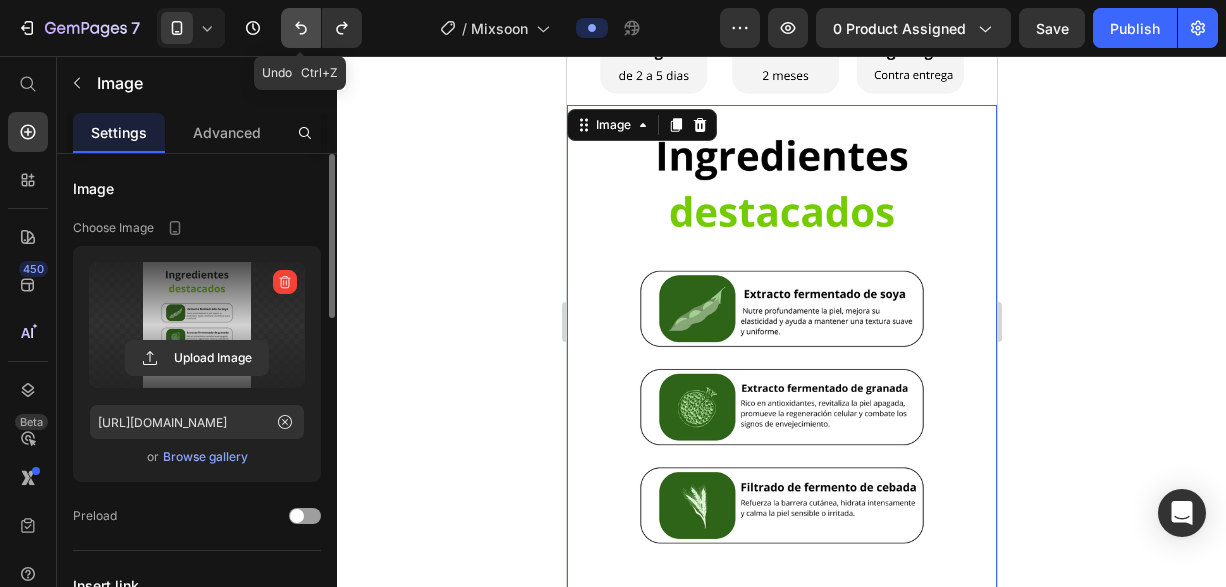 click 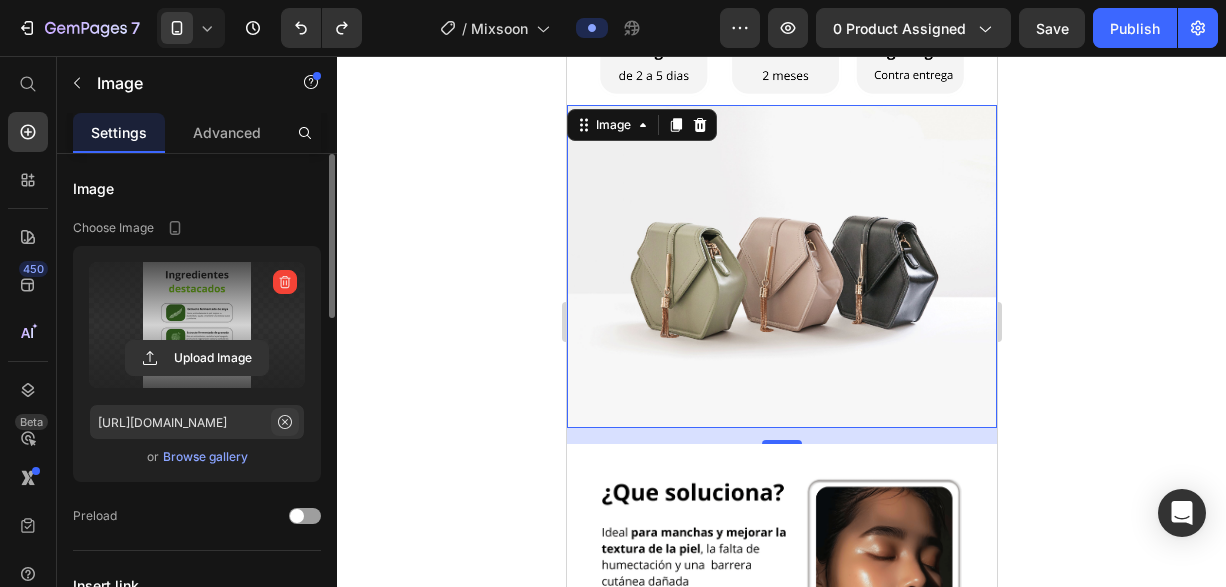 click 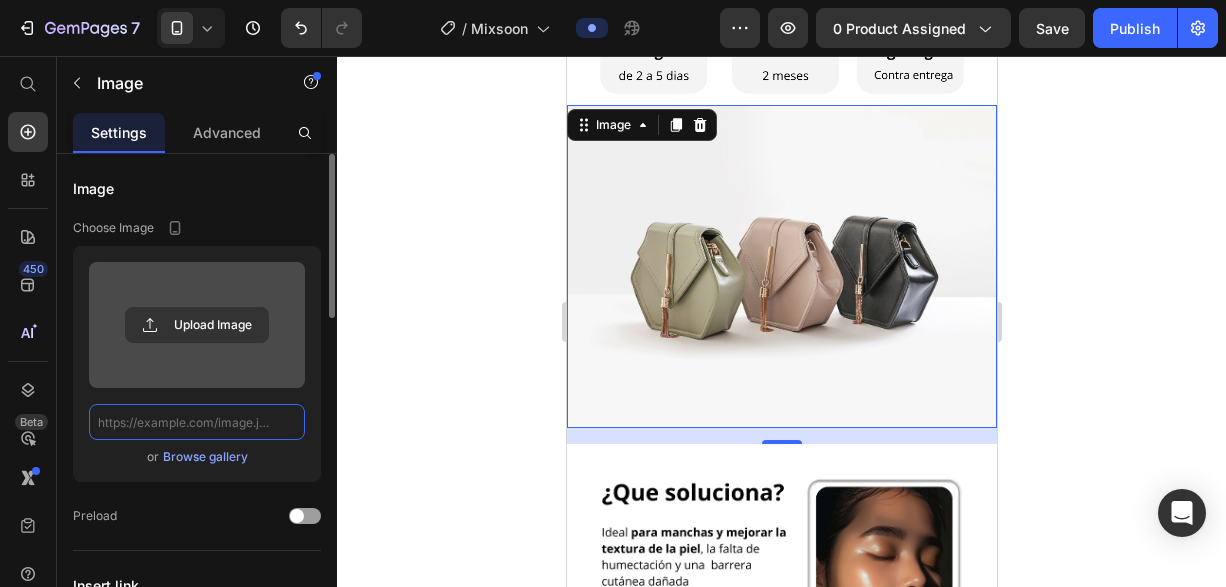 scroll, scrollTop: 0, scrollLeft: 0, axis: both 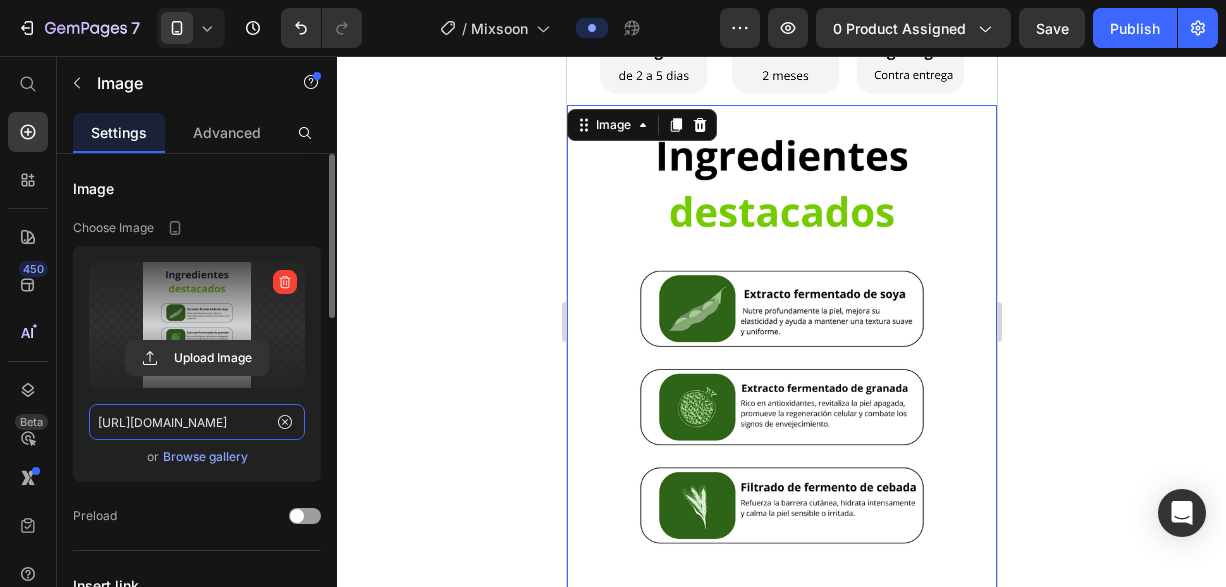 type on "[URL][DOMAIN_NAME]" 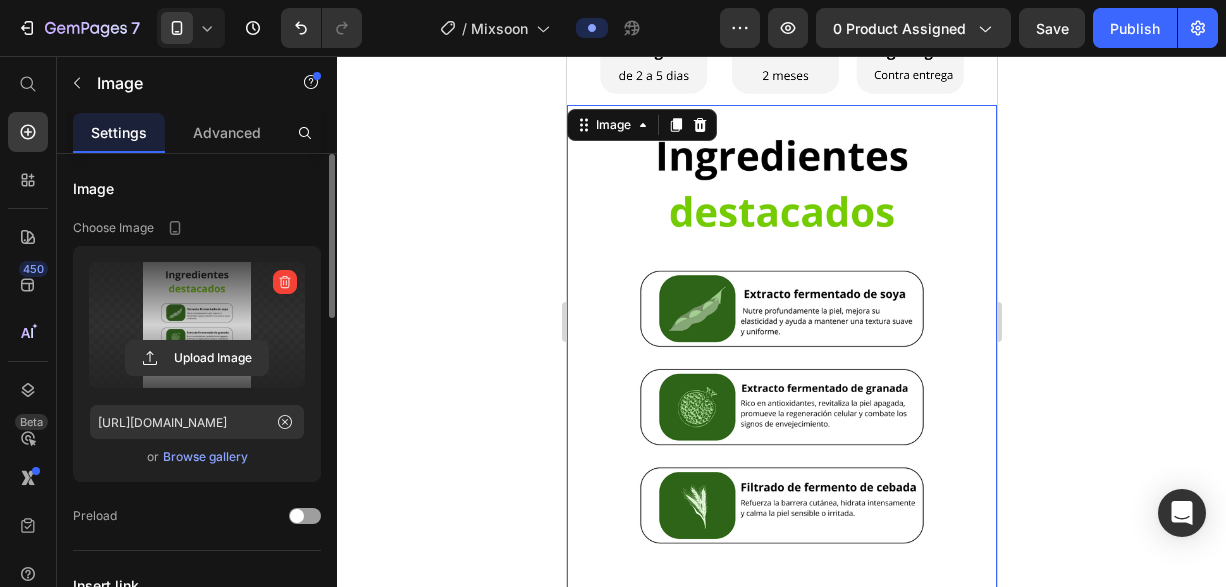 scroll, scrollTop: 0, scrollLeft: 0, axis: both 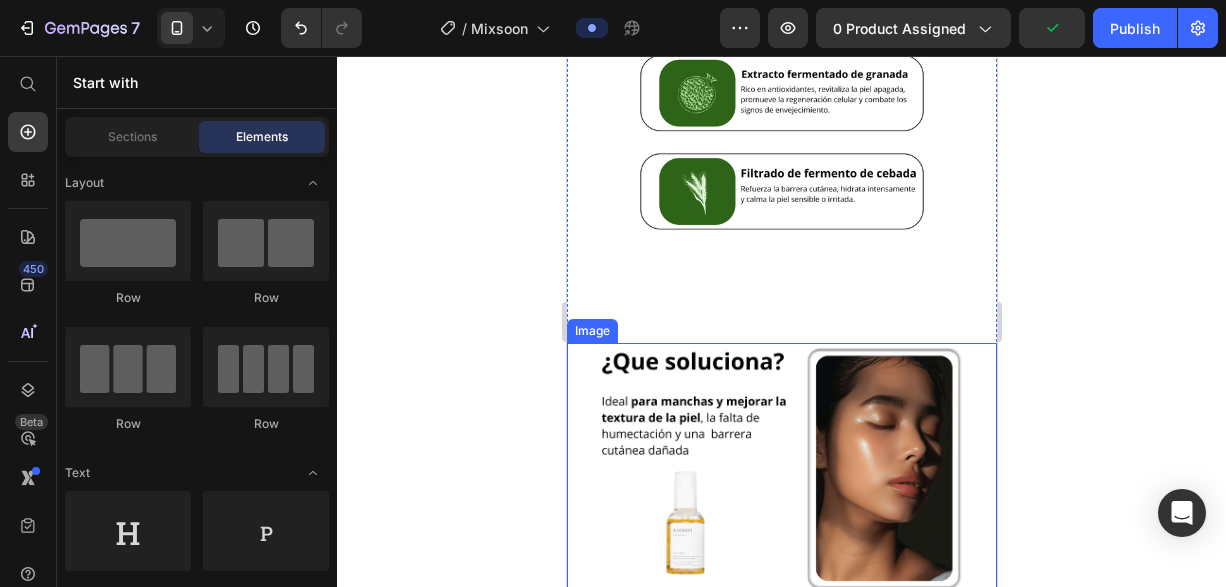 click at bounding box center (781, 532) 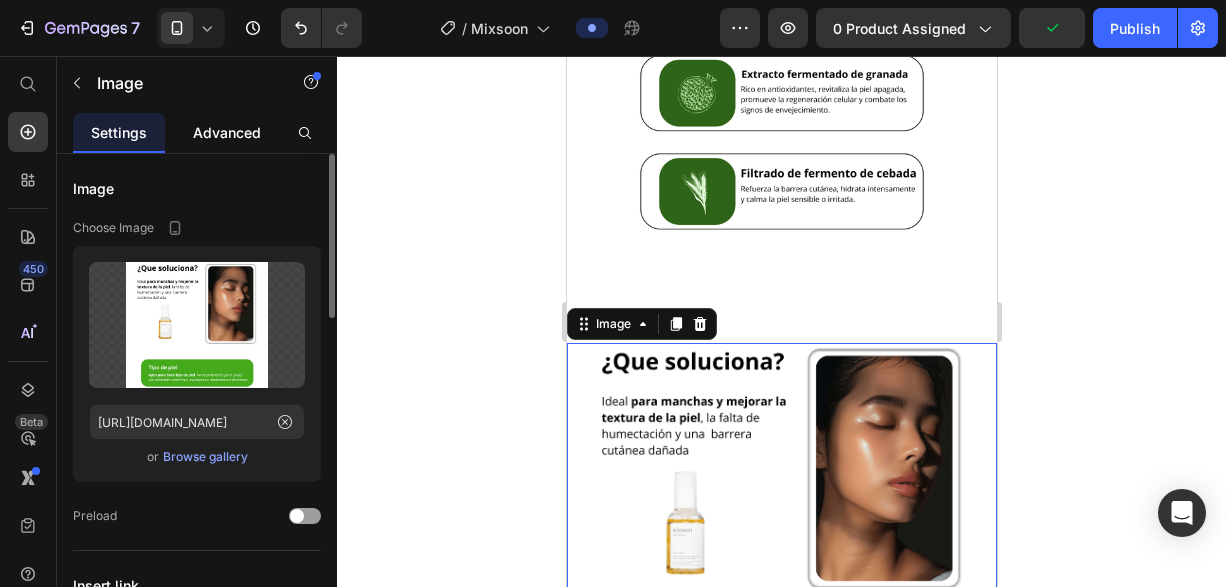 click on "Advanced" at bounding box center (227, 132) 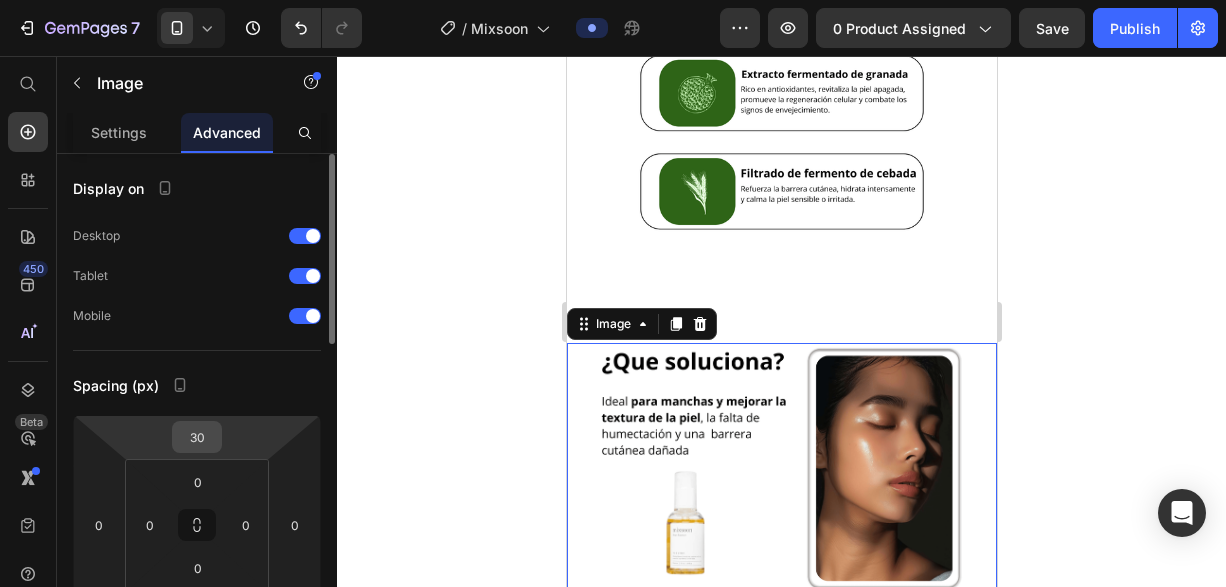 click on "30" at bounding box center [197, 437] 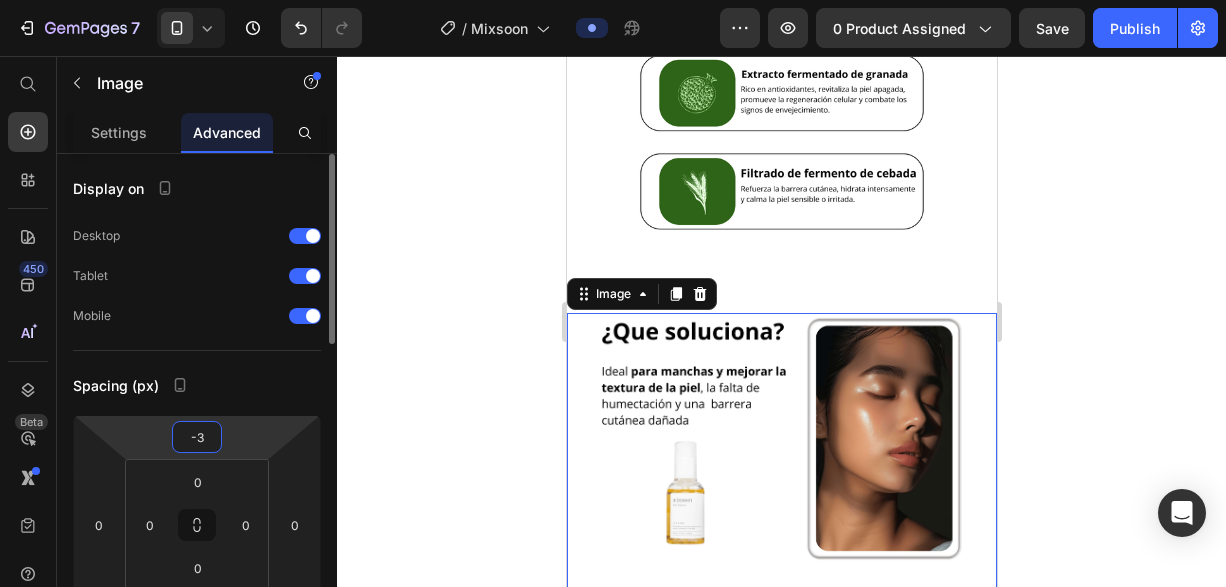 type on "-30" 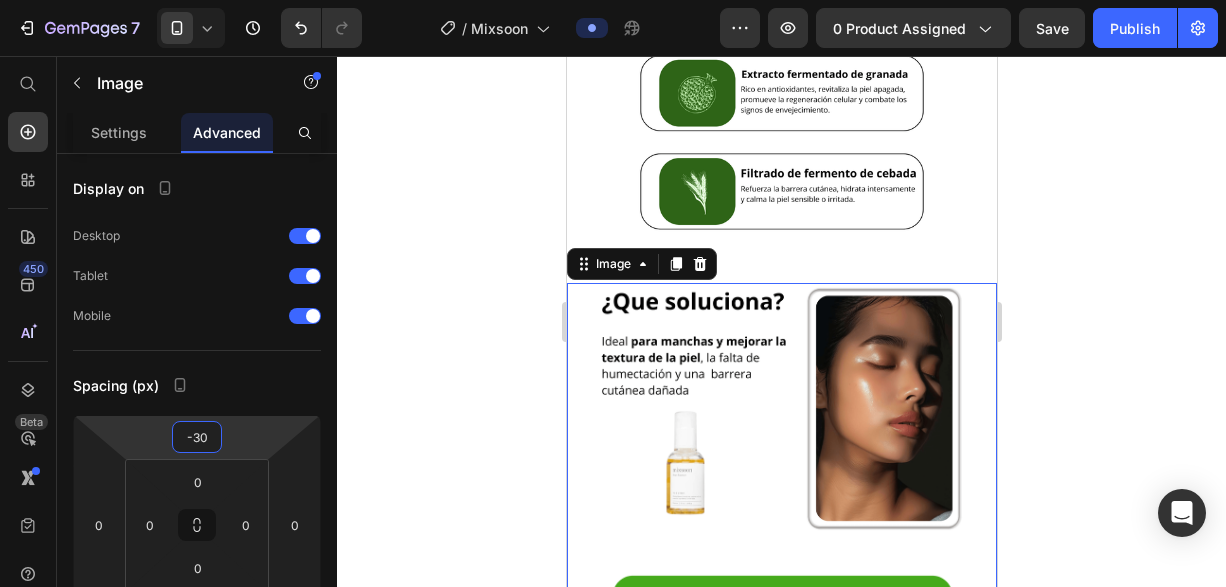click 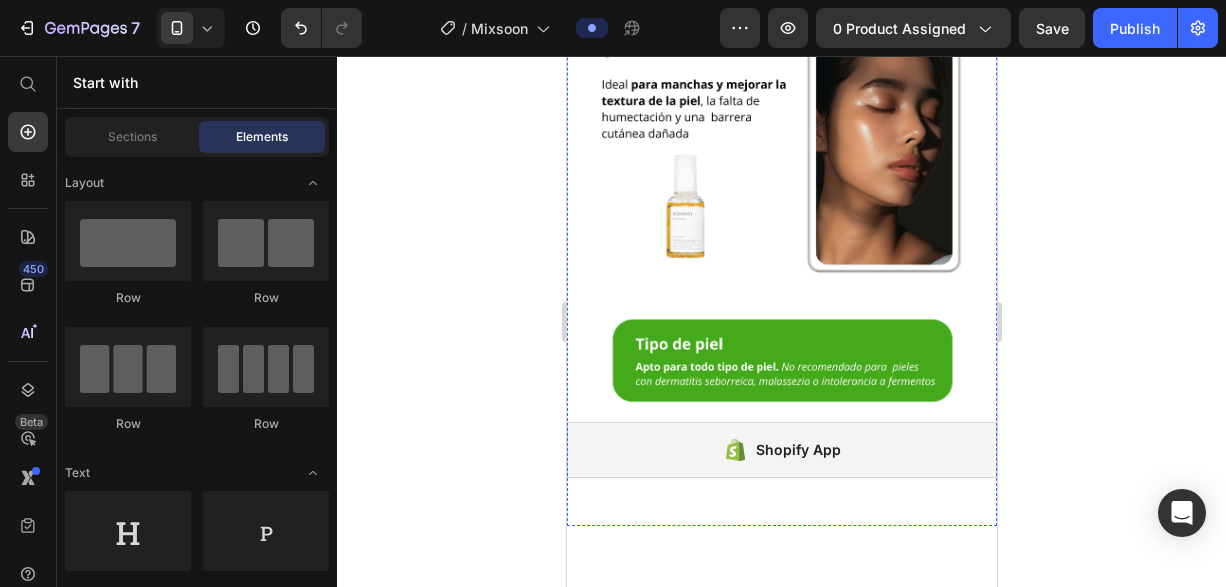 scroll, scrollTop: 3674, scrollLeft: 0, axis: vertical 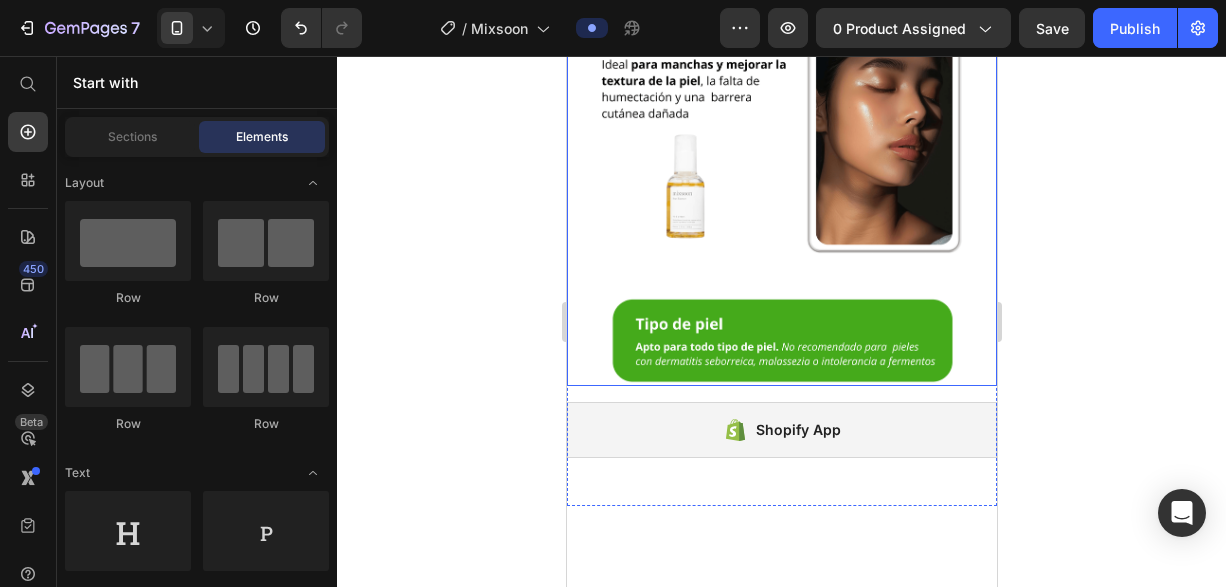 click at bounding box center [781, 195] 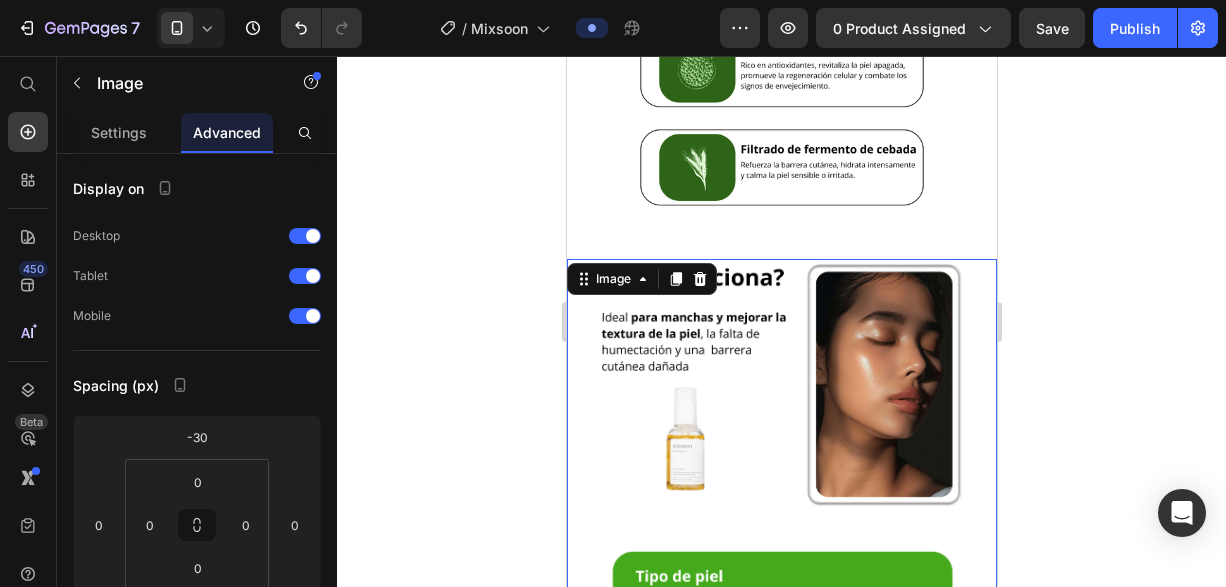scroll, scrollTop: 3400, scrollLeft: 0, axis: vertical 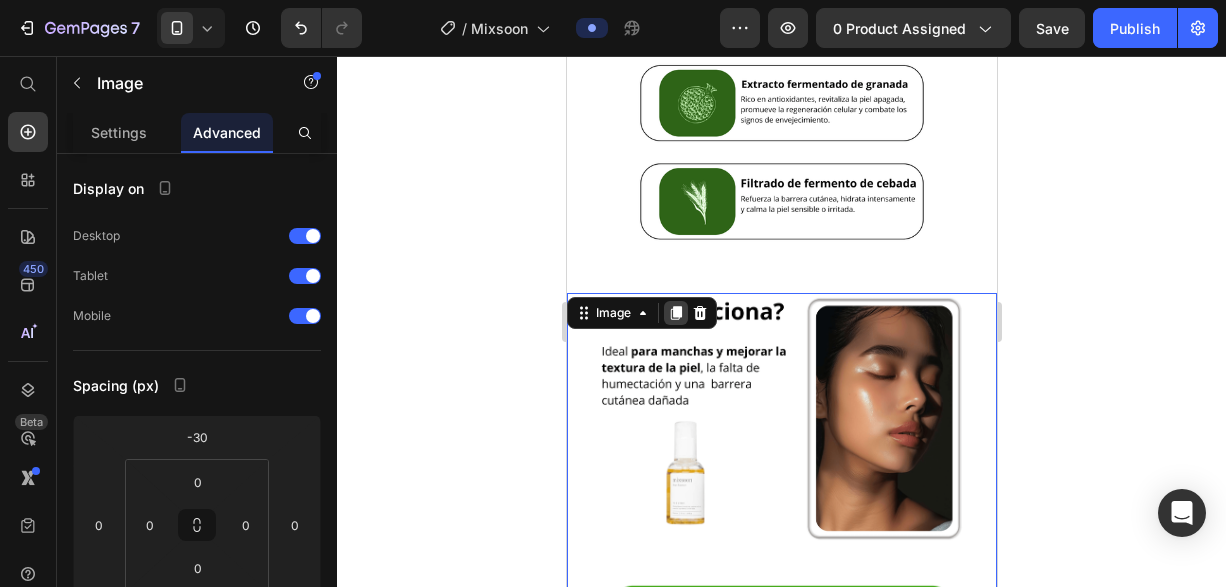 click 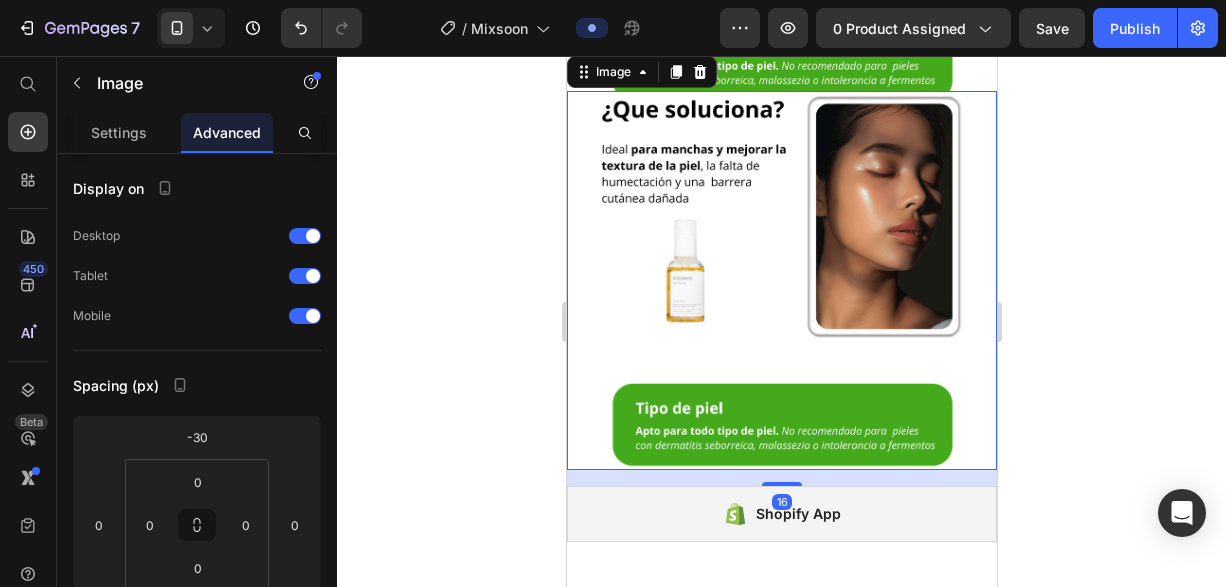 scroll, scrollTop: 3956, scrollLeft: 0, axis: vertical 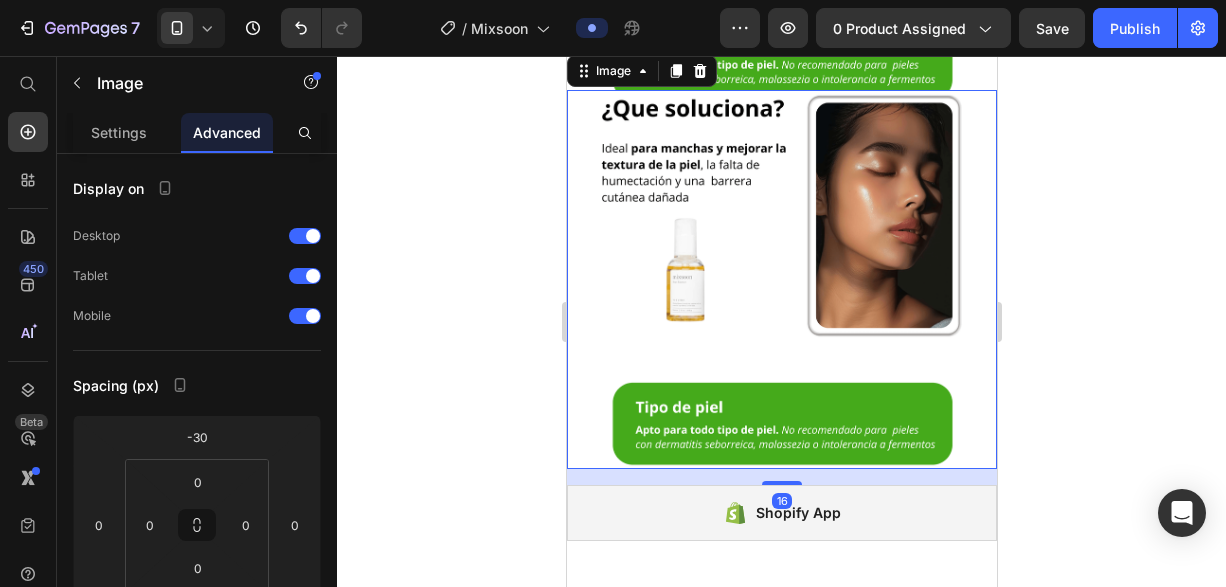 click at bounding box center [781, 279] 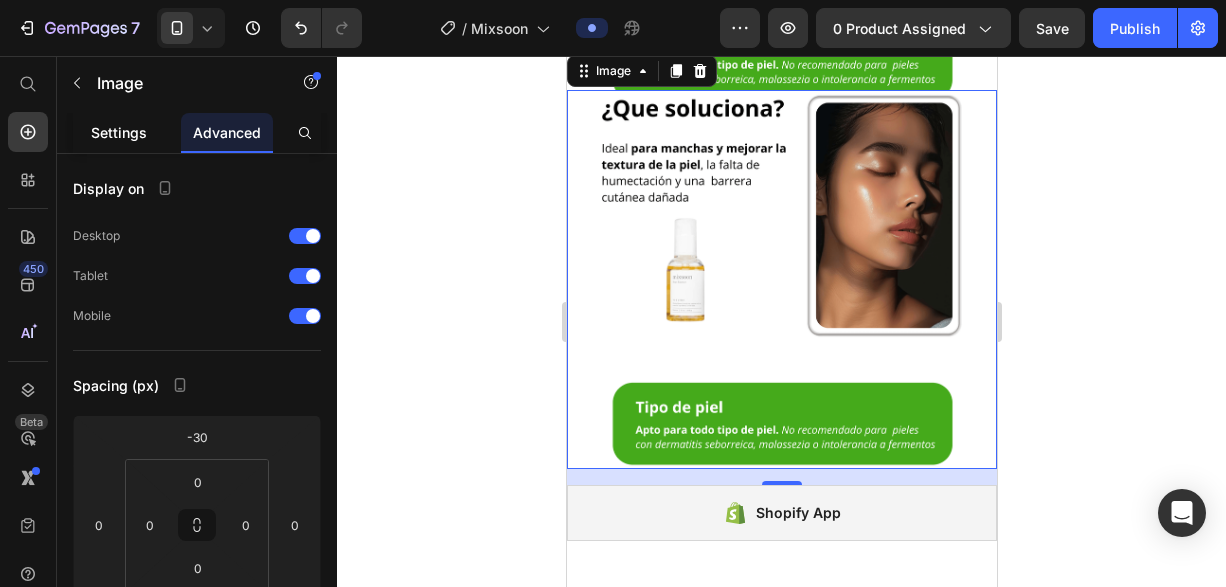click on "Settings" 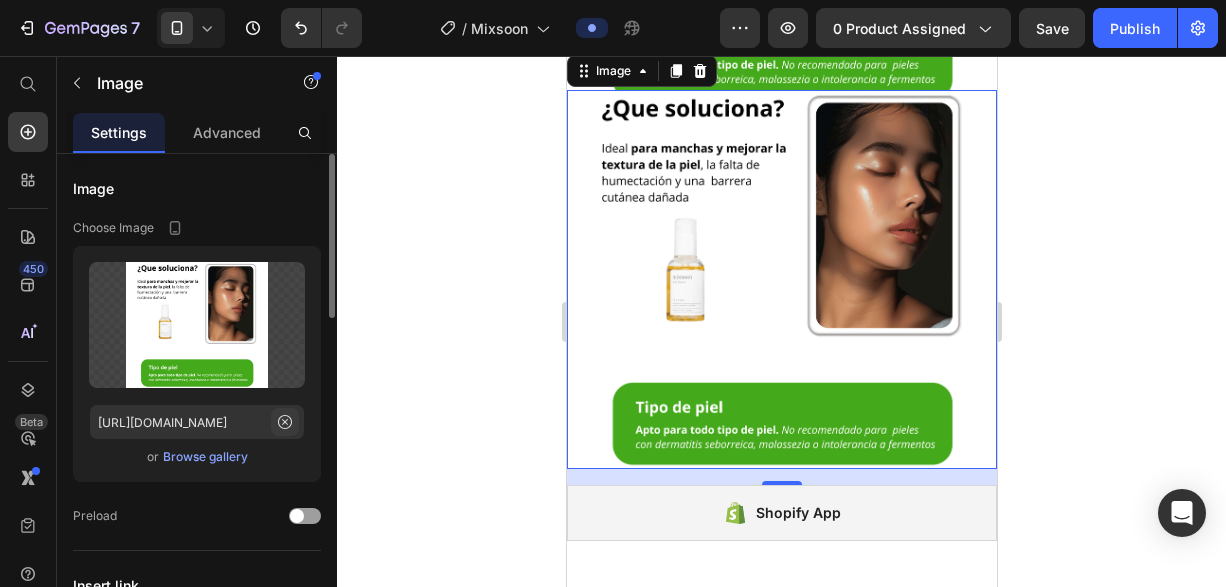 click 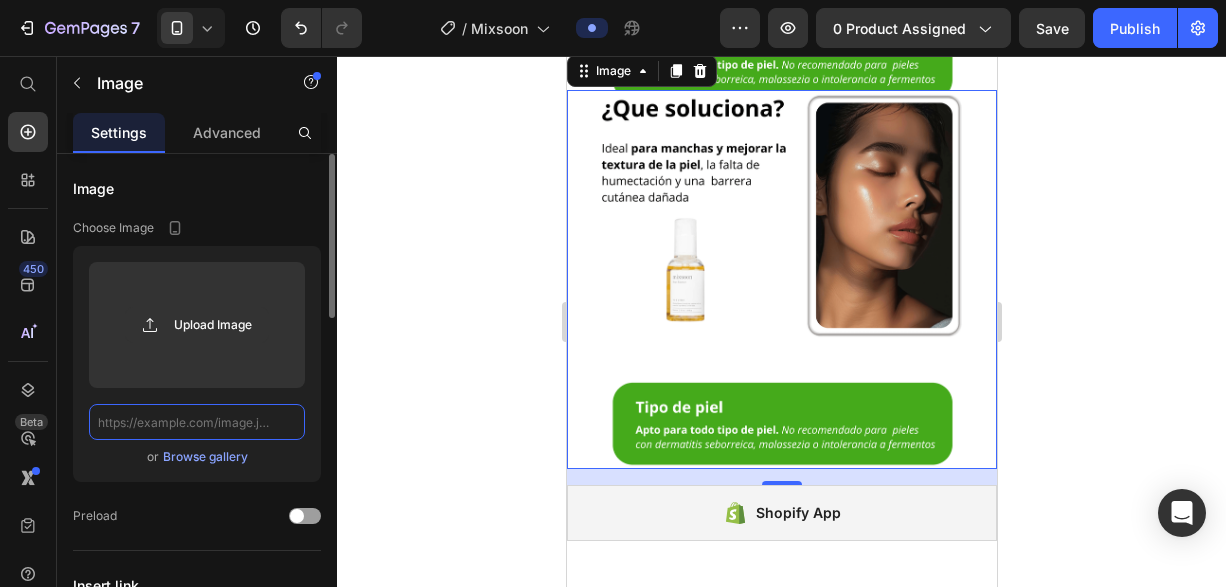 scroll, scrollTop: 0, scrollLeft: 0, axis: both 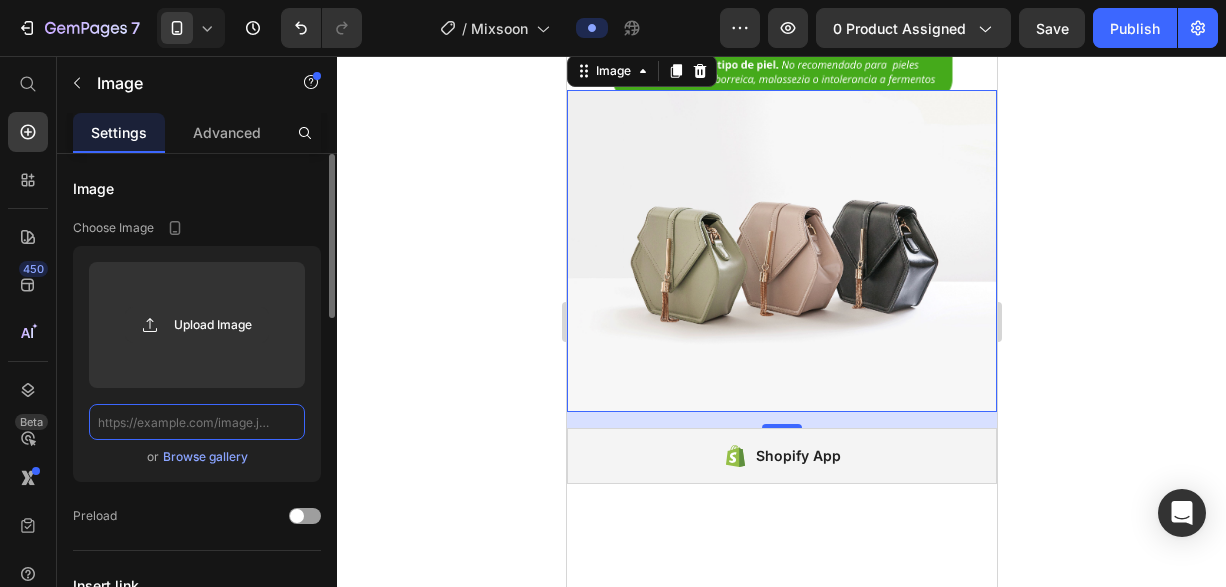 paste on "[URL][DOMAIN_NAME]" 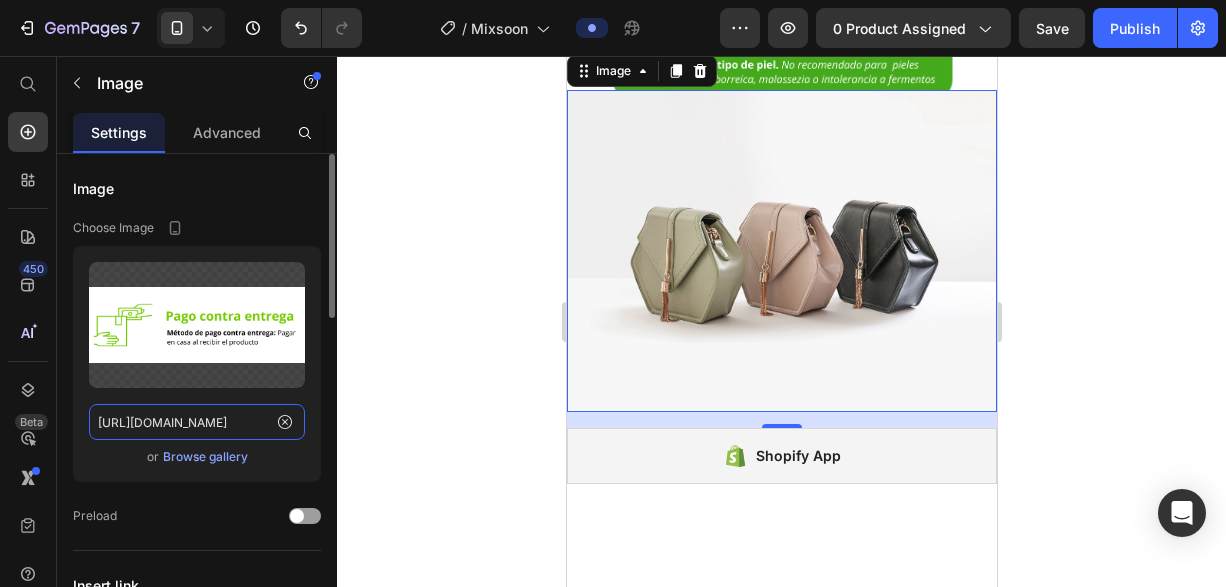 scroll, scrollTop: 0, scrollLeft: 150, axis: horizontal 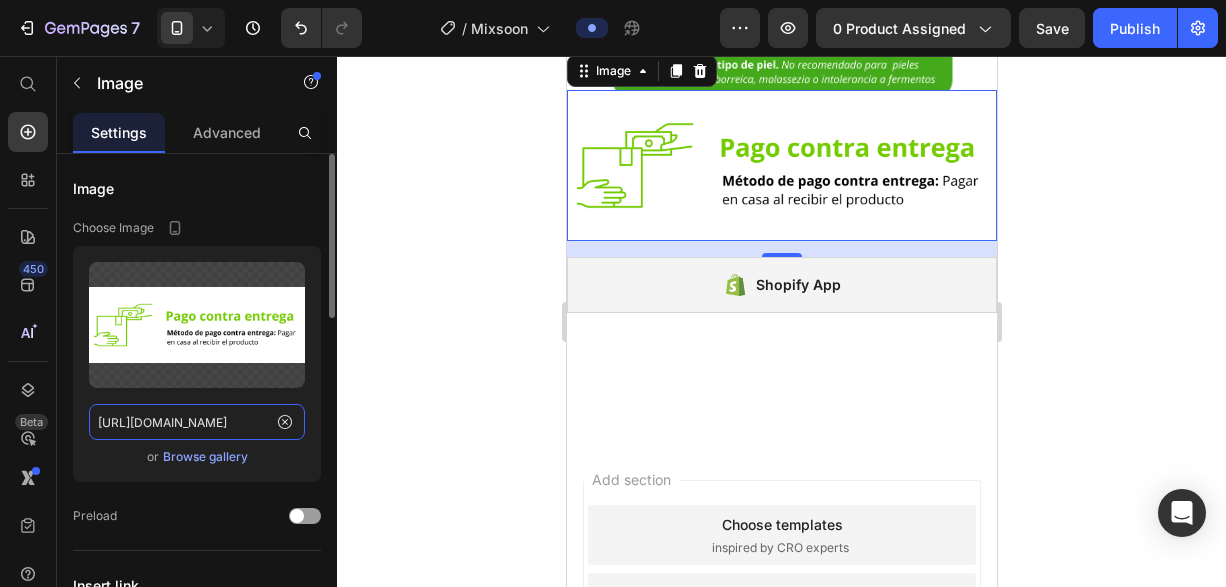 type on "[URL][DOMAIN_NAME]" 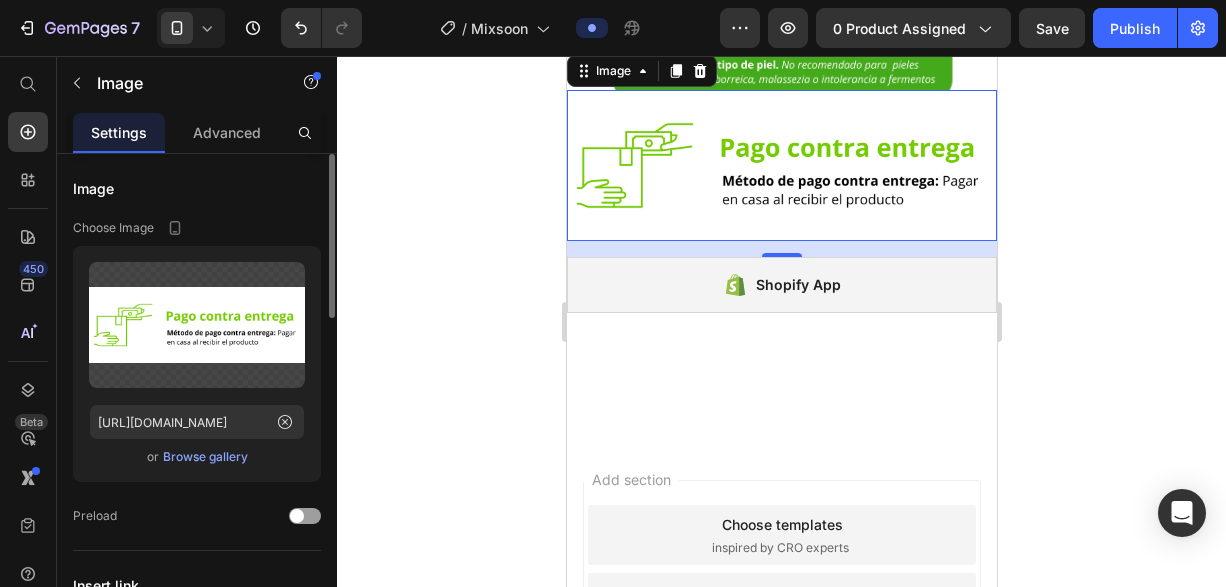 click 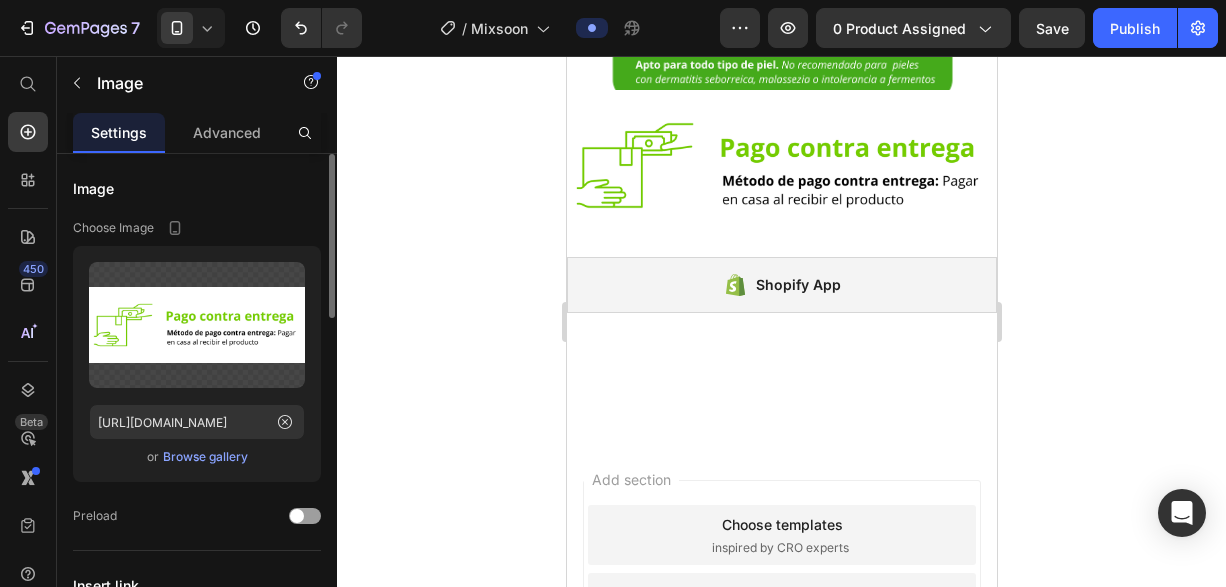 scroll, scrollTop: 0, scrollLeft: 0, axis: both 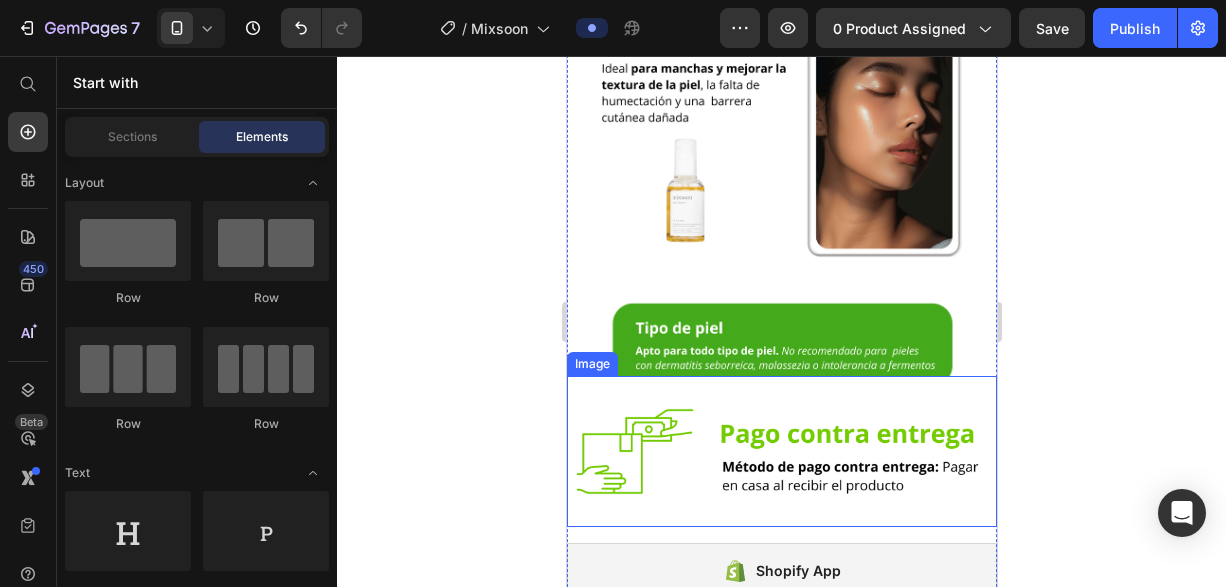 click at bounding box center [781, 452] 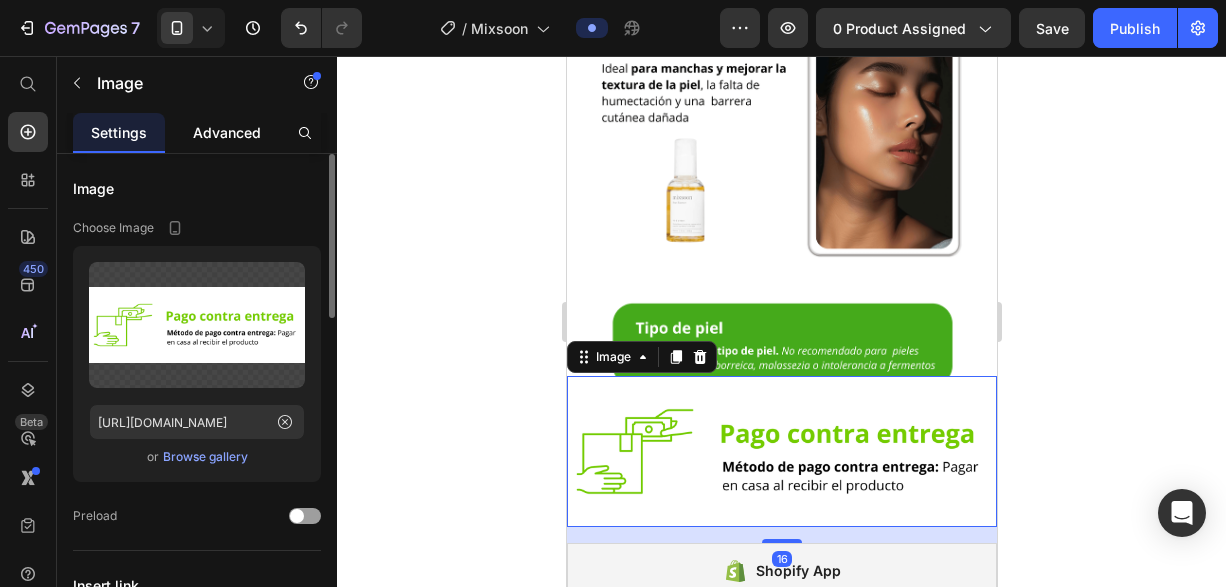 click on "Advanced" at bounding box center (227, 132) 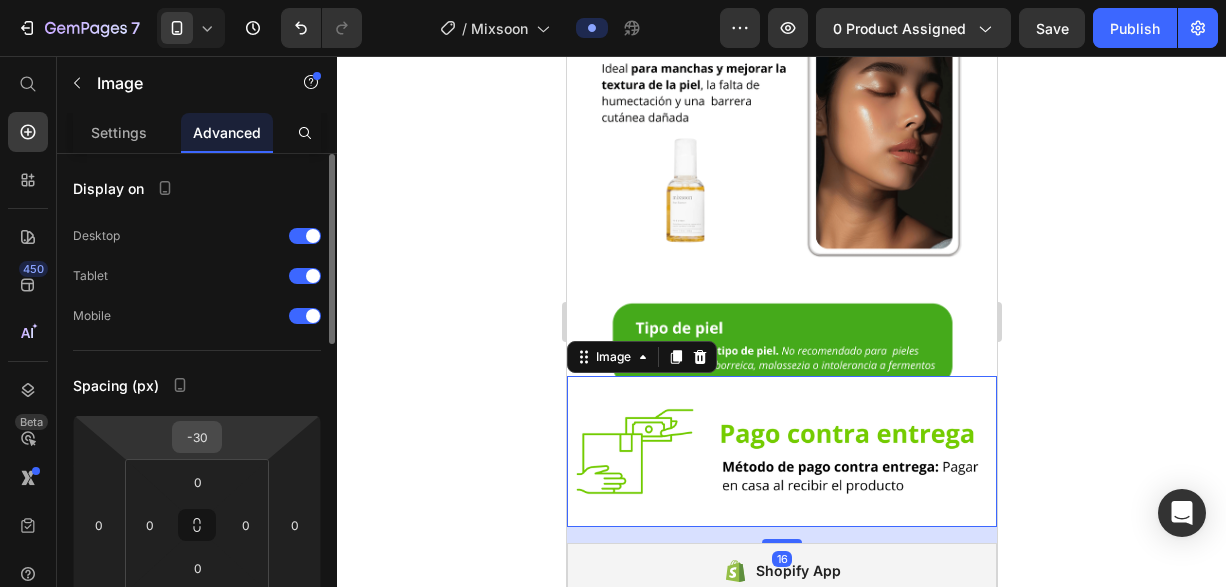 click on "-30" at bounding box center (197, 437) 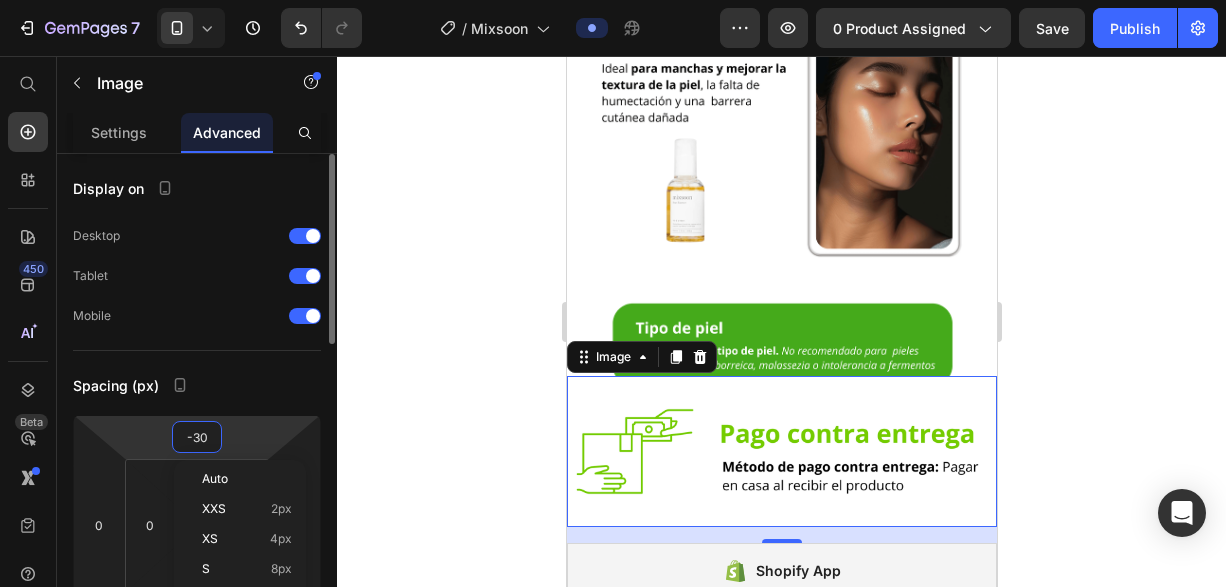 type 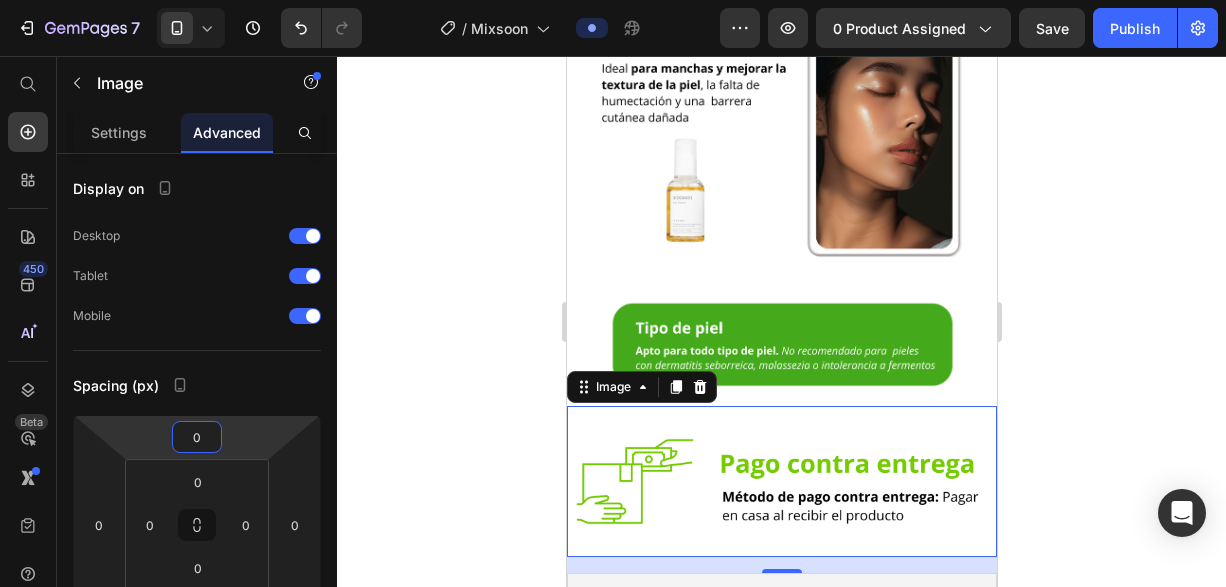 click 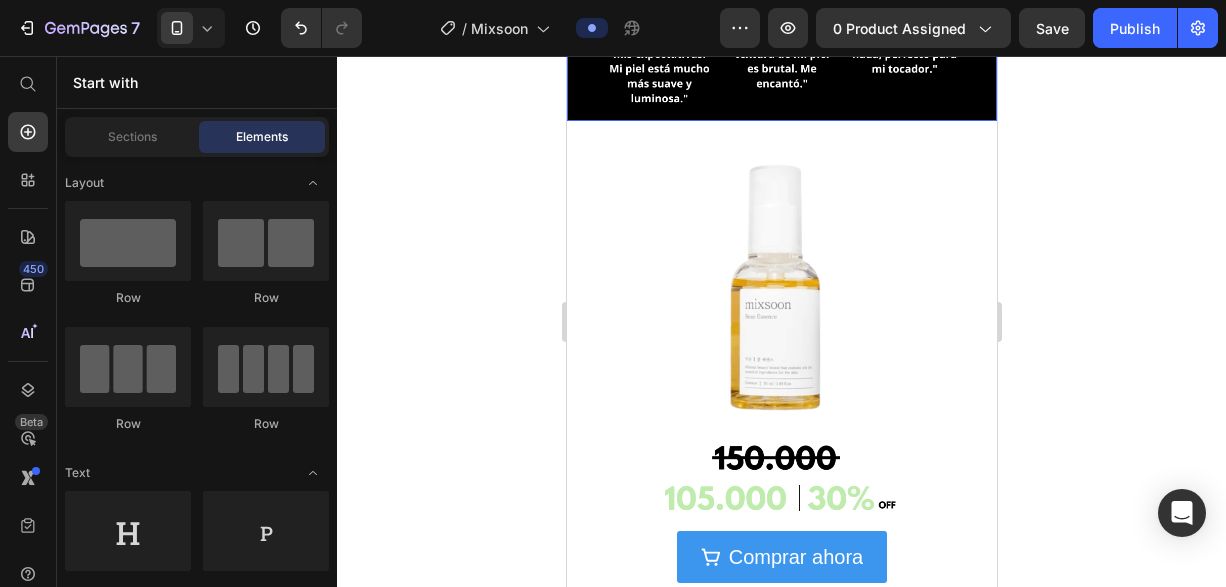 scroll, scrollTop: 2503, scrollLeft: 0, axis: vertical 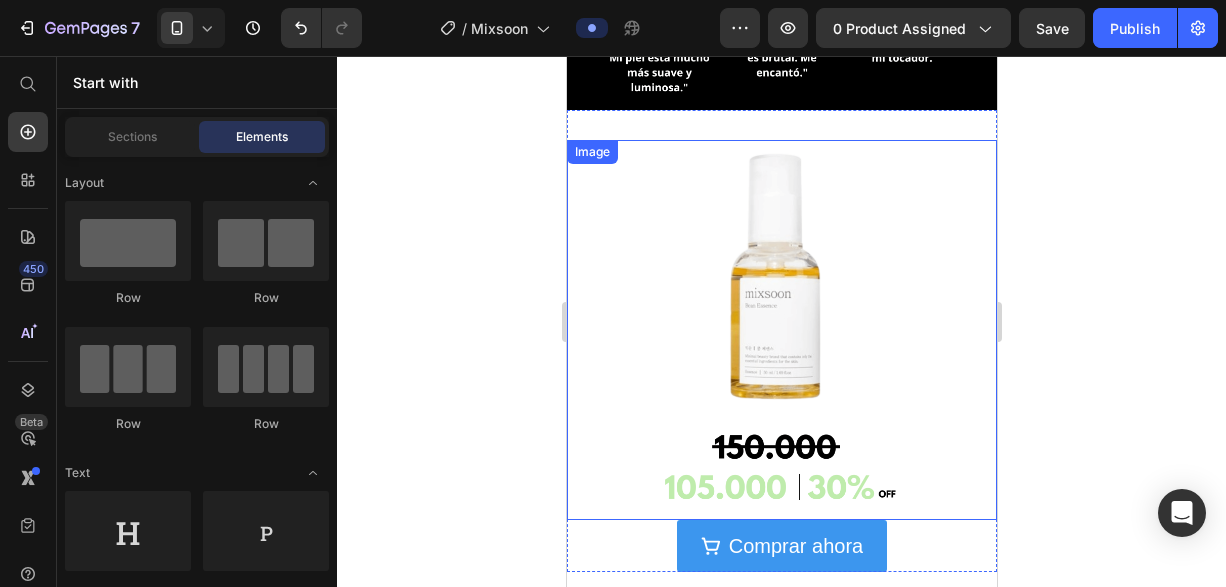 click at bounding box center (781, 329) 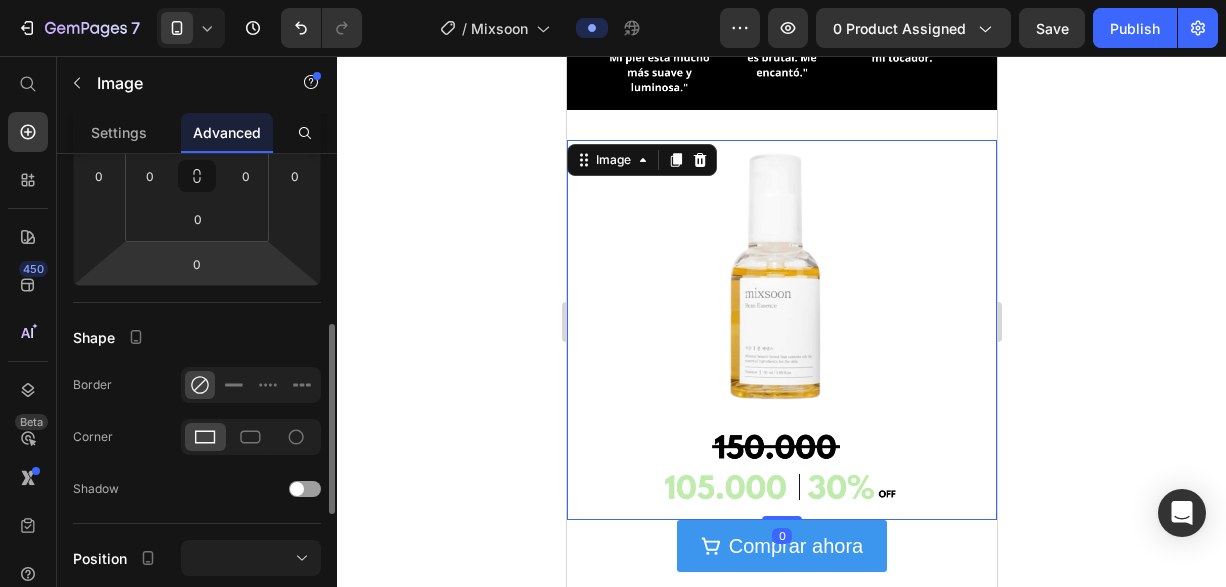 scroll, scrollTop: 387, scrollLeft: 0, axis: vertical 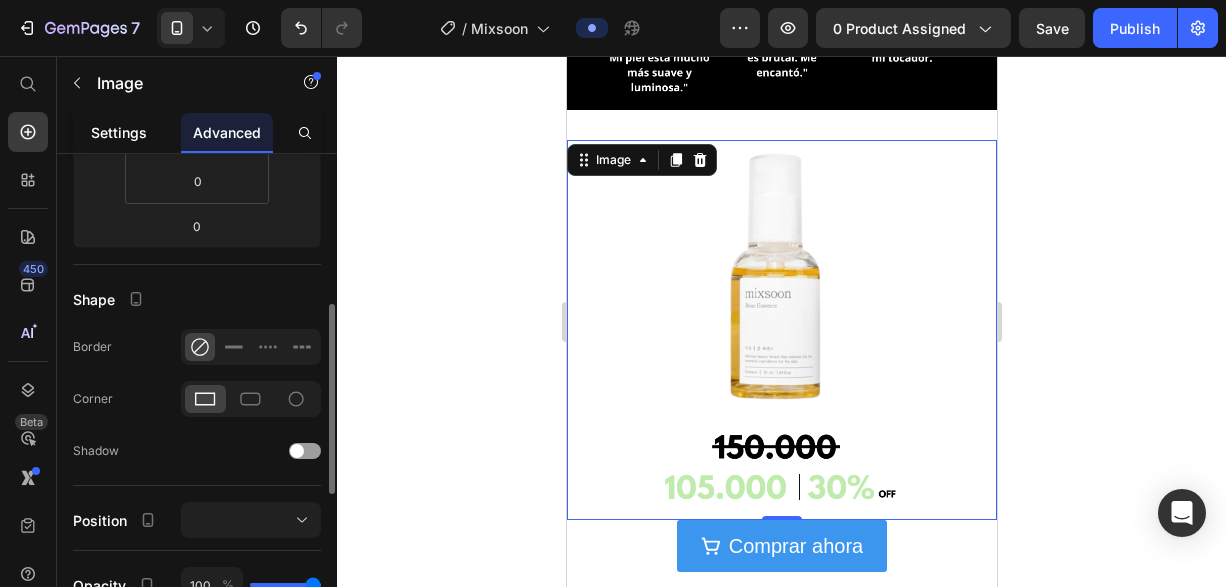 click on "Settings" 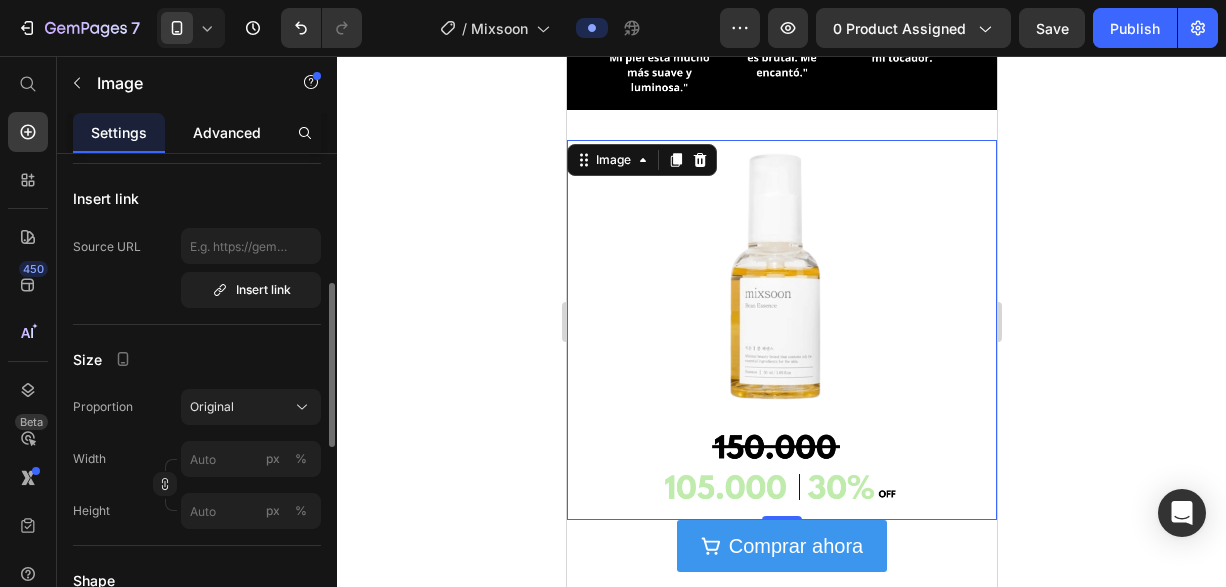 scroll, scrollTop: 0, scrollLeft: 0, axis: both 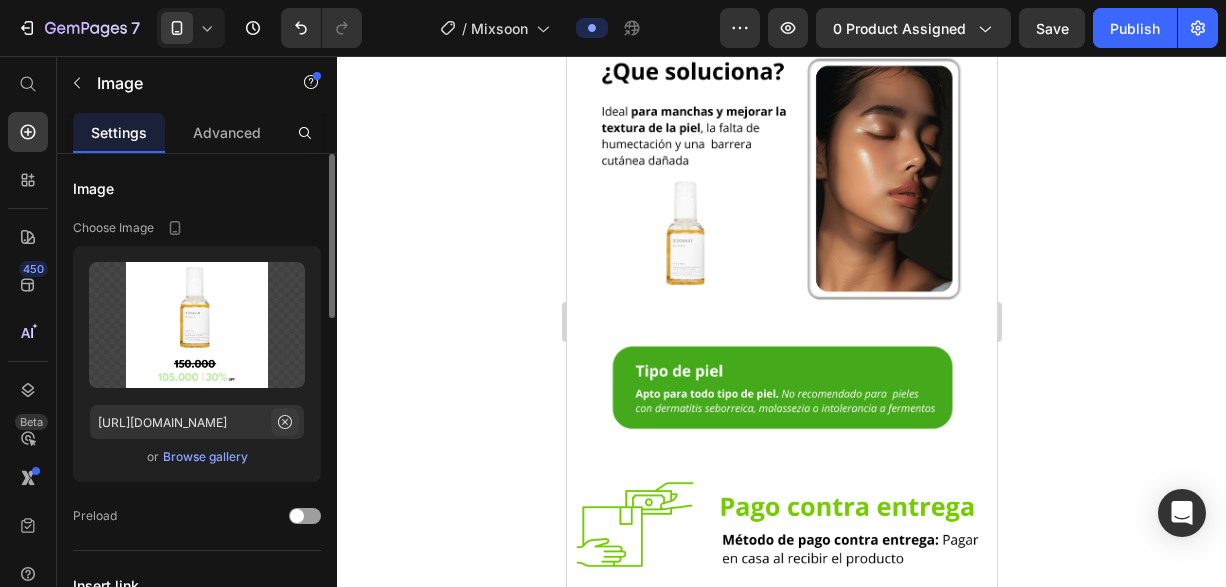 click 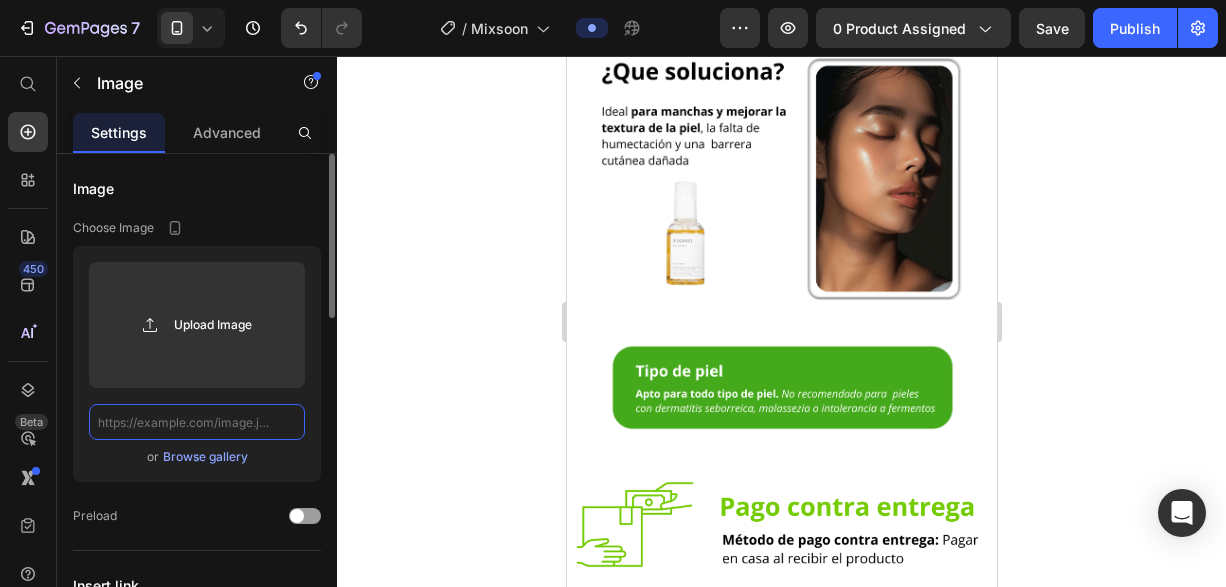 scroll, scrollTop: 0, scrollLeft: 0, axis: both 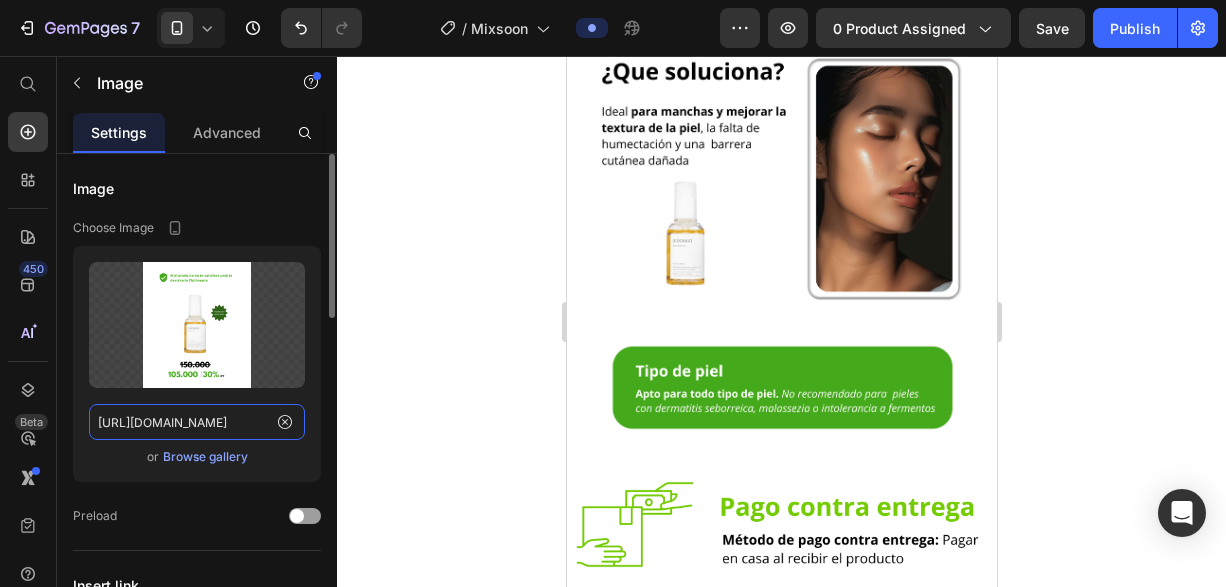 type on "[URL][DOMAIN_NAME]" 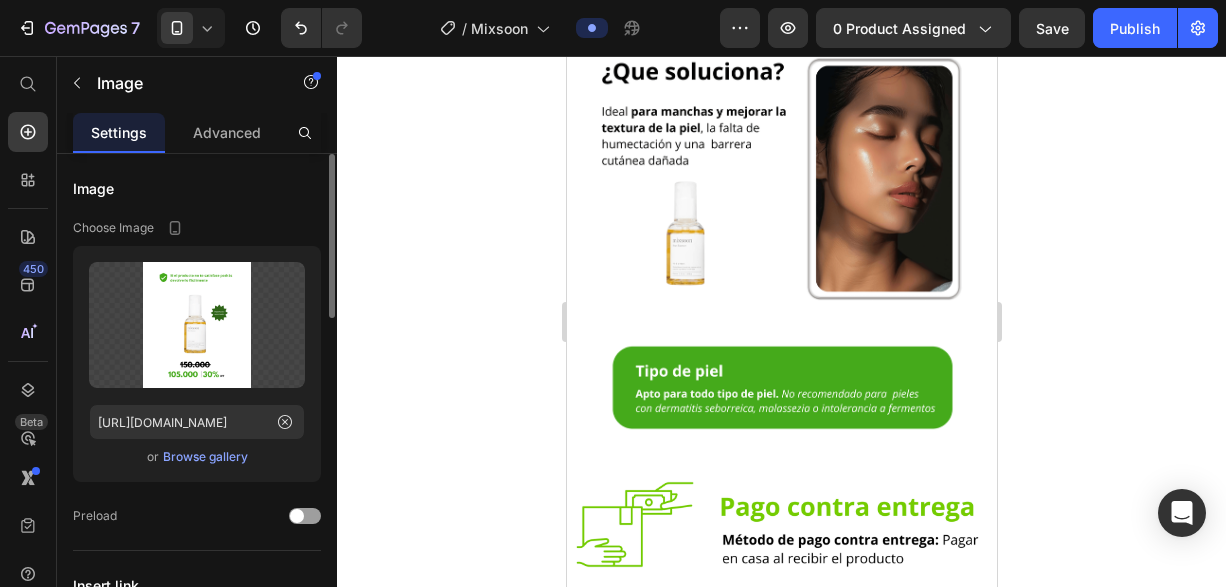 click 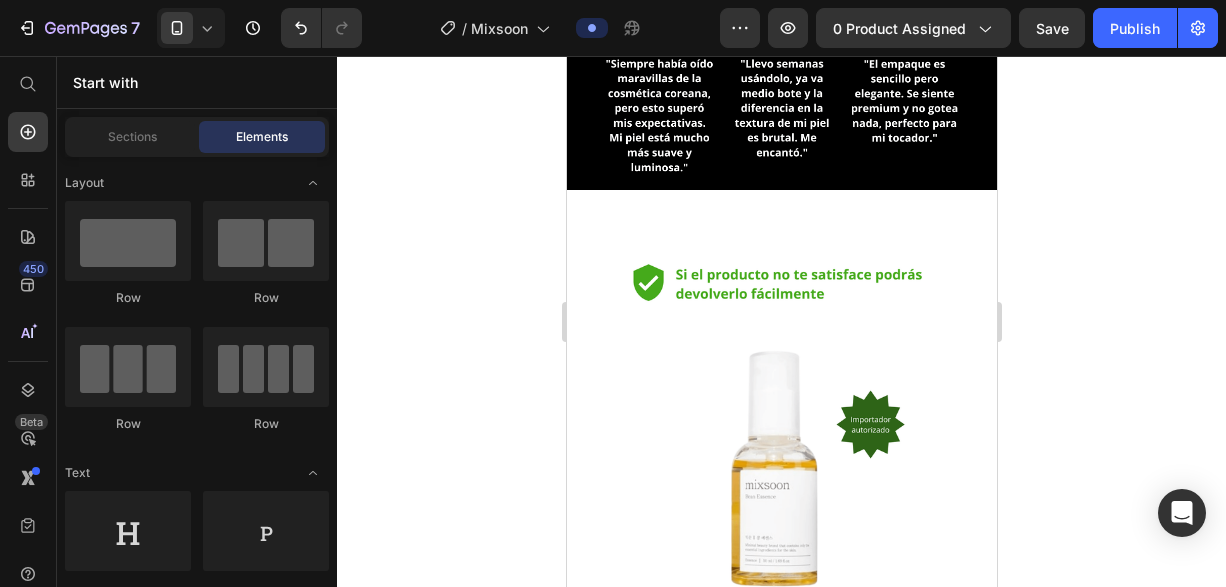 scroll, scrollTop: 2421, scrollLeft: 0, axis: vertical 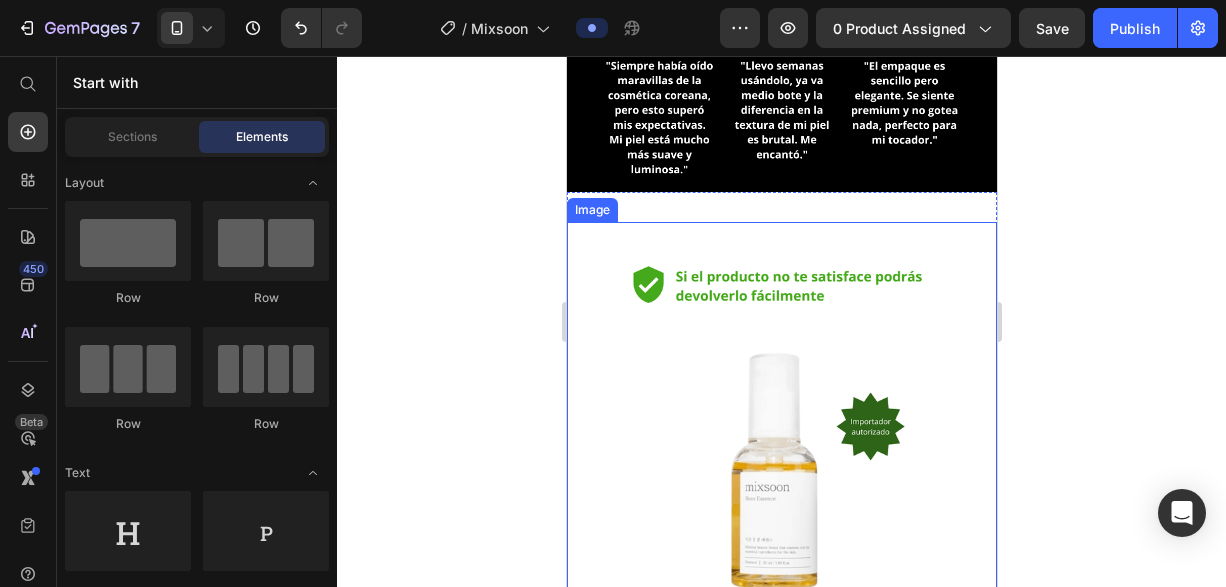 click at bounding box center [781, 475] 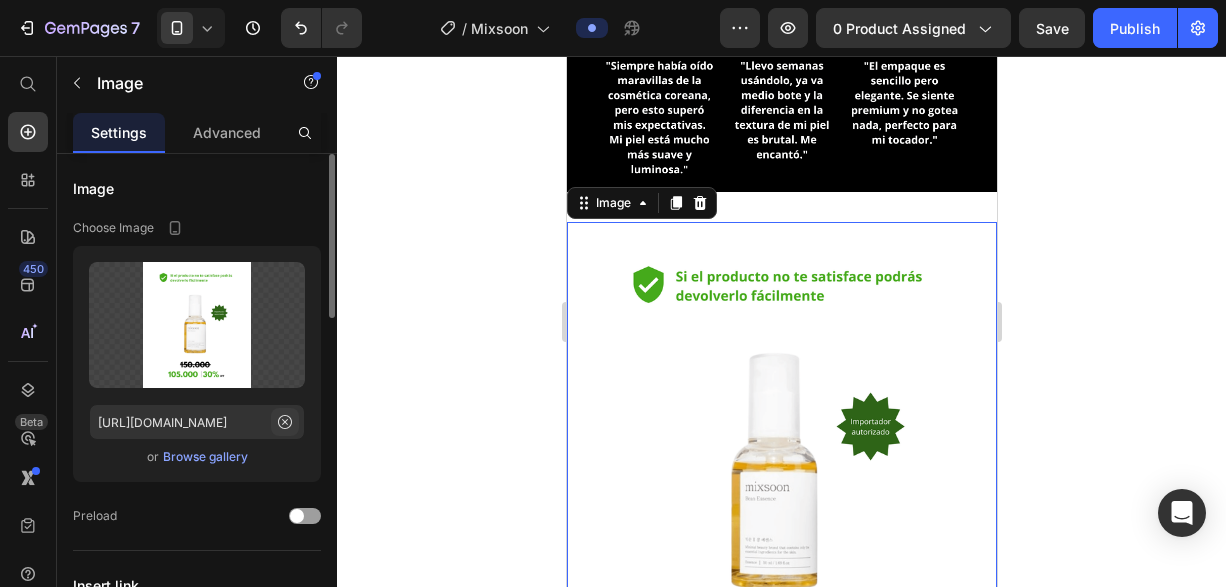 click 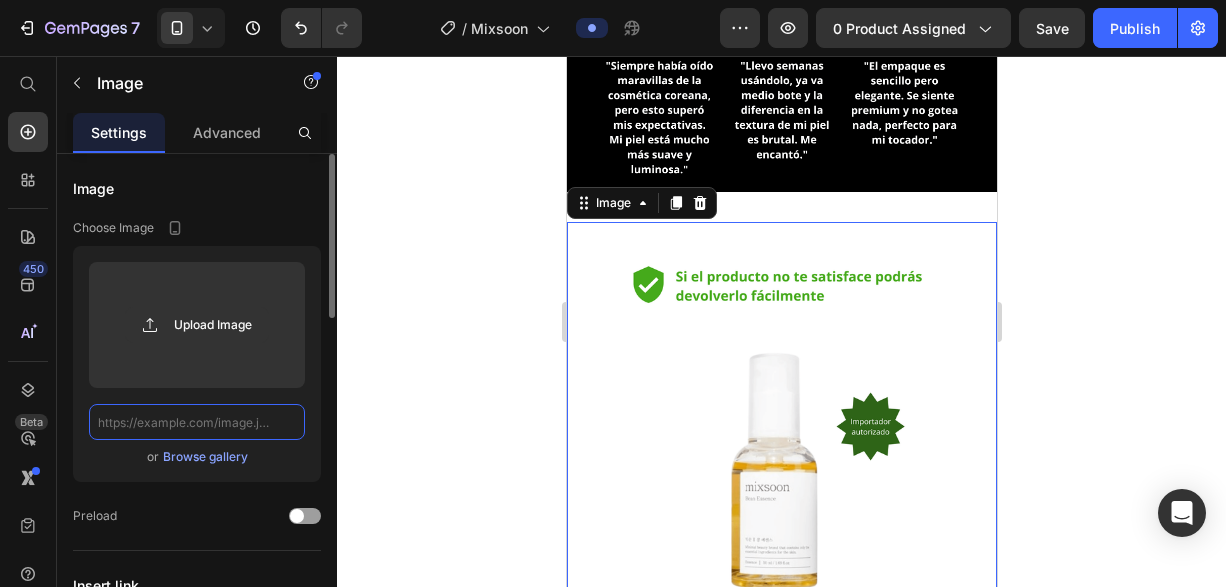 scroll, scrollTop: 0, scrollLeft: 0, axis: both 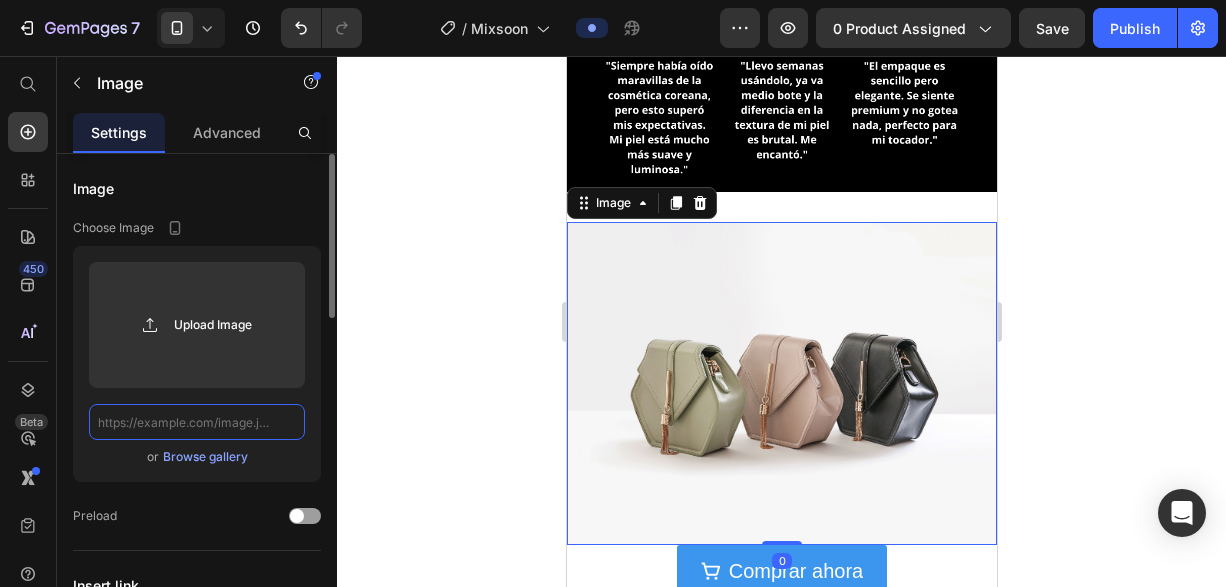 paste on "[URL][DOMAIN_NAME]" 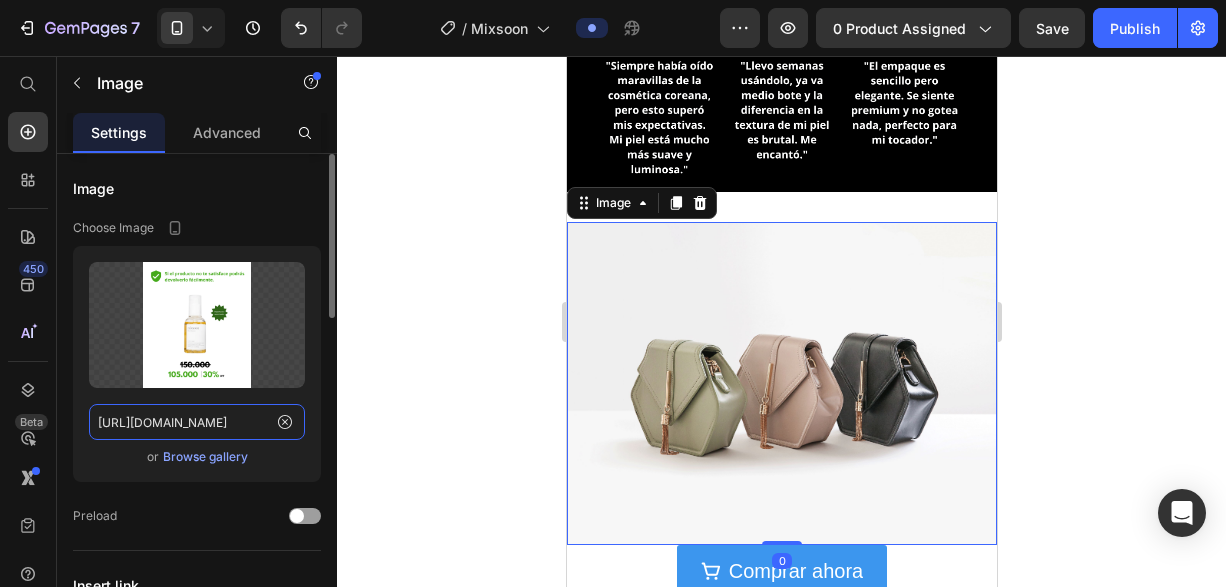 scroll, scrollTop: 0, scrollLeft: 115, axis: horizontal 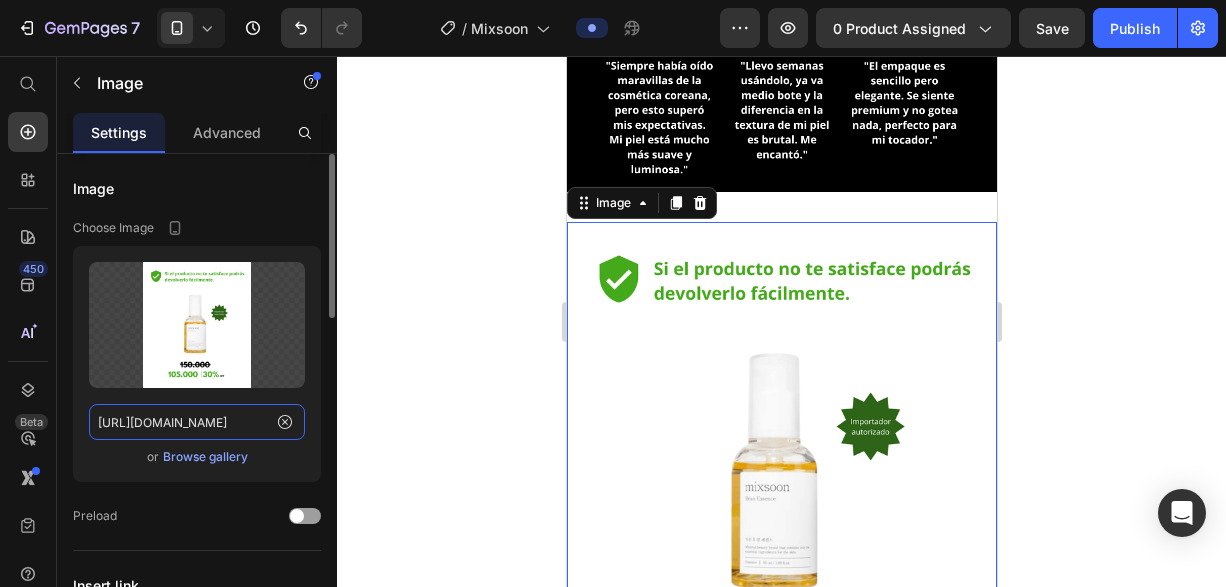 type on "[URL][DOMAIN_NAME]" 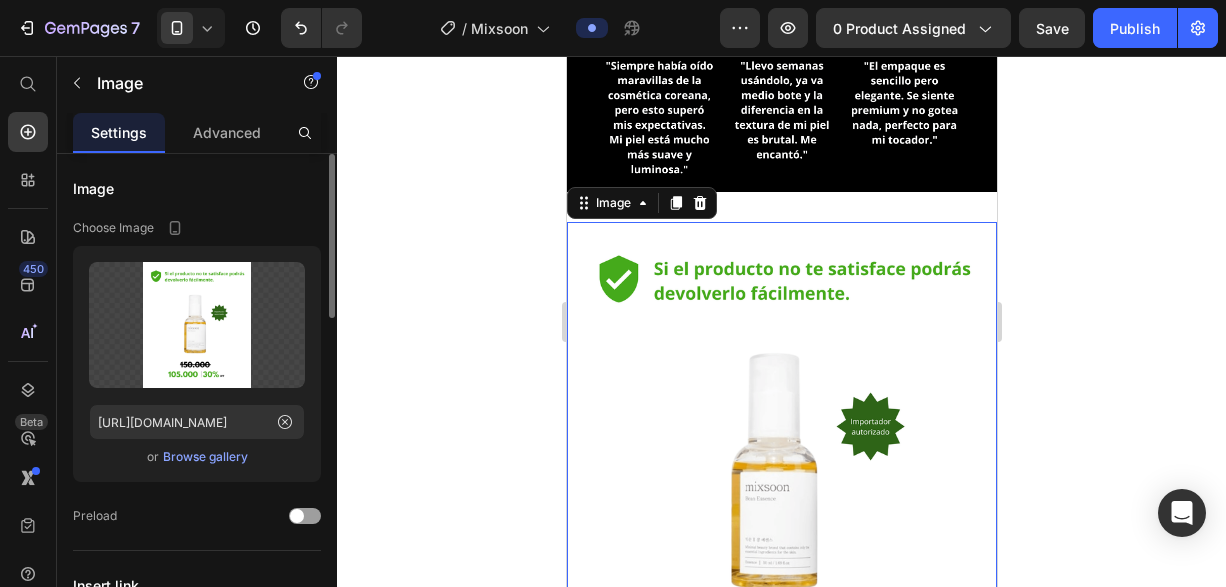click 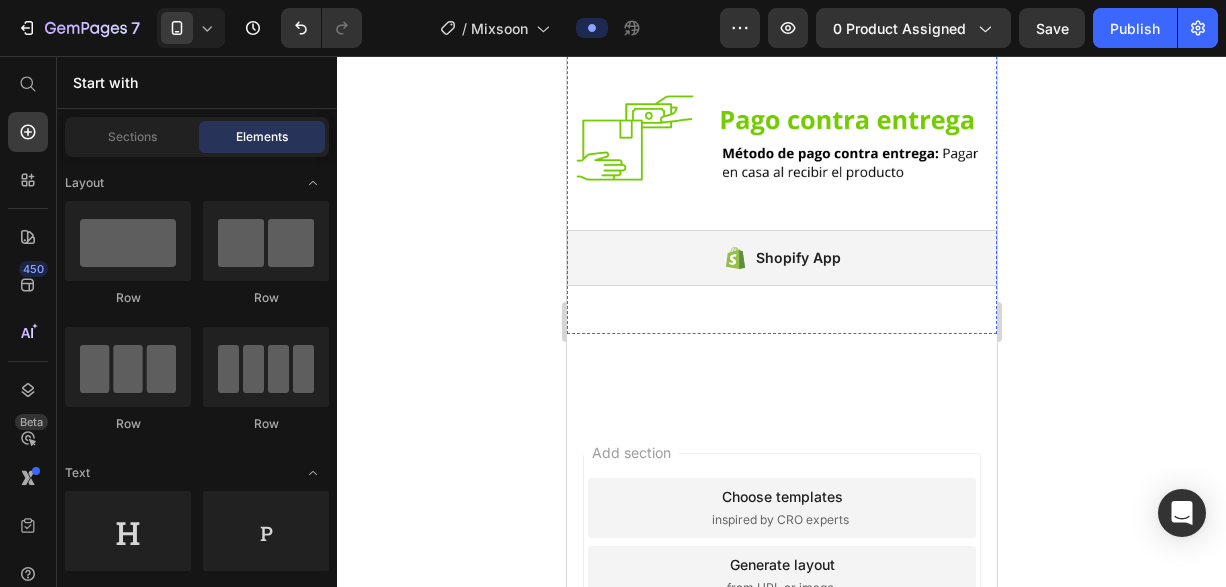 scroll, scrollTop: 4143, scrollLeft: 0, axis: vertical 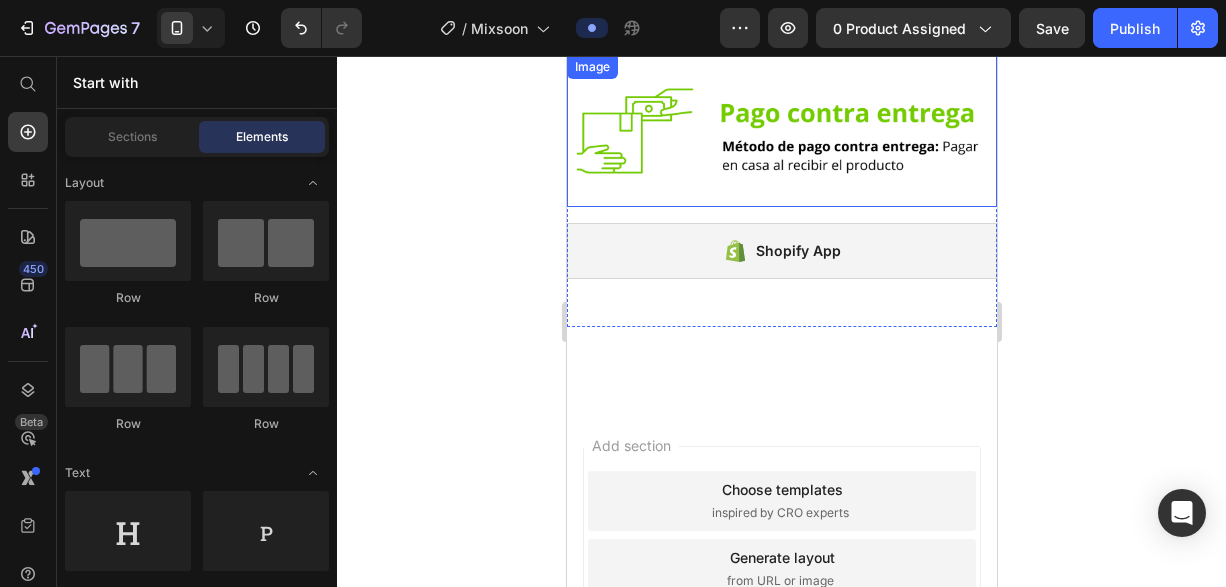 click at bounding box center [781, 131] 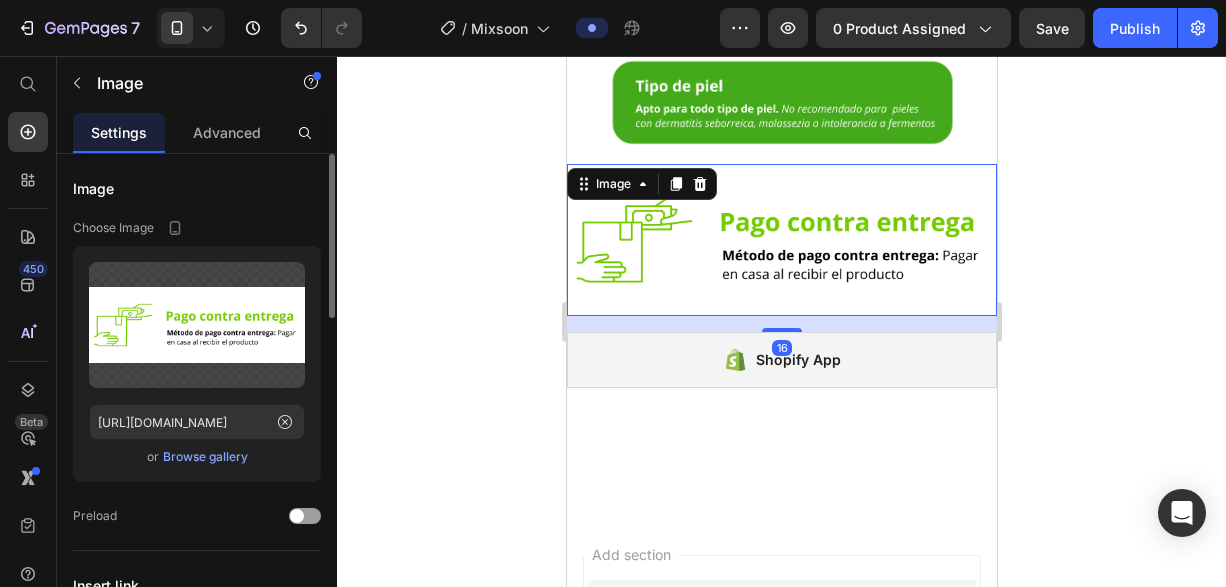 scroll, scrollTop: 4029, scrollLeft: 0, axis: vertical 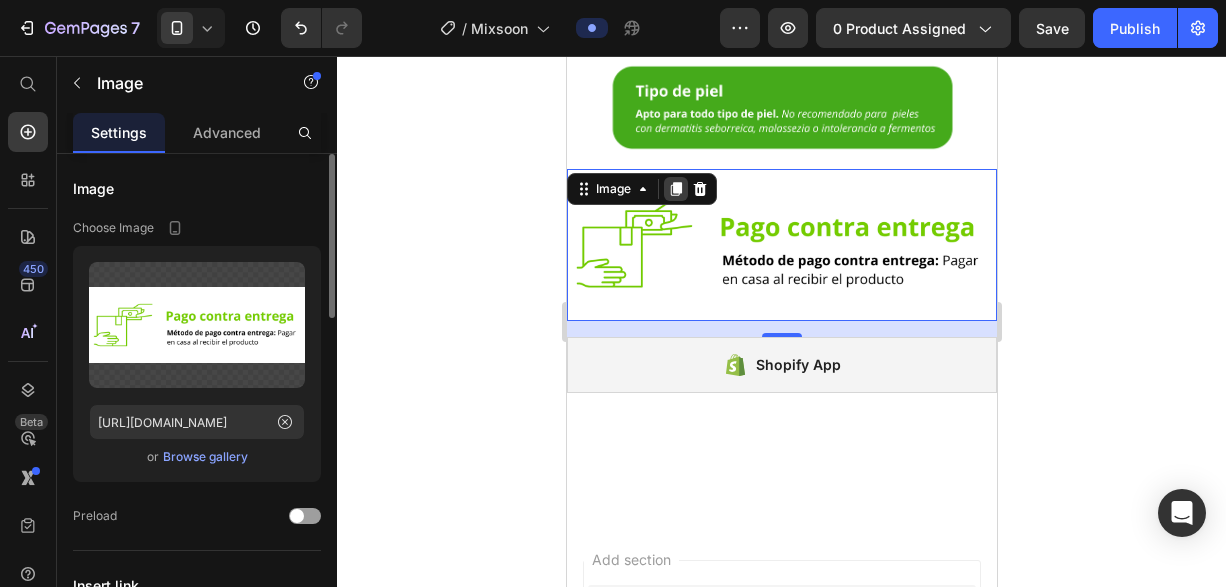 click 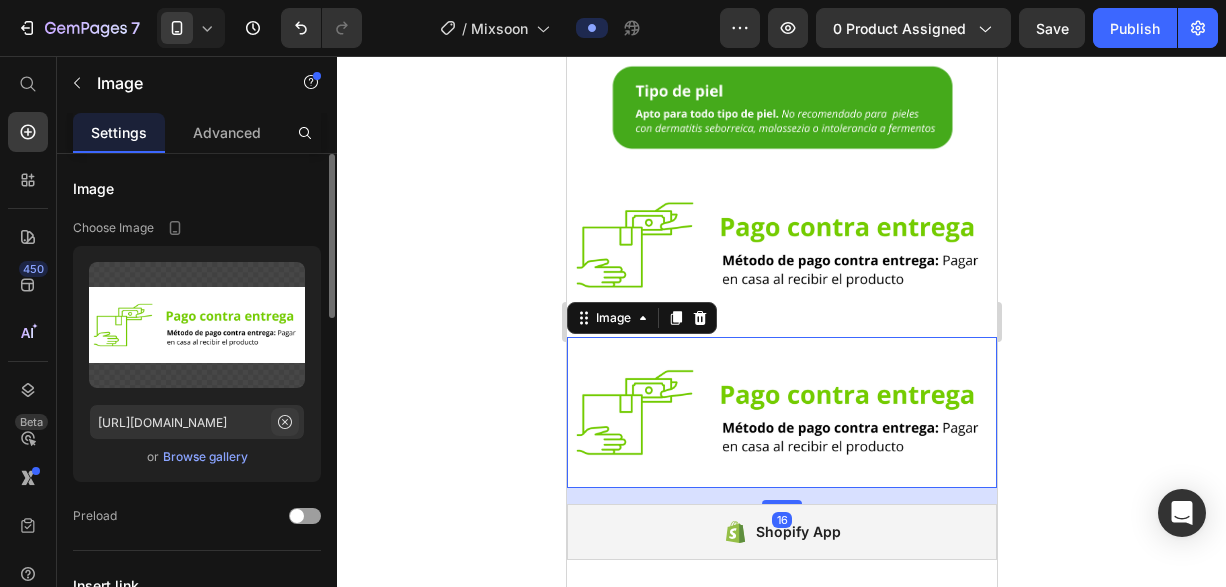 click 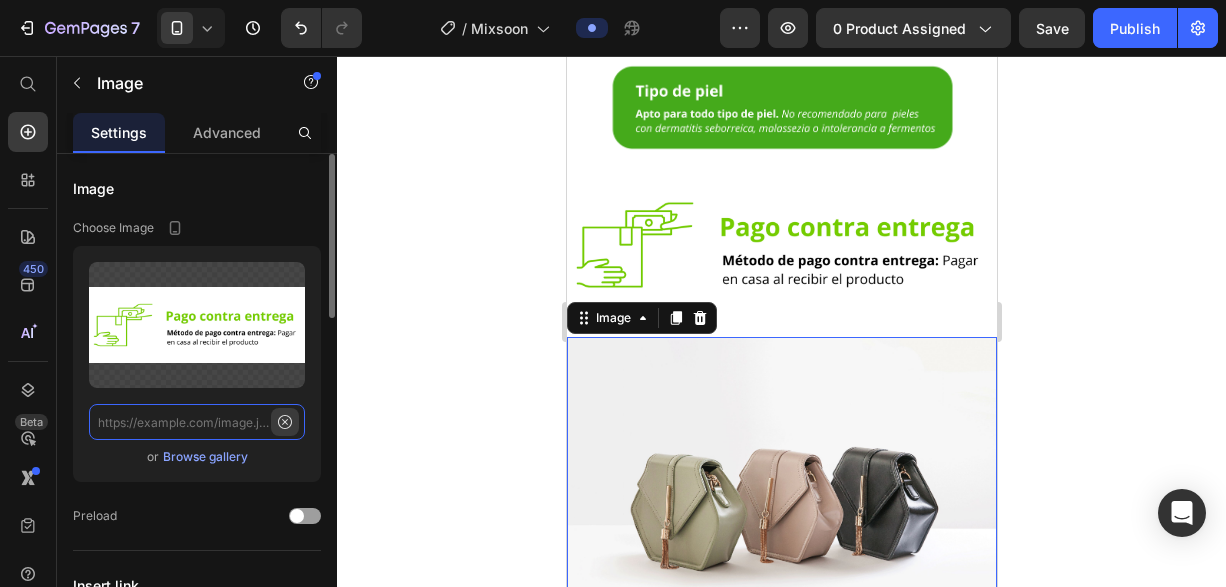 scroll, scrollTop: 0, scrollLeft: 0, axis: both 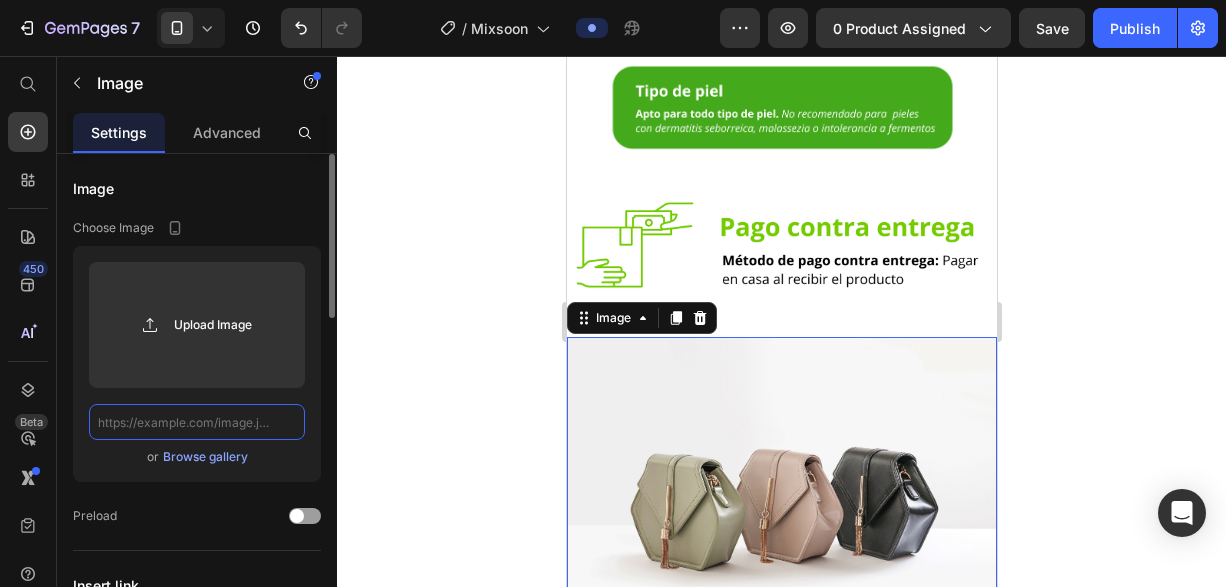 paste on "[URL][DOMAIN_NAME]" 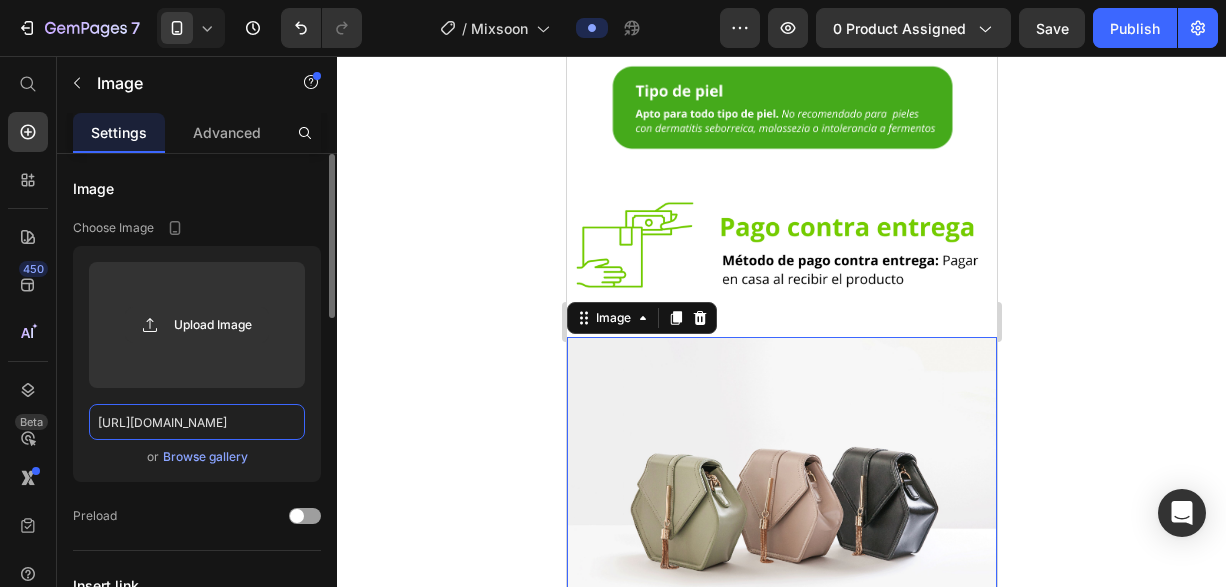 scroll, scrollTop: 0, scrollLeft: 117, axis: horizontal 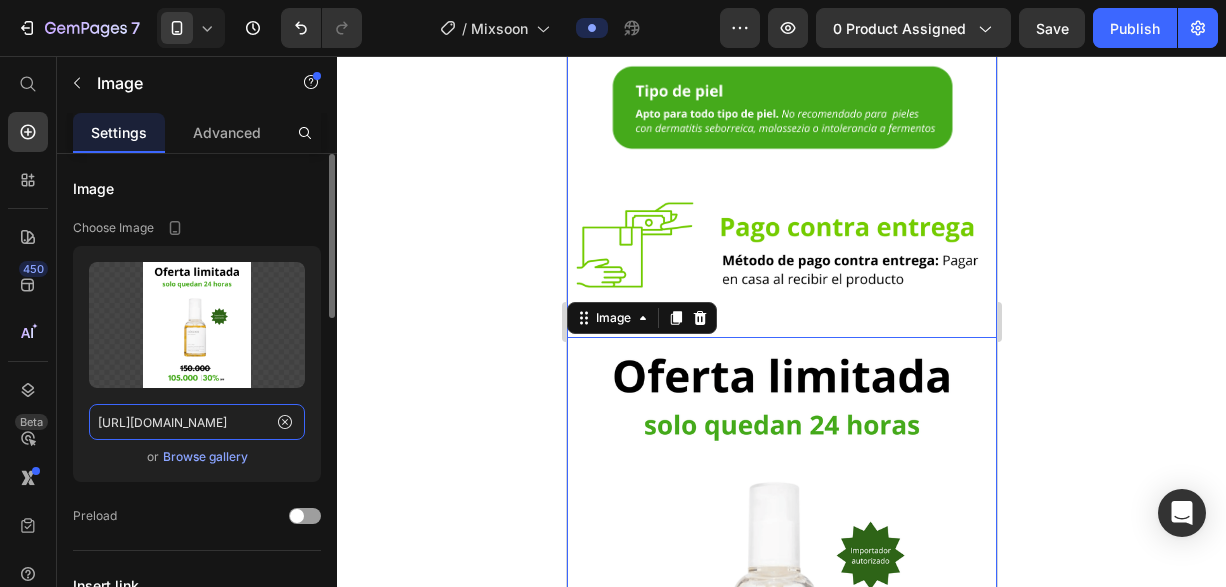 type on "[URL][DOMAIN_NAME]" 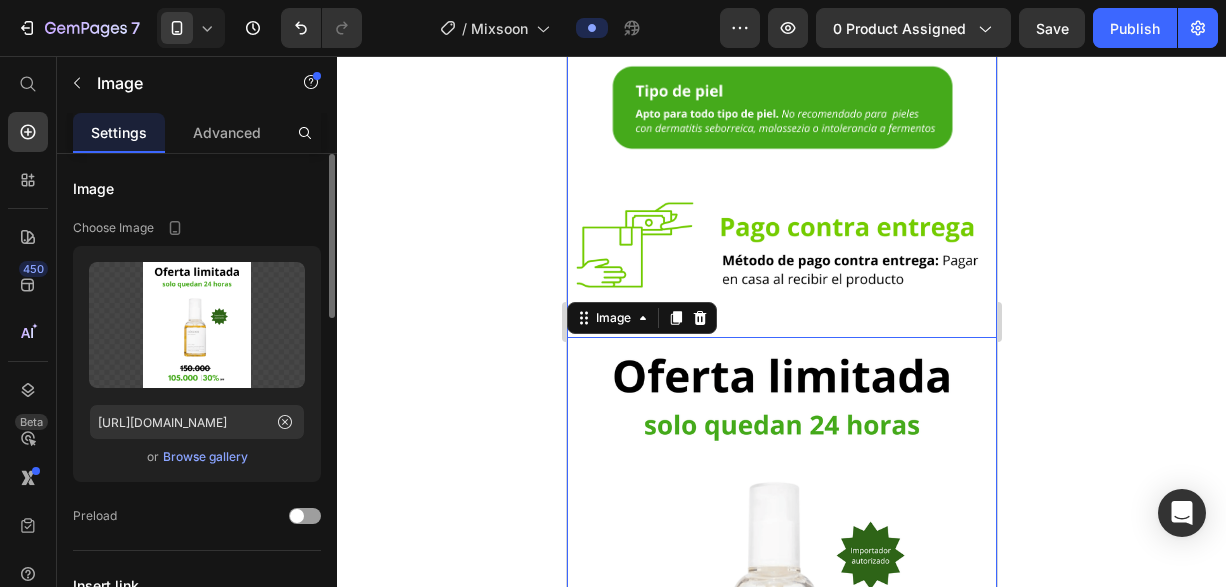 click 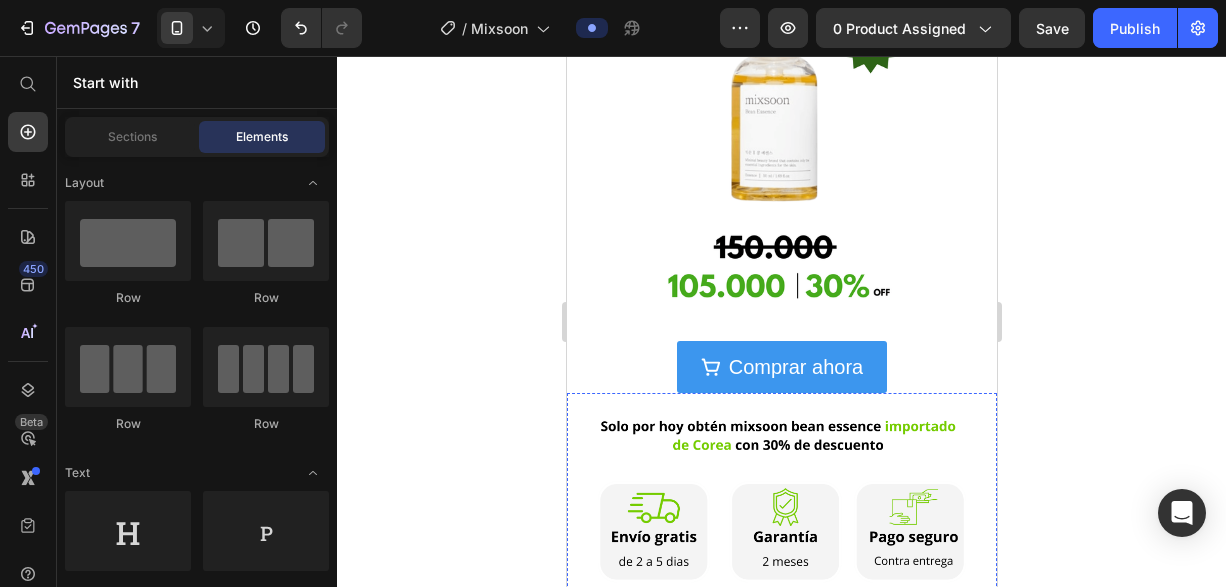 scroll, scrollTop: 2801, scrollLeft: 0, axis: vertical 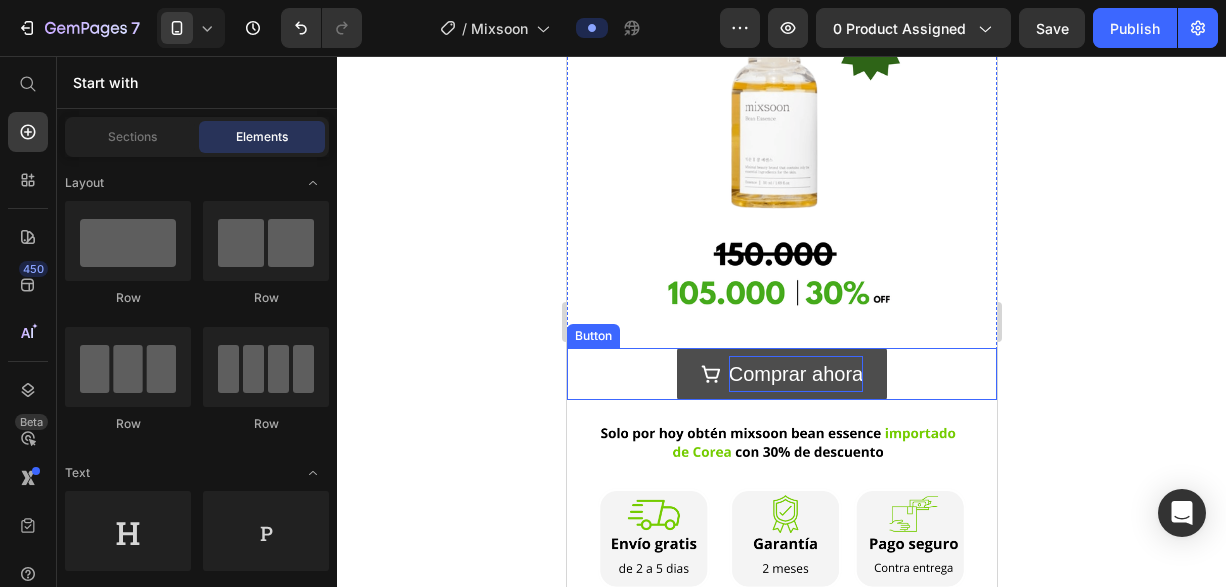 click on "Comprar ahora" at bounding box center (795, 374) 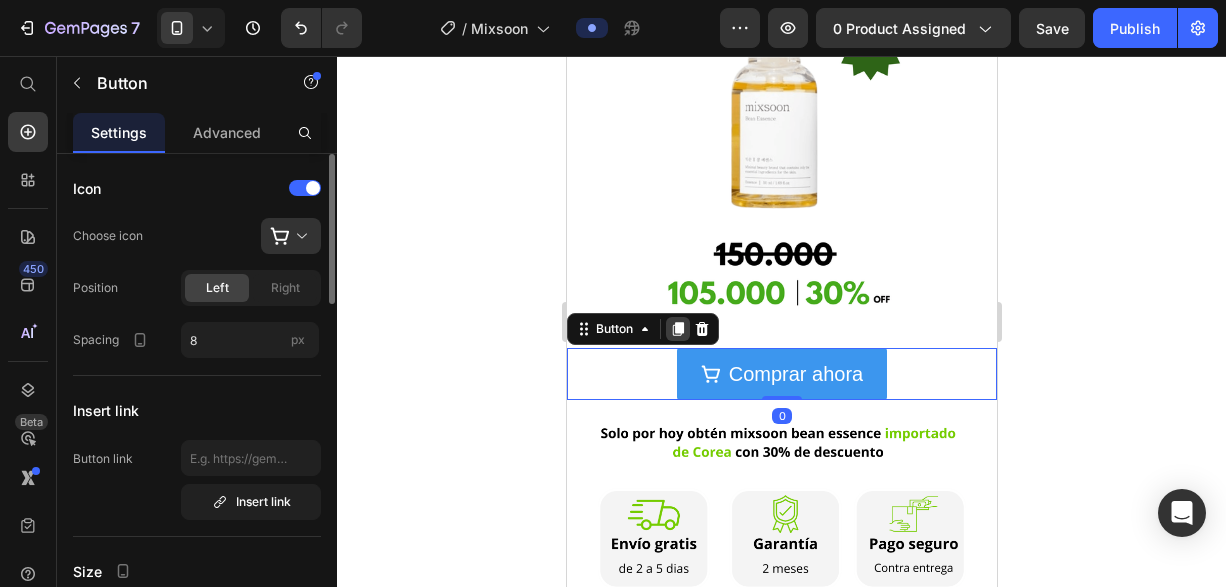 click 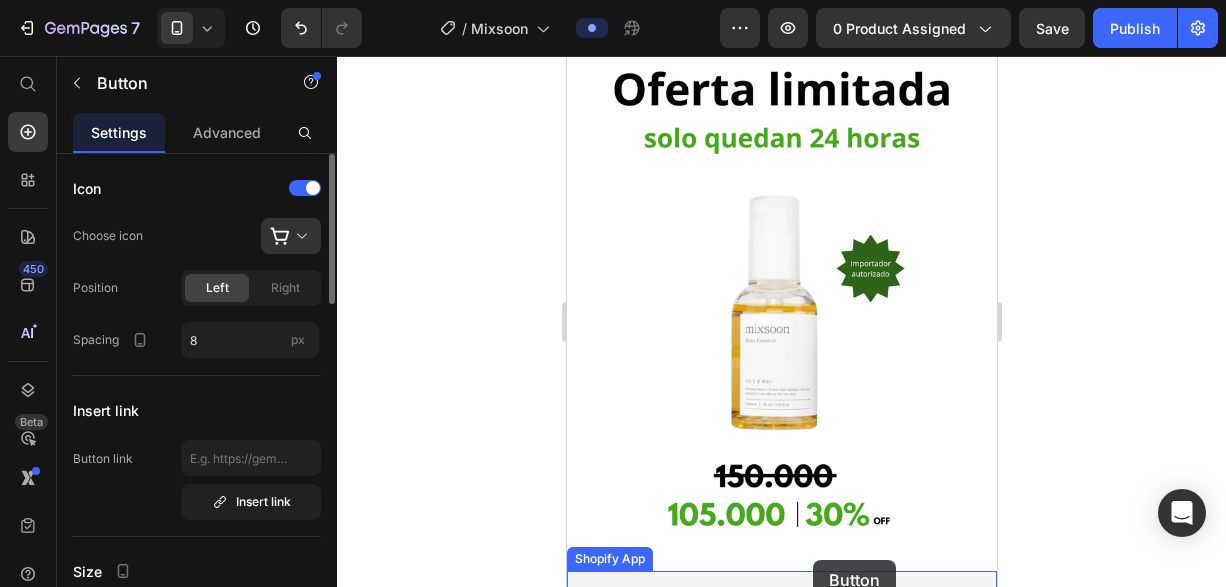 scroll, scrollTop: 4449, scrollLeft: 0, axis: vertical 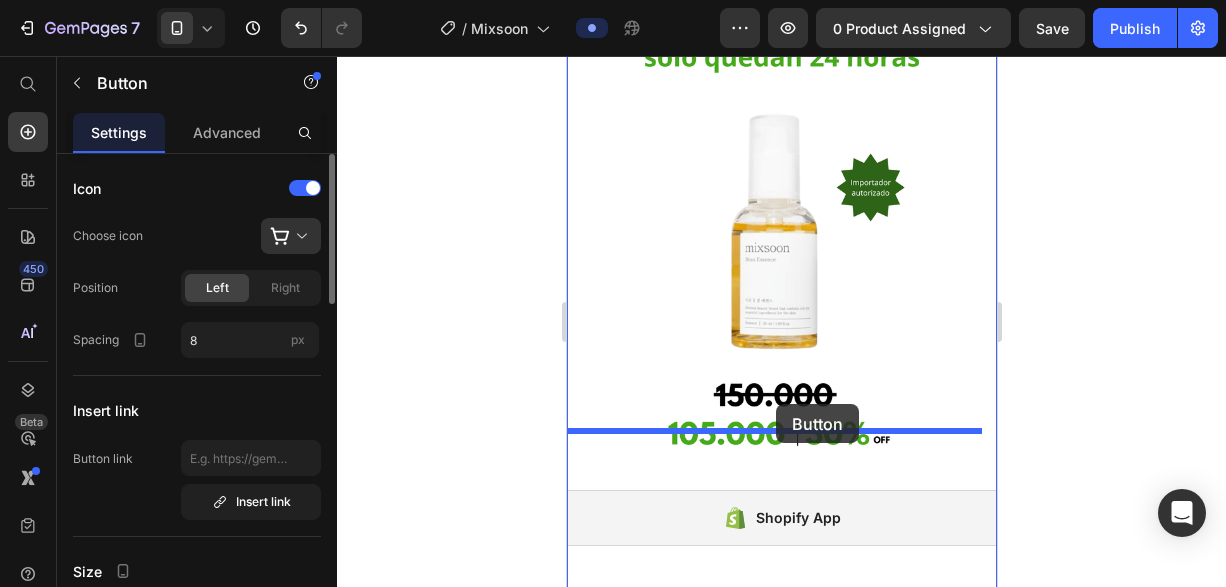 drag, startPoint x: 805, startPoint y: 330, endPoint x: 775, endPoint y: 404, distance: 79.84986 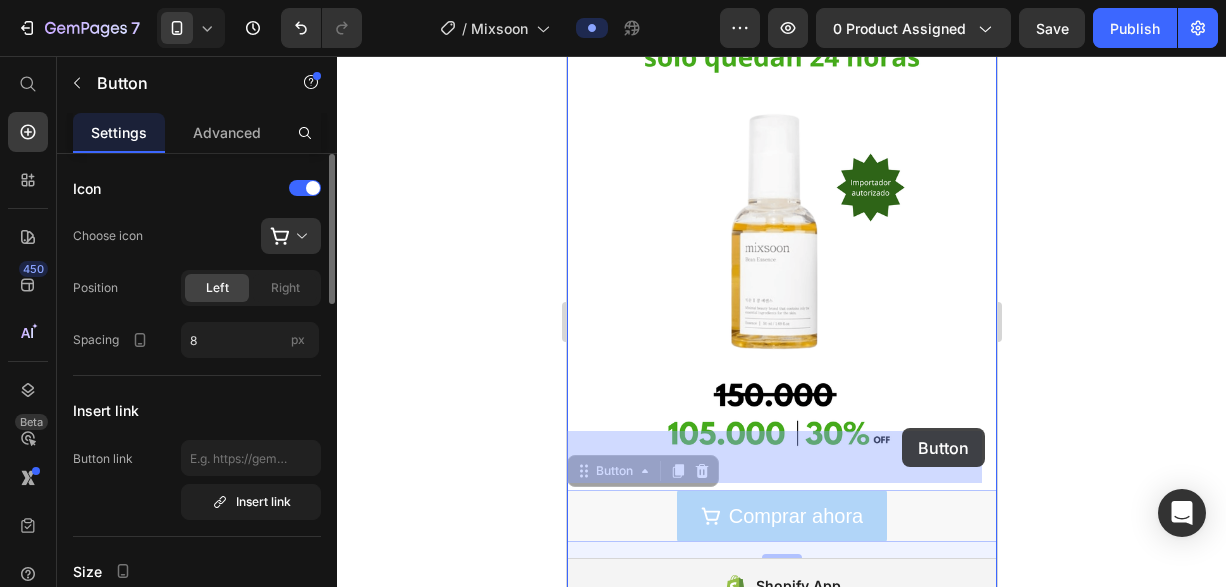 drag, startPoint x: 909, startPoint y: 452, endPoint x: 894, endPoint y: 447, distance: 15.811388 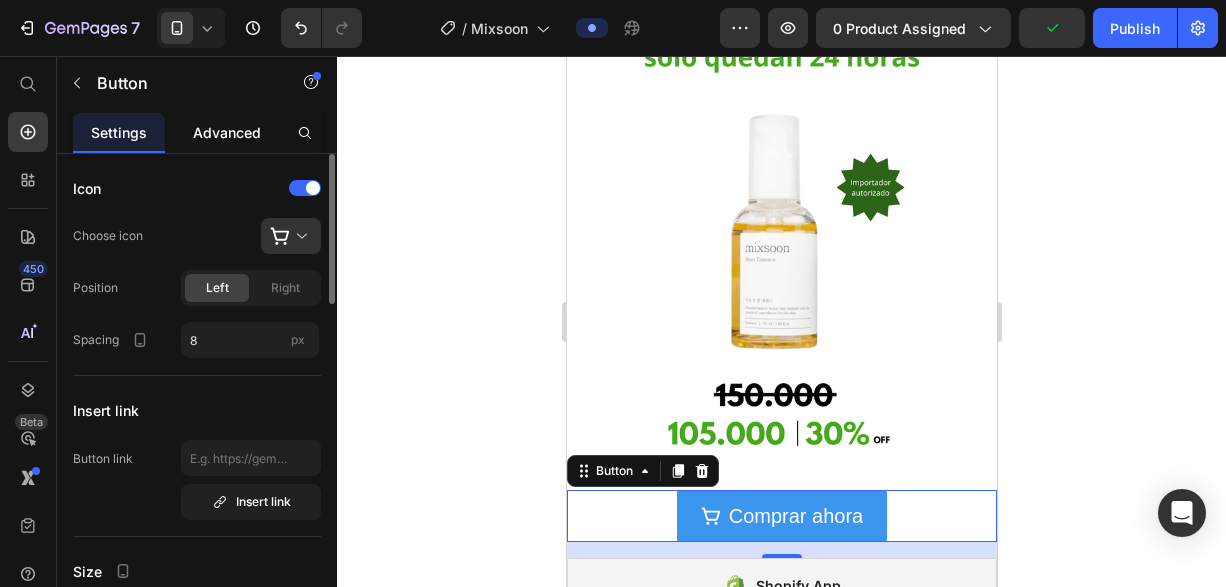 click on "Advanced" 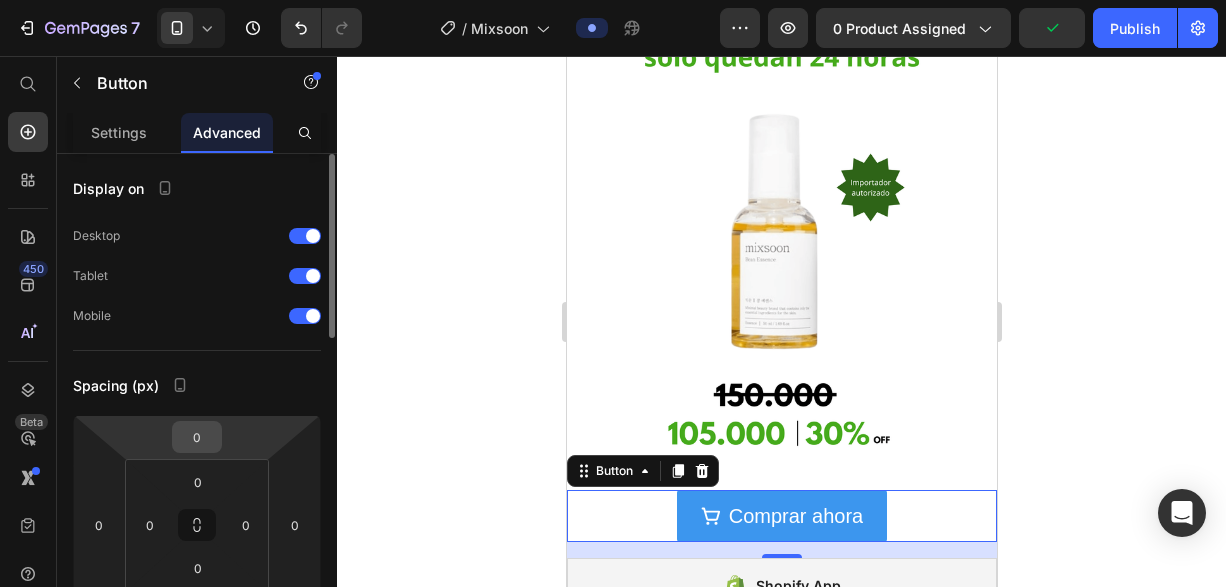 click on "0" at bounding box center (197, 437) 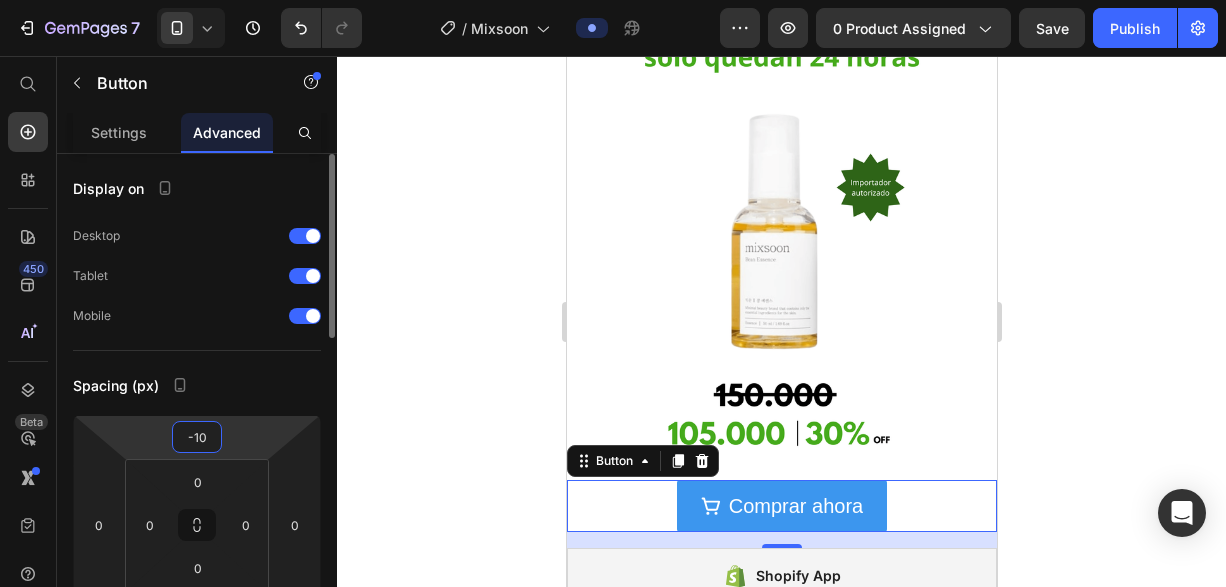 type on "-1" 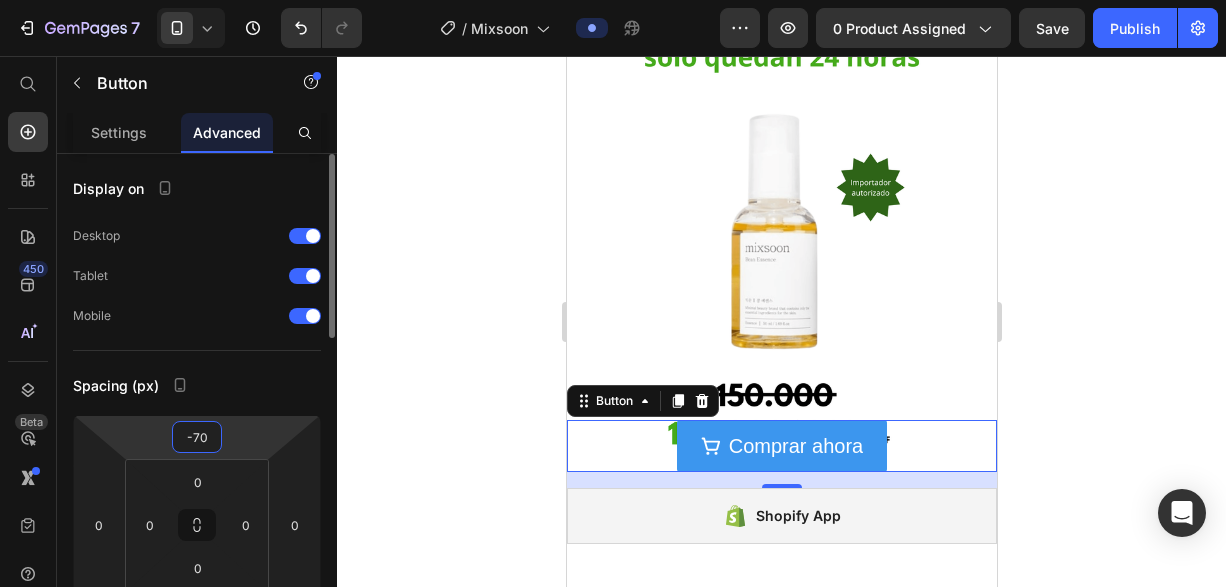 type on "-7" 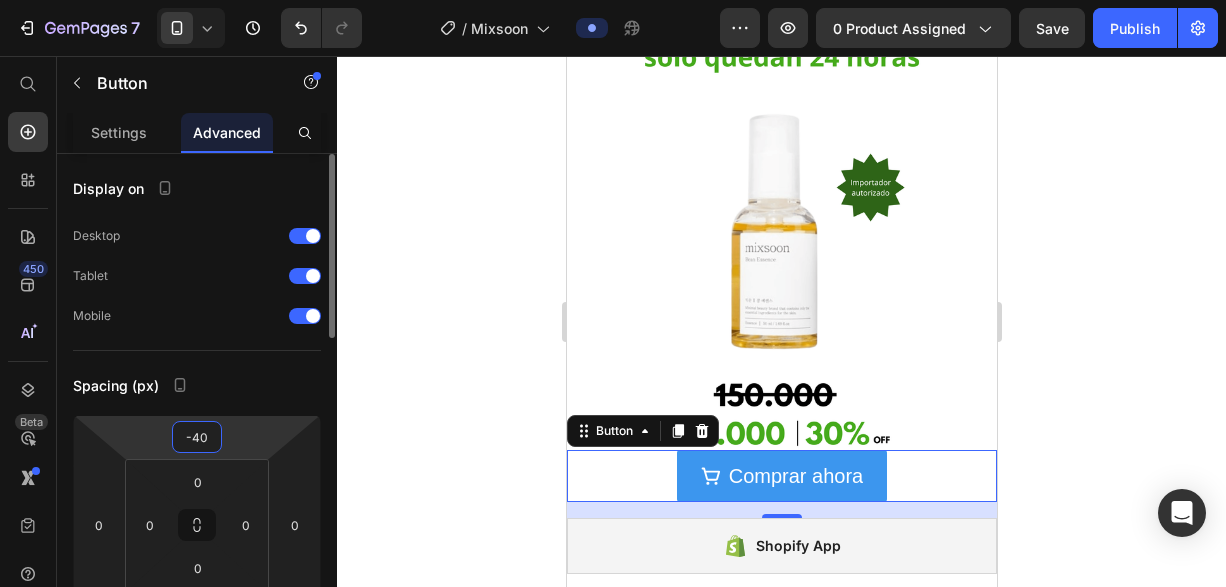 type on "-4" 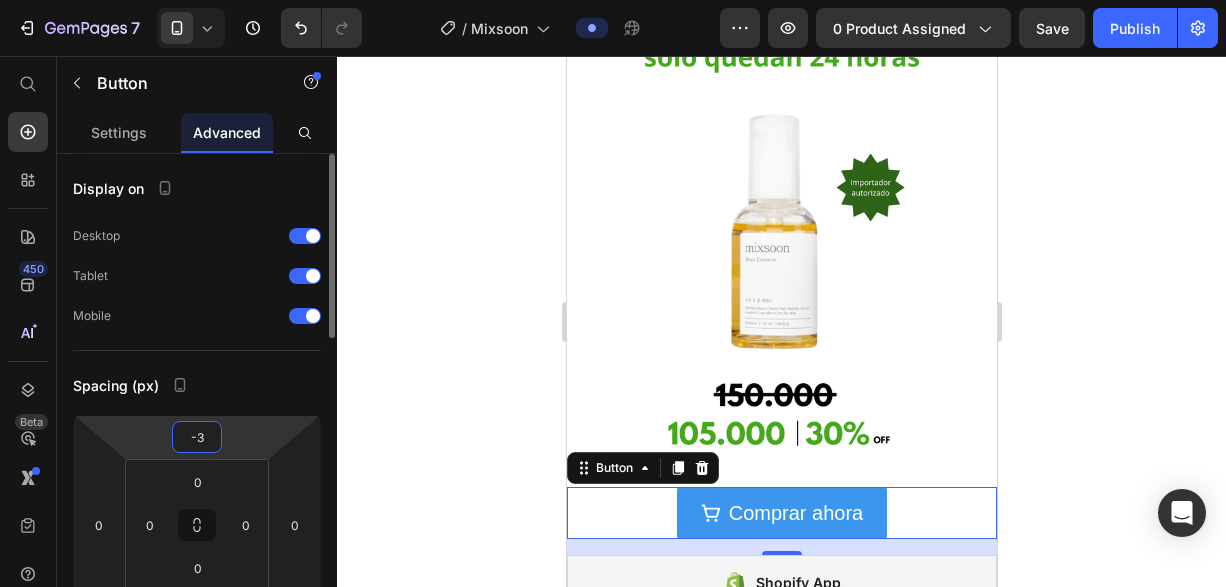 type on "-30" 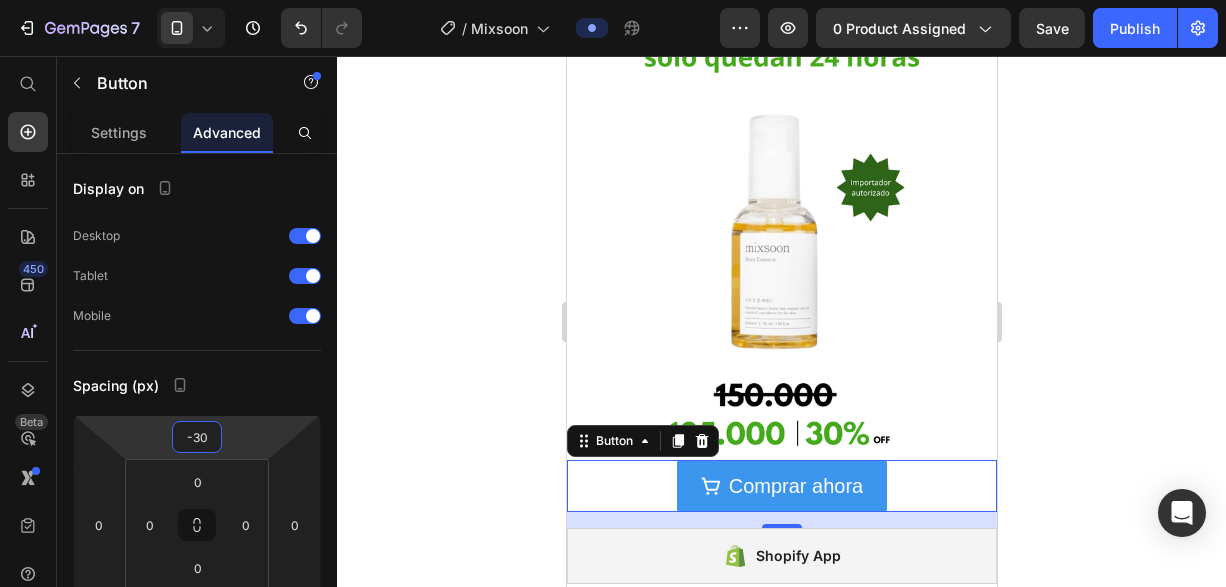 click 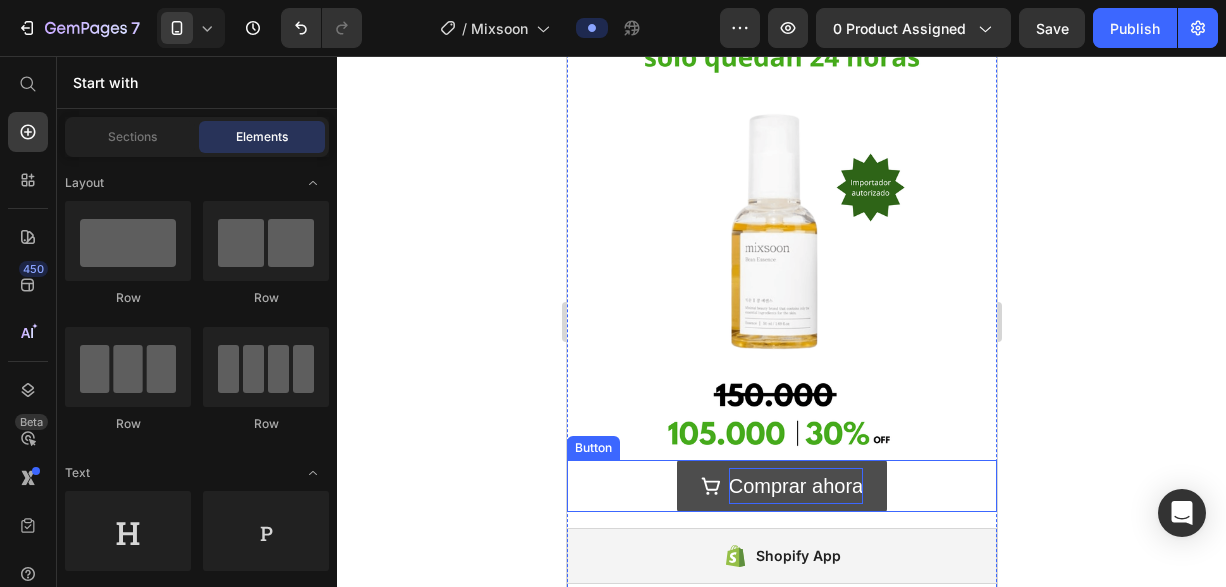 click on "Comprar ahora" at bounding box center [795, 486] 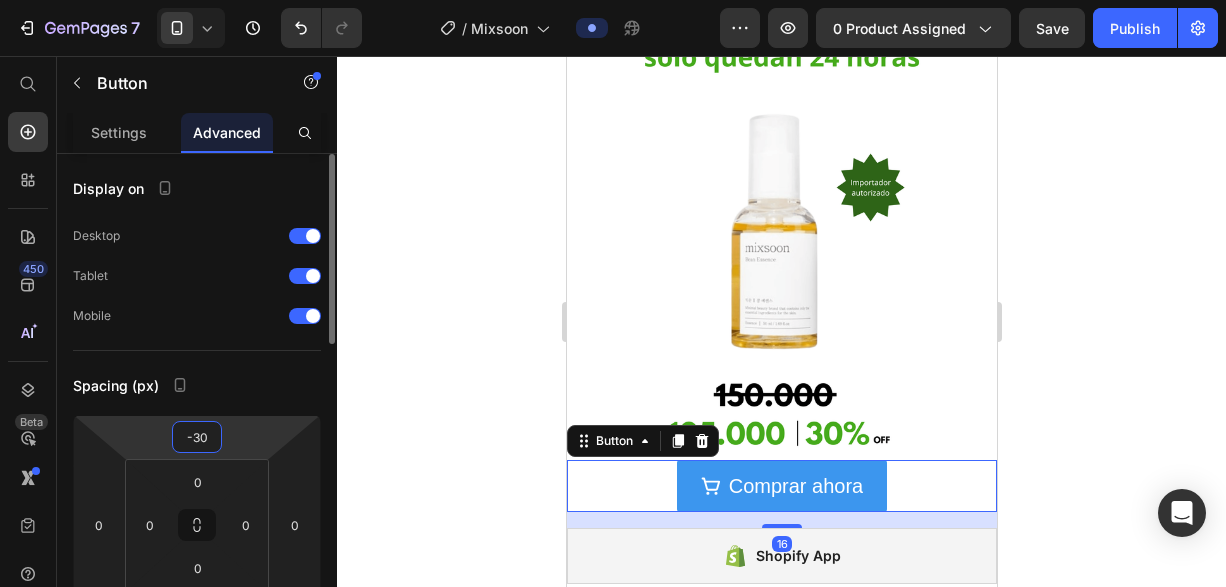 click on "-30" at bounding box center [197, 437] 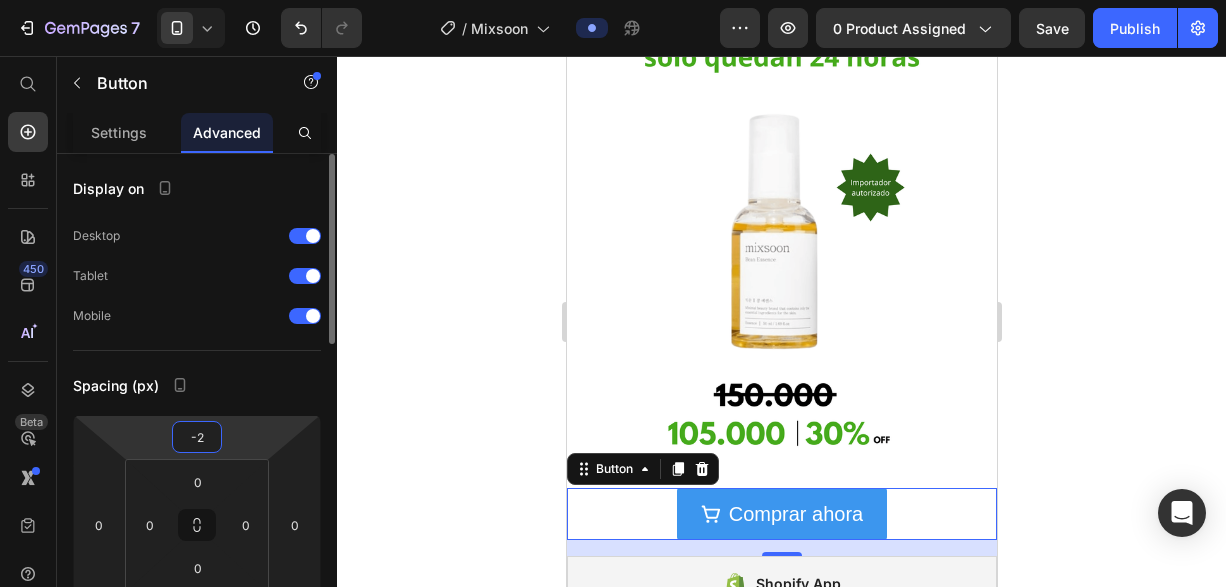 type on "-20" 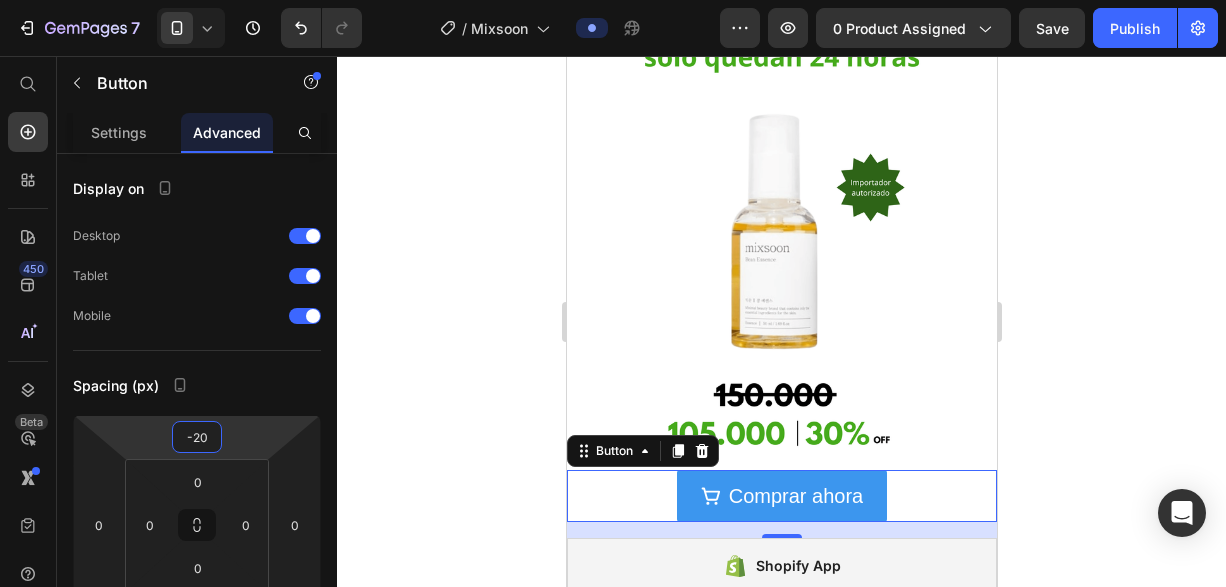 click 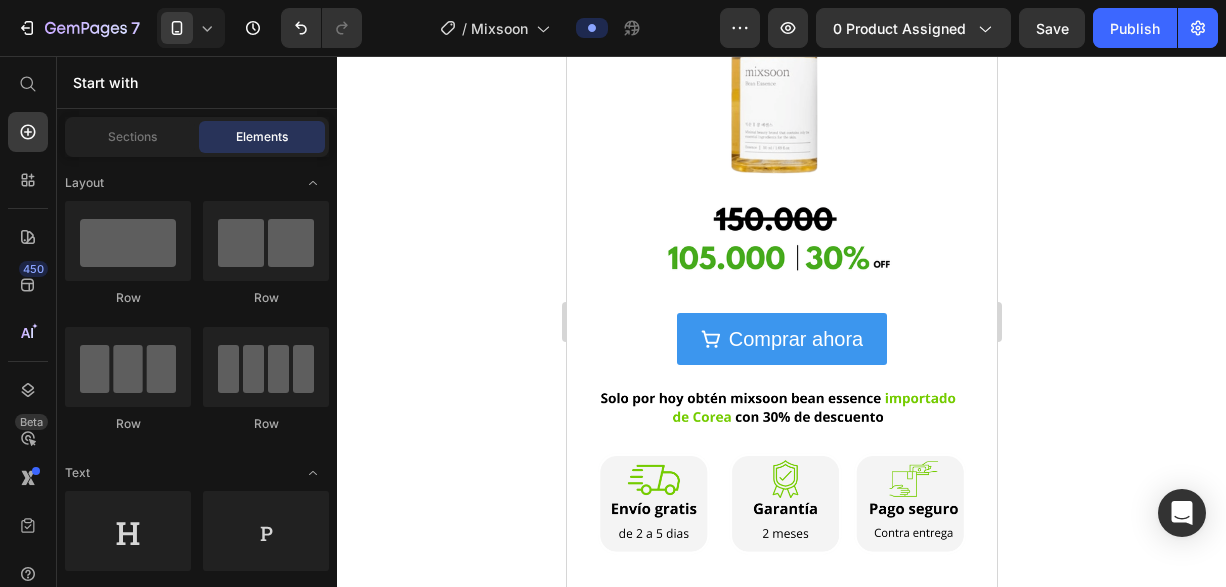 scroll, scrollTop: 2850, scrollLeft: 0, axis: vertical 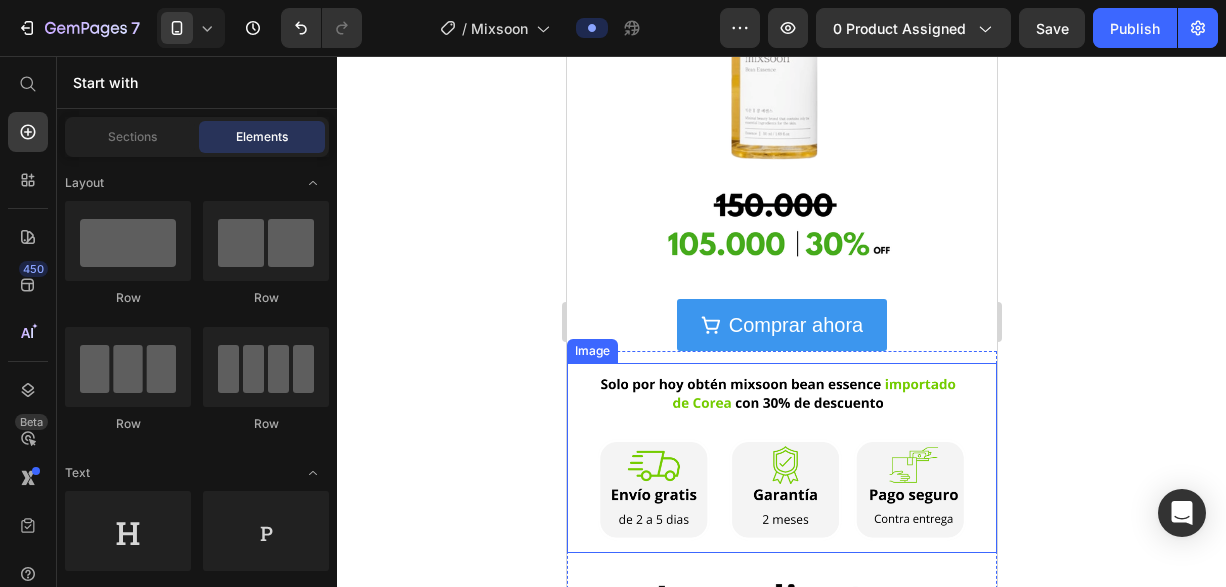 click at bounding box center [781, 458] 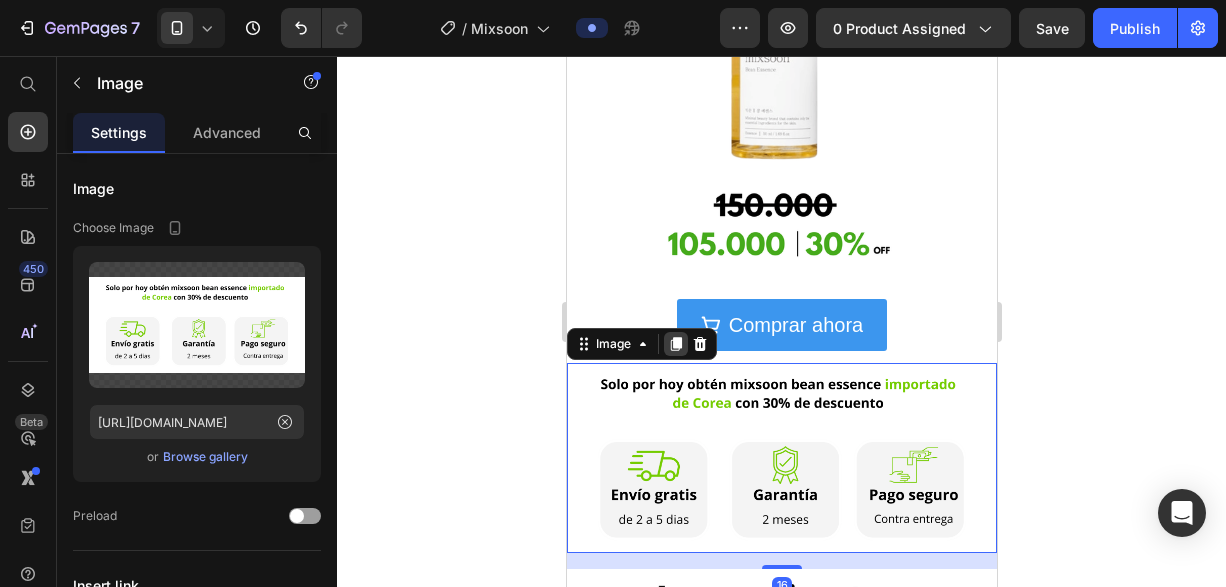 click at bounding box center (675, 344) 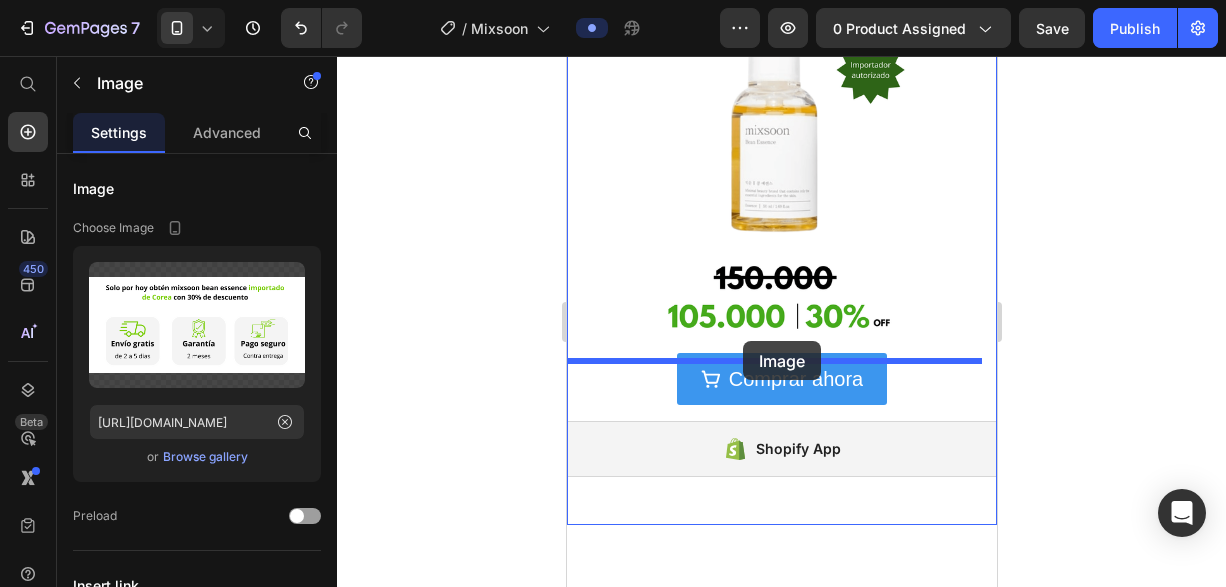 drag, startPoint x: 761, startPoint y: 533, endPoint x: 742, endPoint y: 345, distance: 188.95767 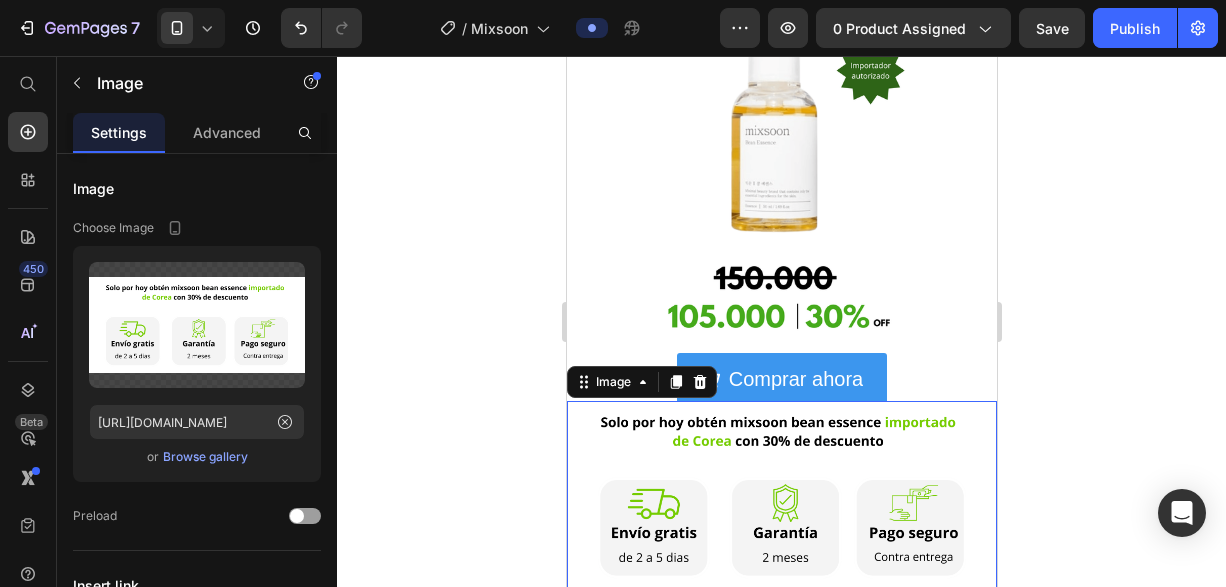 click 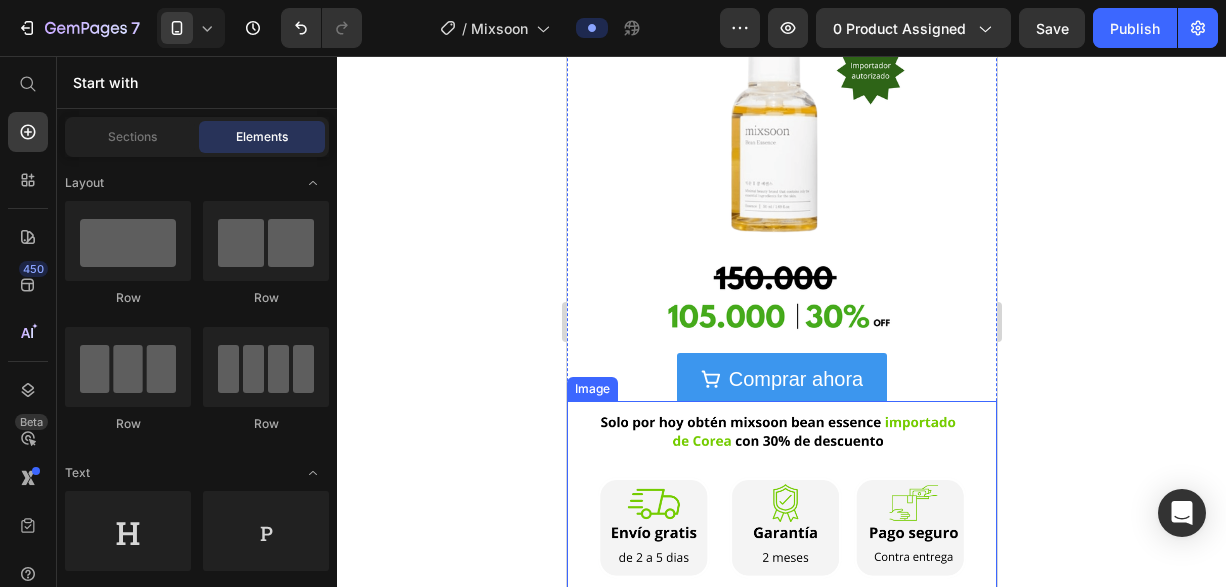click at bounding box center (781, 496) 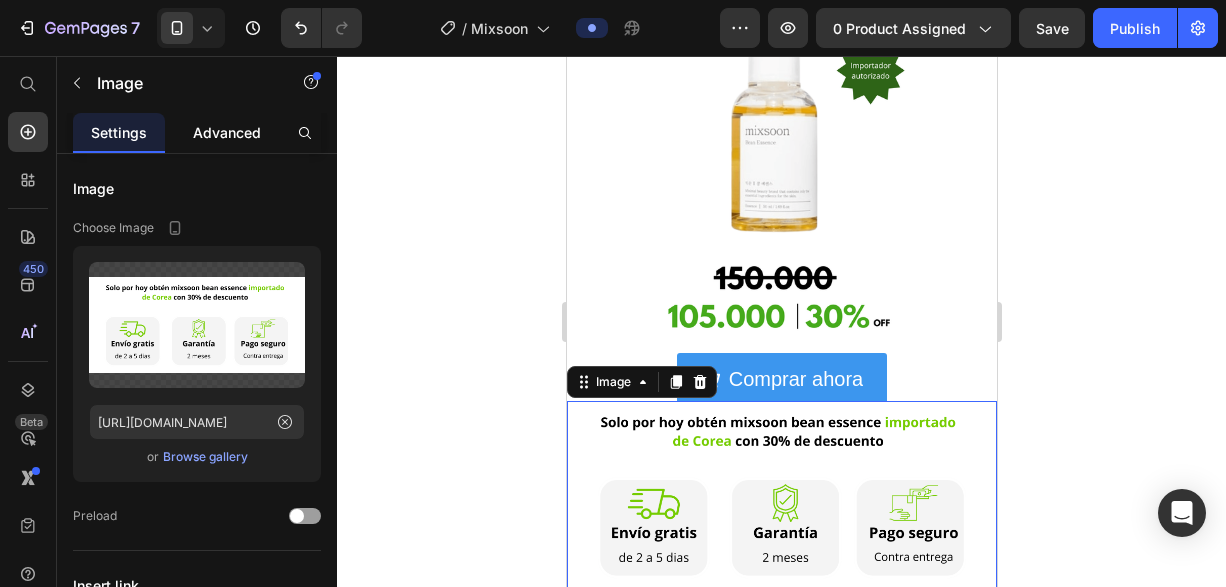 click on "Advanced" 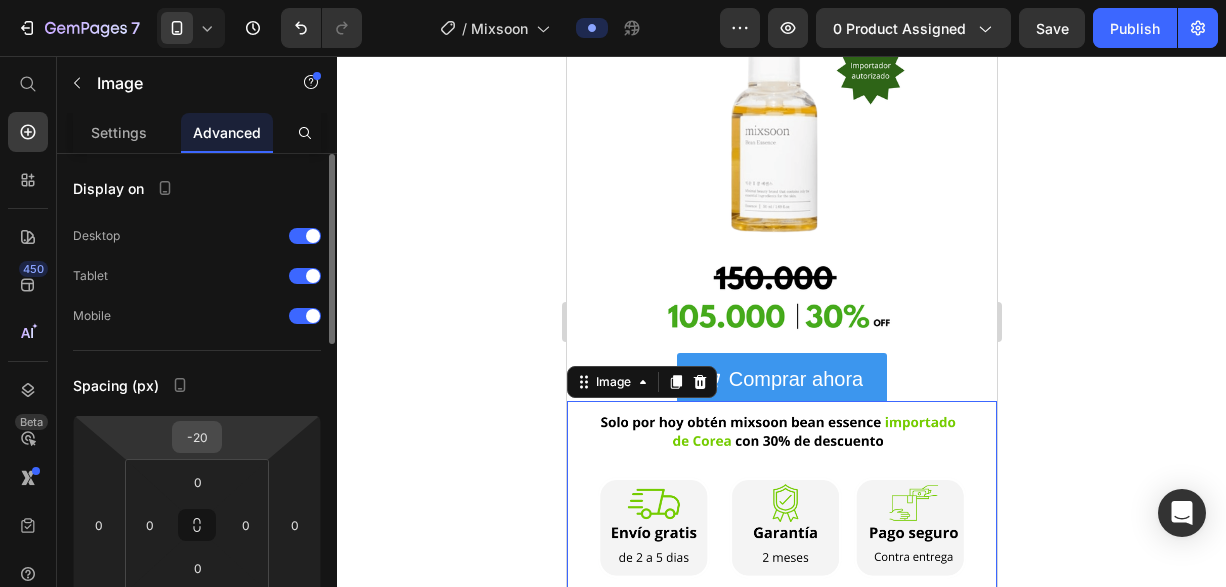 click on "-20" at bounding box center (197, 437) 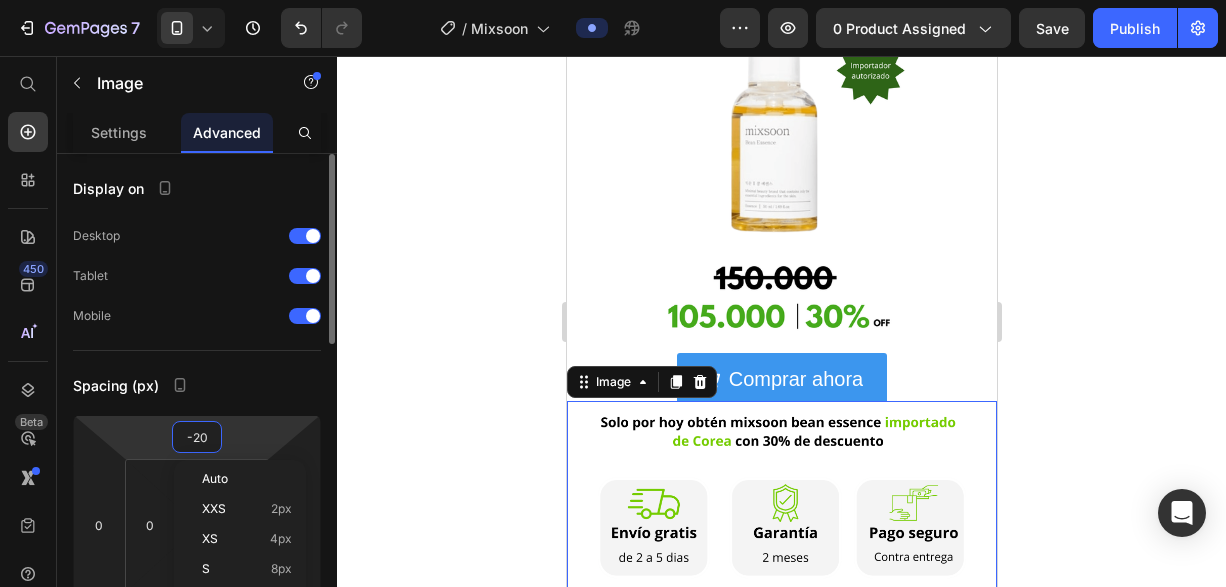 type 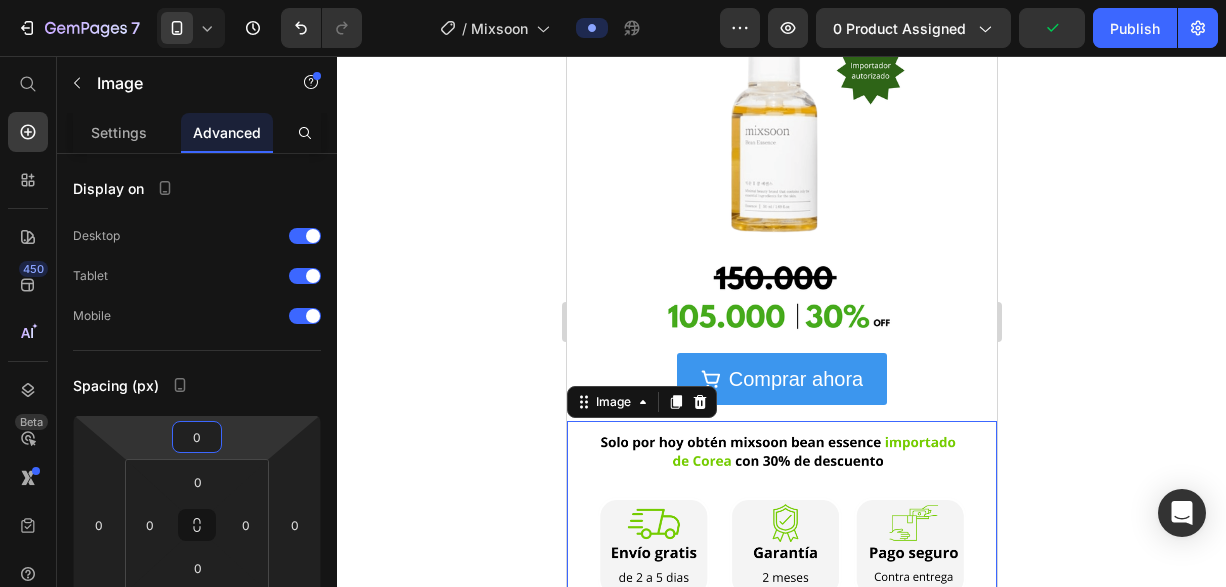 click 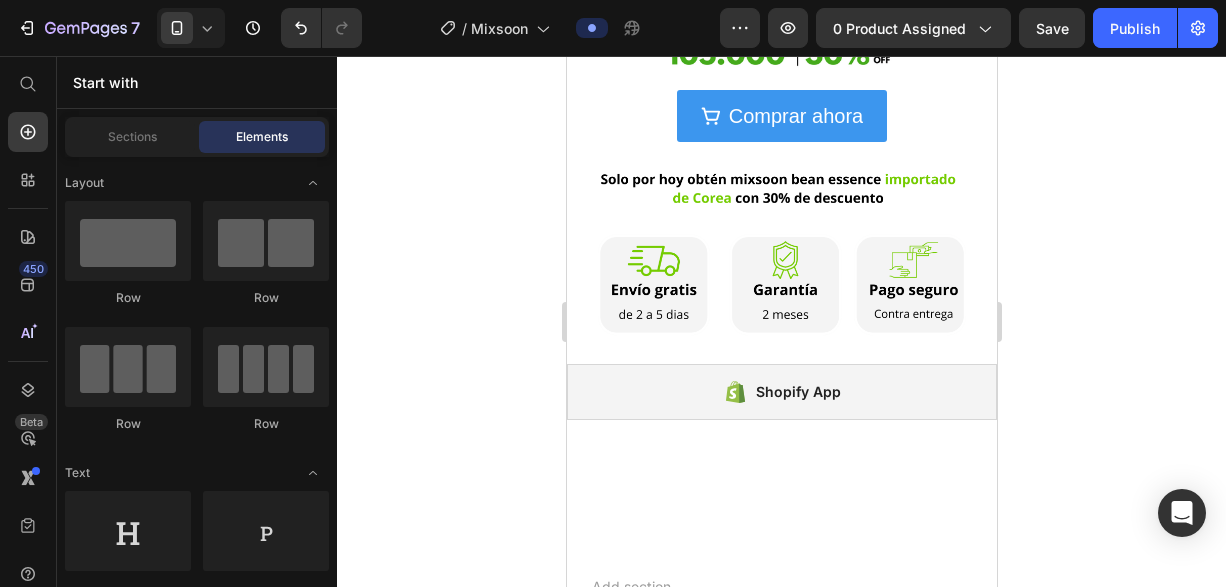 scroll, scrollTop: 4703, scrollLeft: 0, axis: vertical 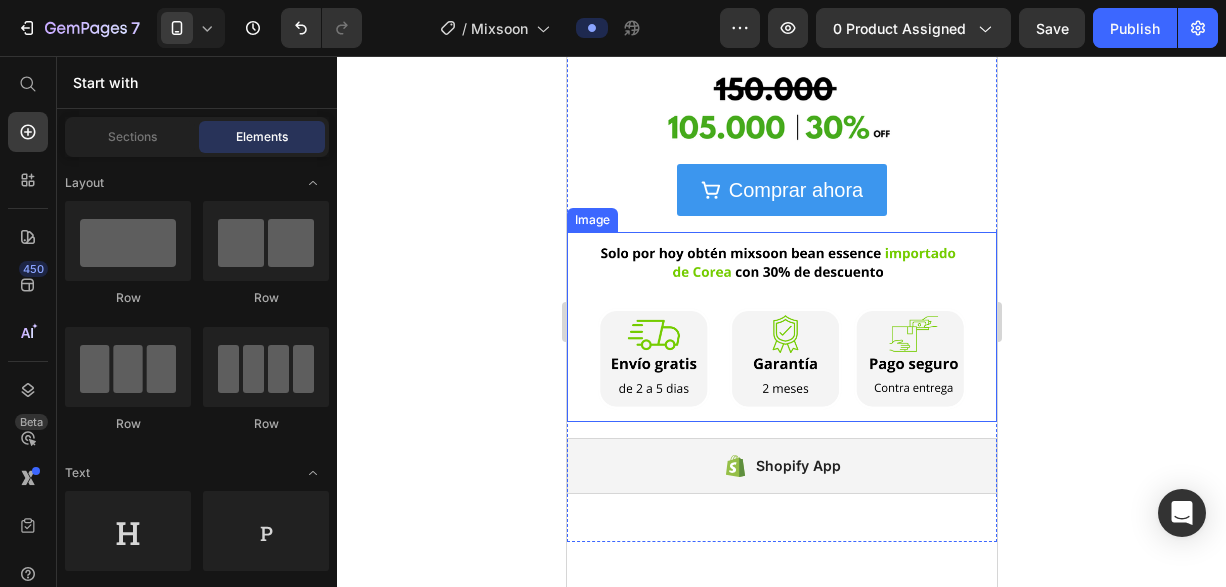 click at bounding box center [781, 327] 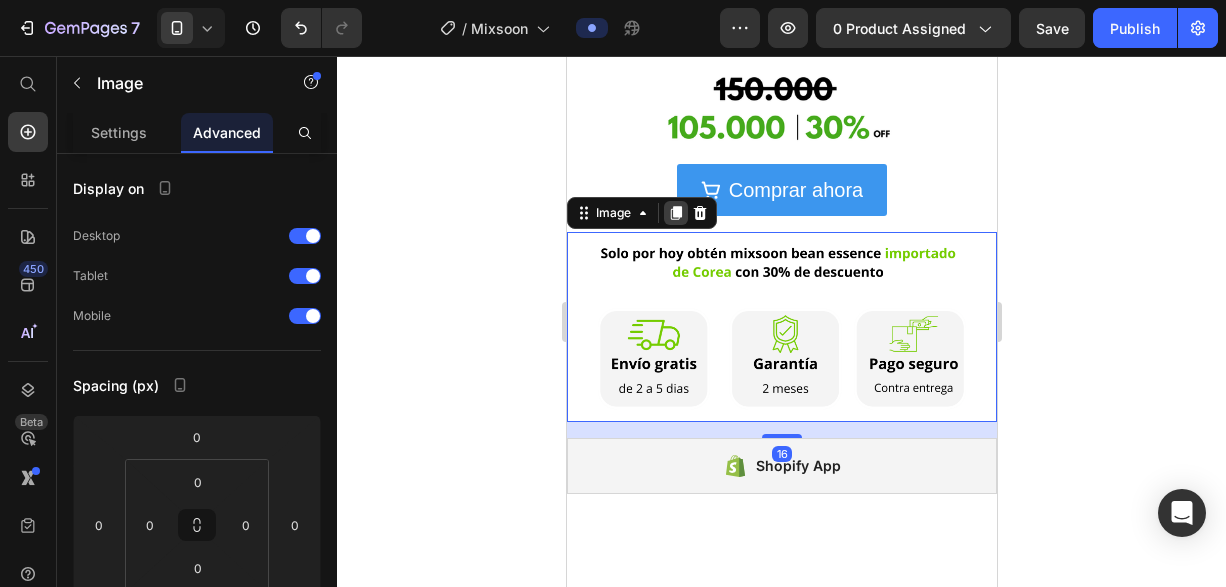 click 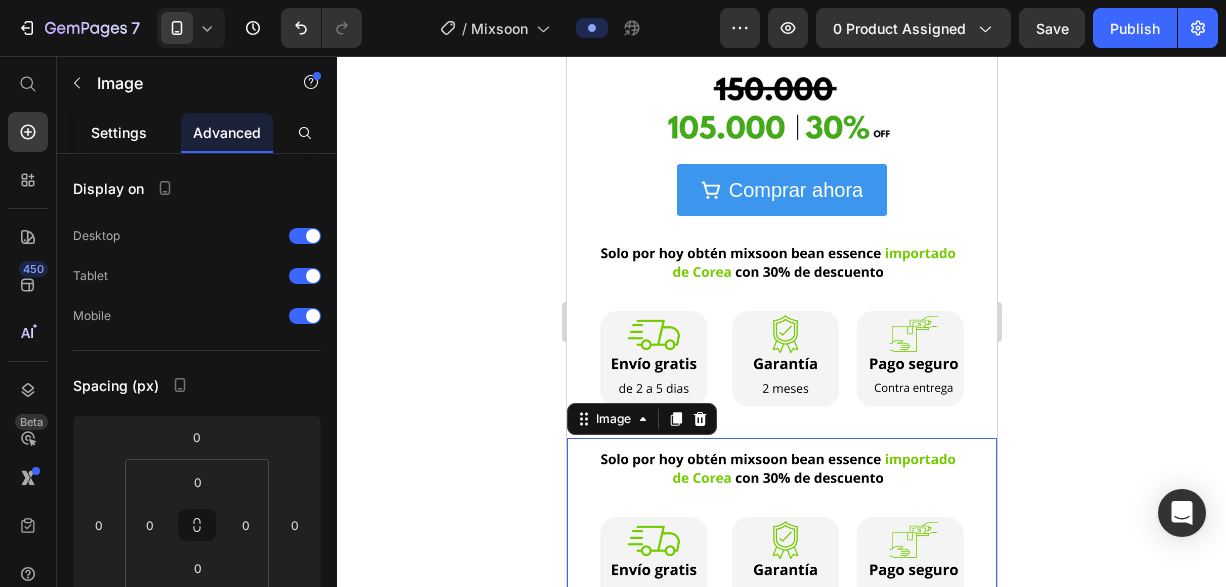 click on "Settings" 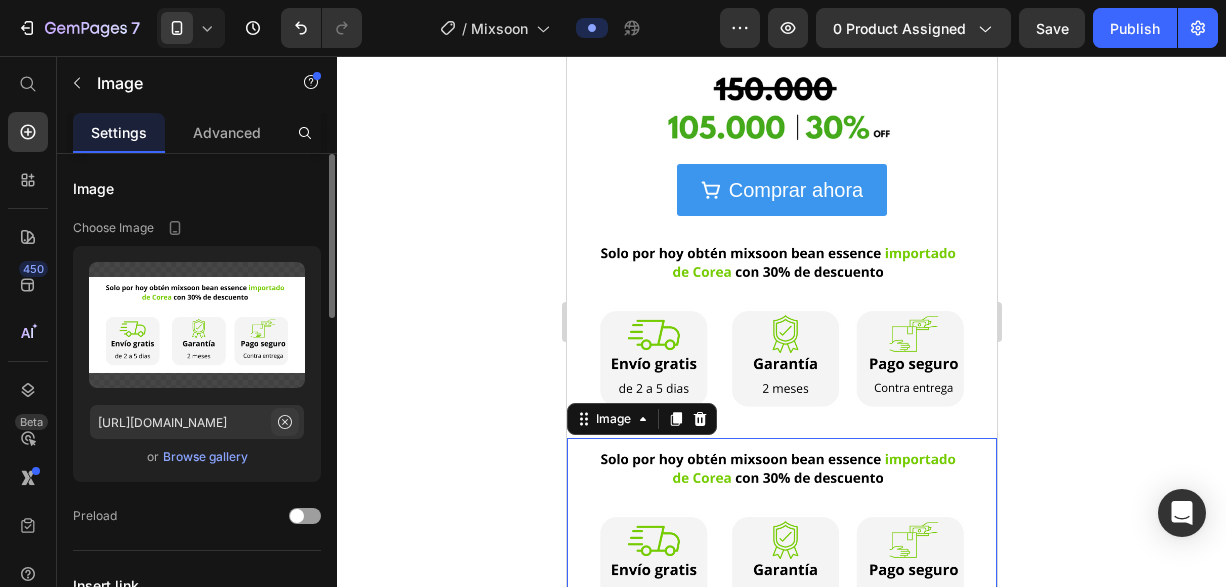 click 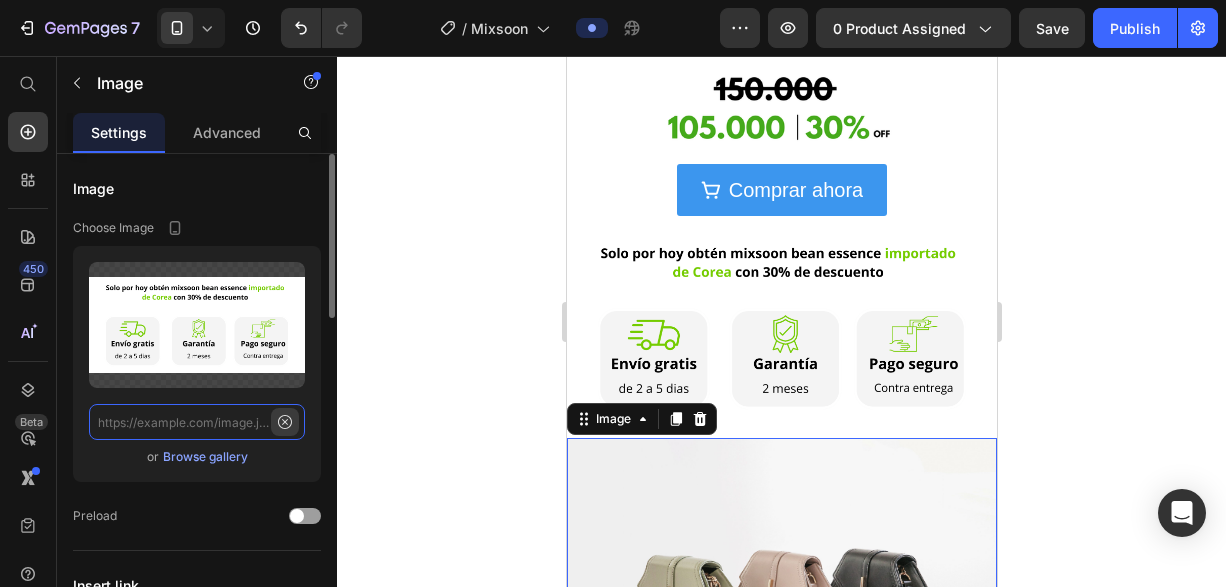 scroll, scrollTop: 0, scrollLeft: 0, axis: both 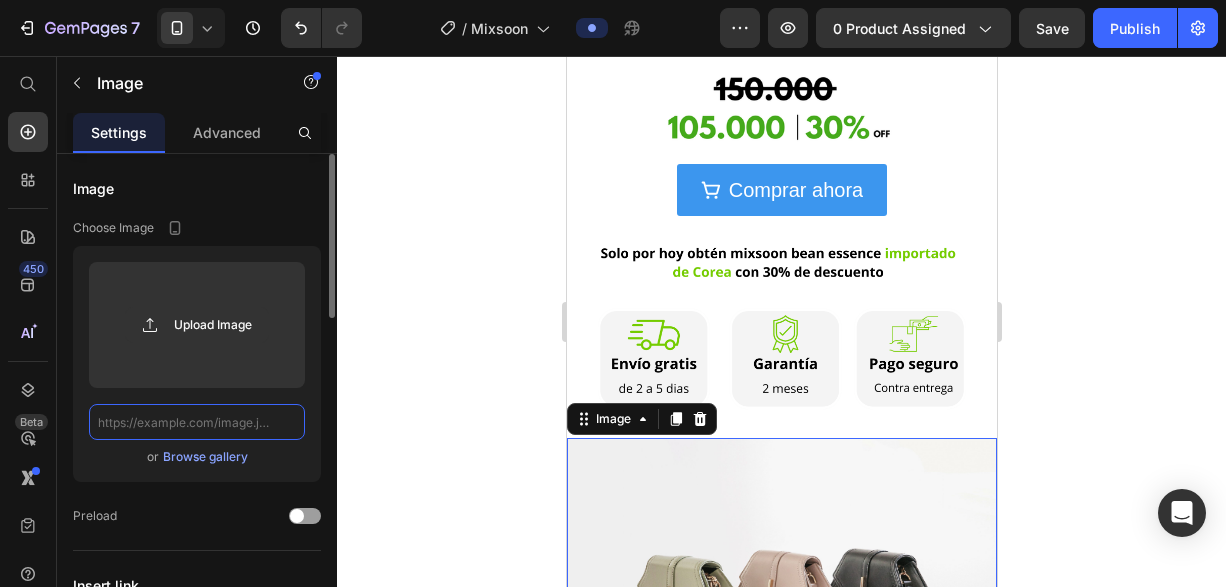 paste on "[URL][DOMAIN_NAME]" 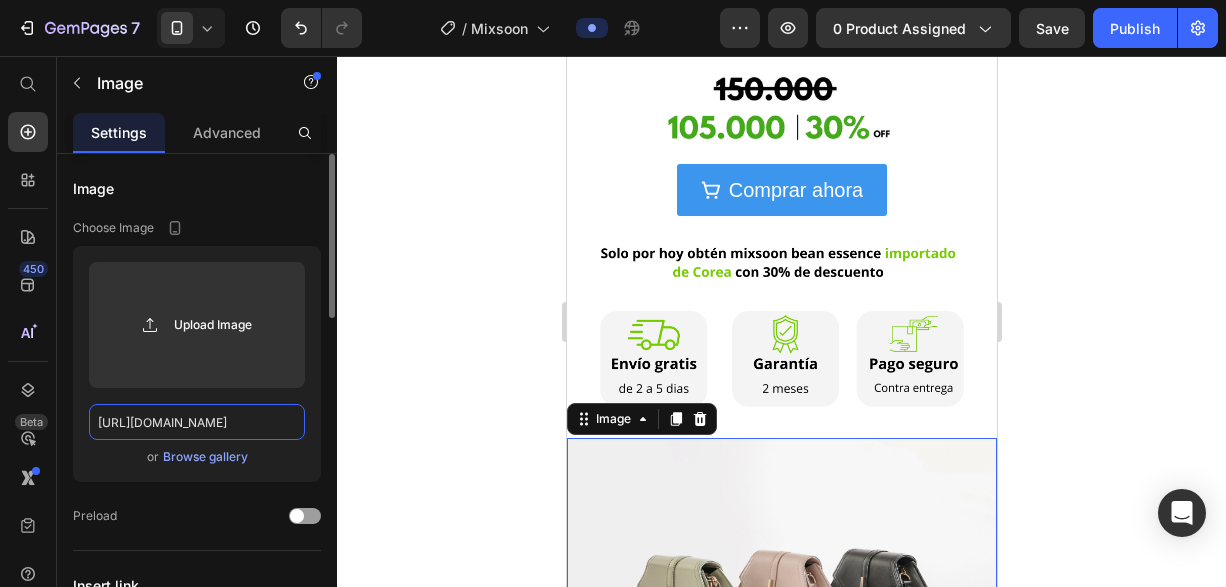 scroll, scrollTop: 0, scrollLeft: 202, axis: horizontal 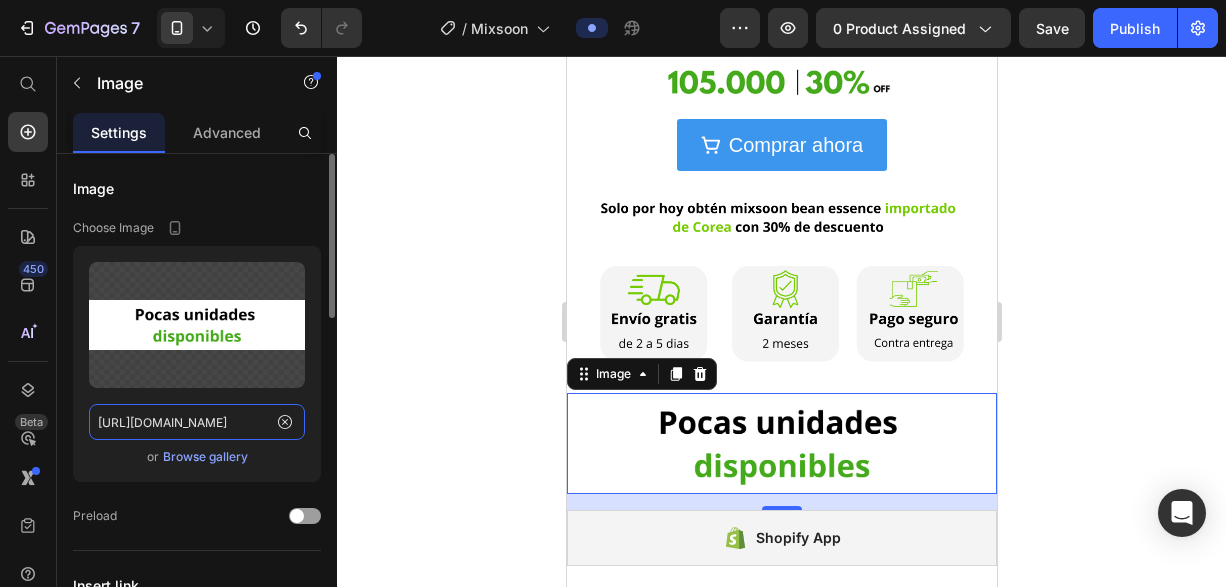 type on "[URL][DOMAIN_NAME]" 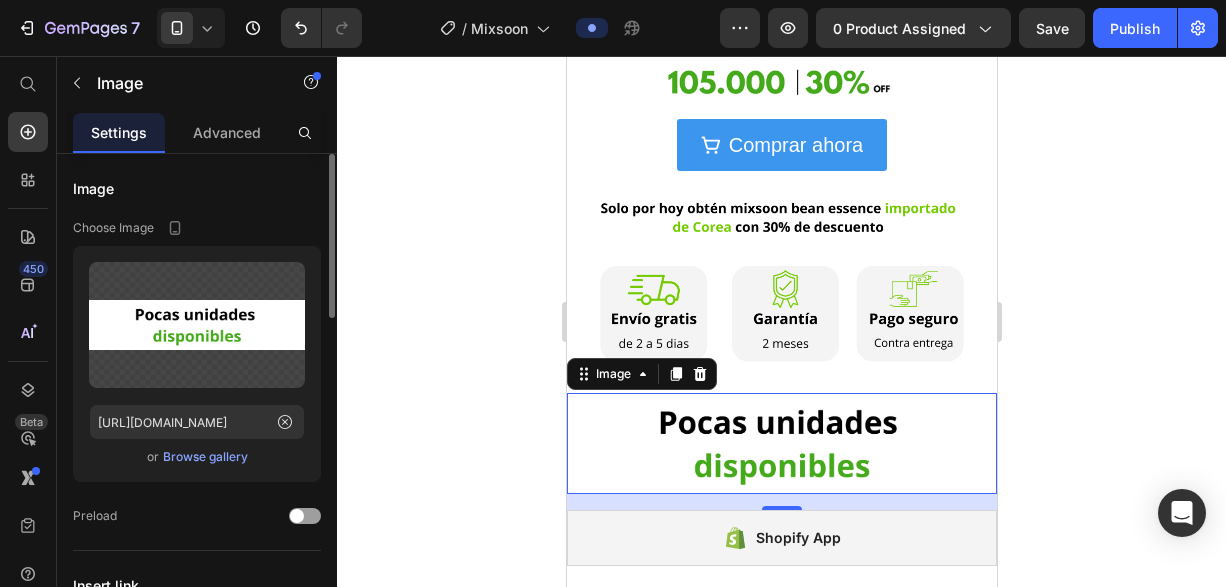 click 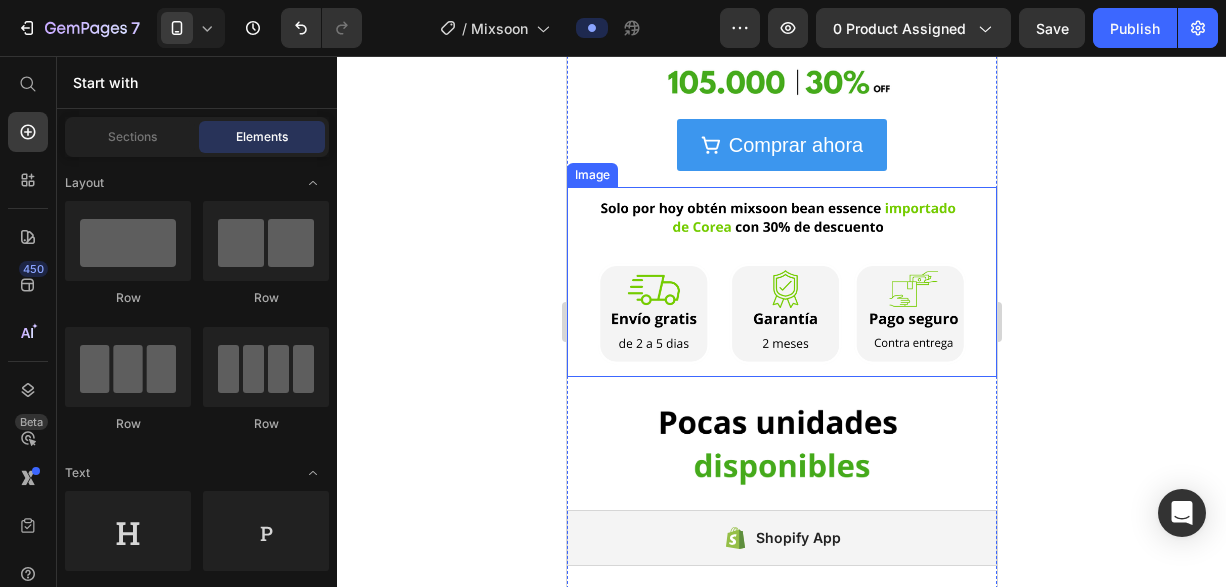 click at bounding box center [781, 282] 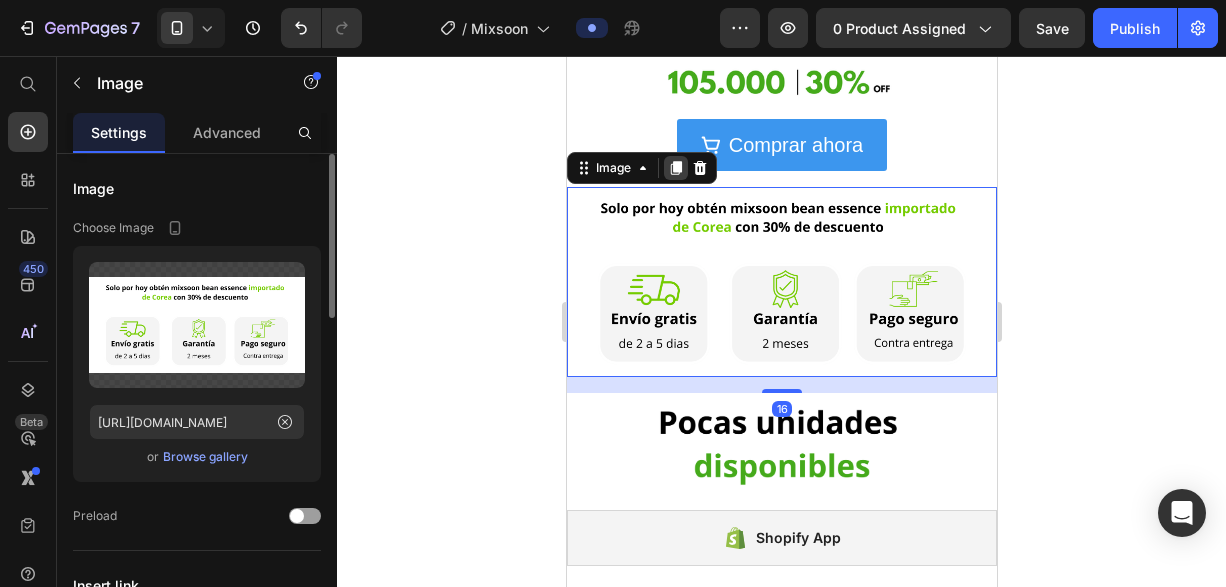 click 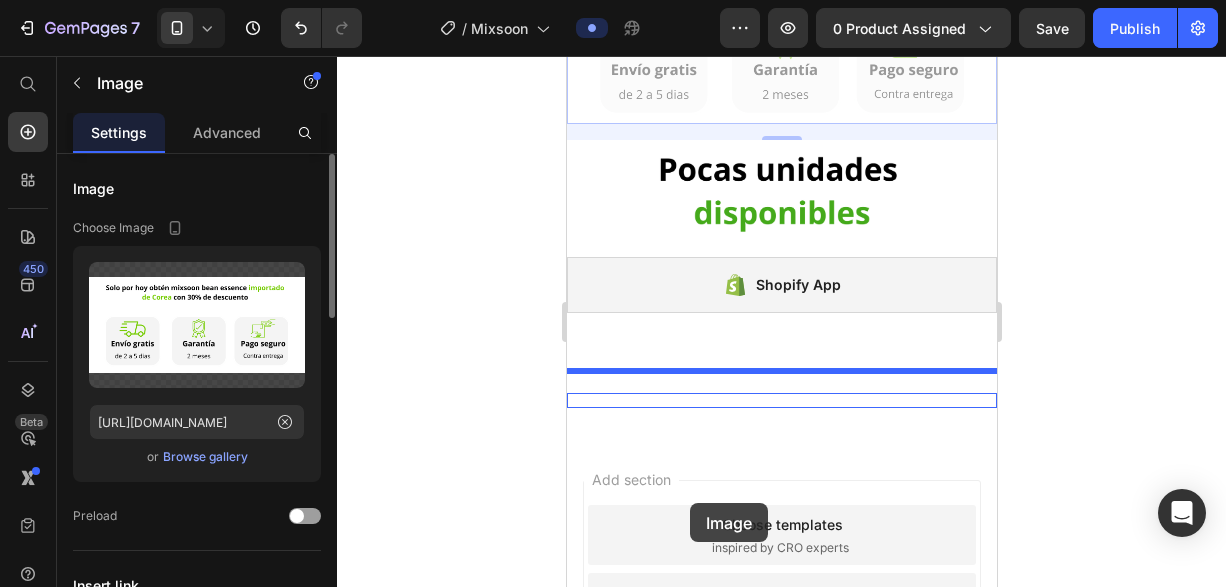 scroll, scrollTop: 5212, scrollLeft: 0, axis: vertical 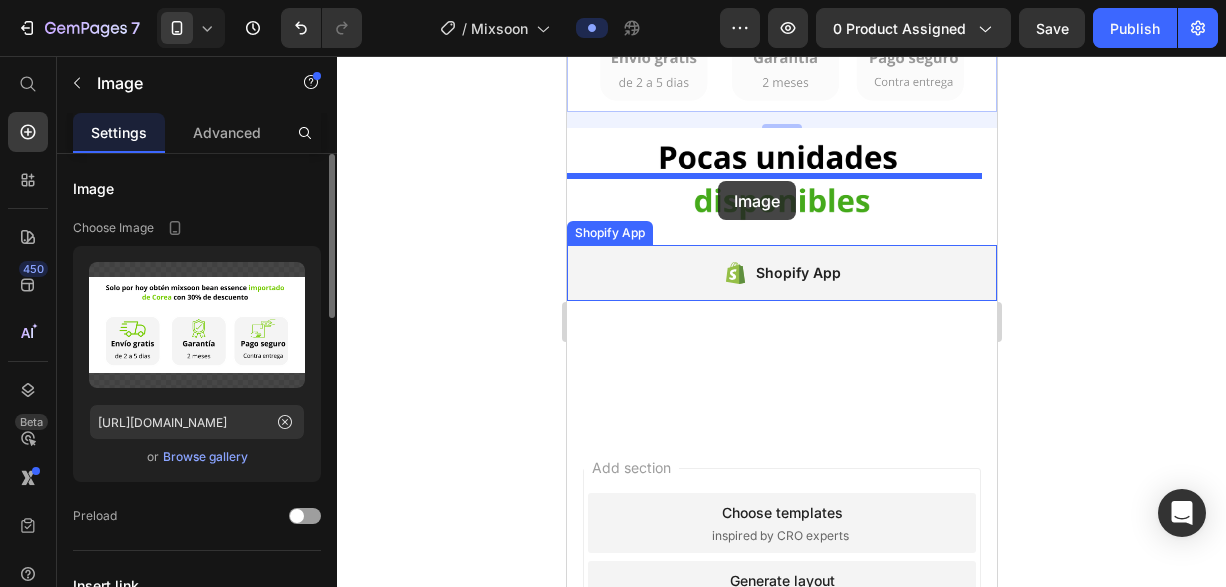 drag, startPoint x: 772, startPoint y: 345, endPoint x: 717, endPoint y: 181, distance: 172.97688 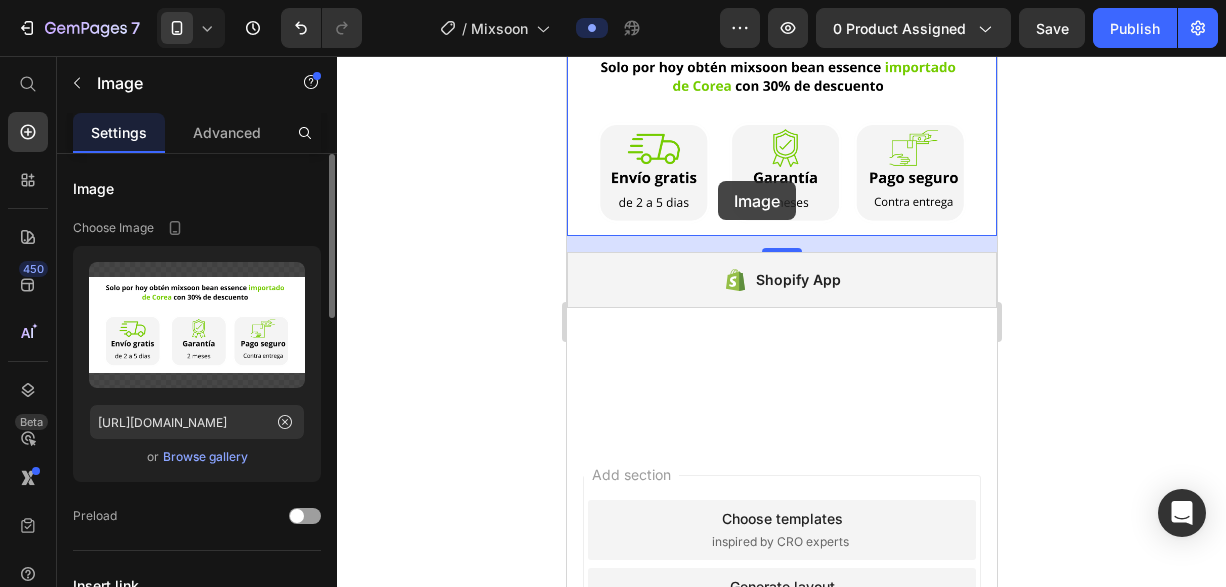 scroll, scrollTop: 5013, scrollLeft: 0, axis: vertical 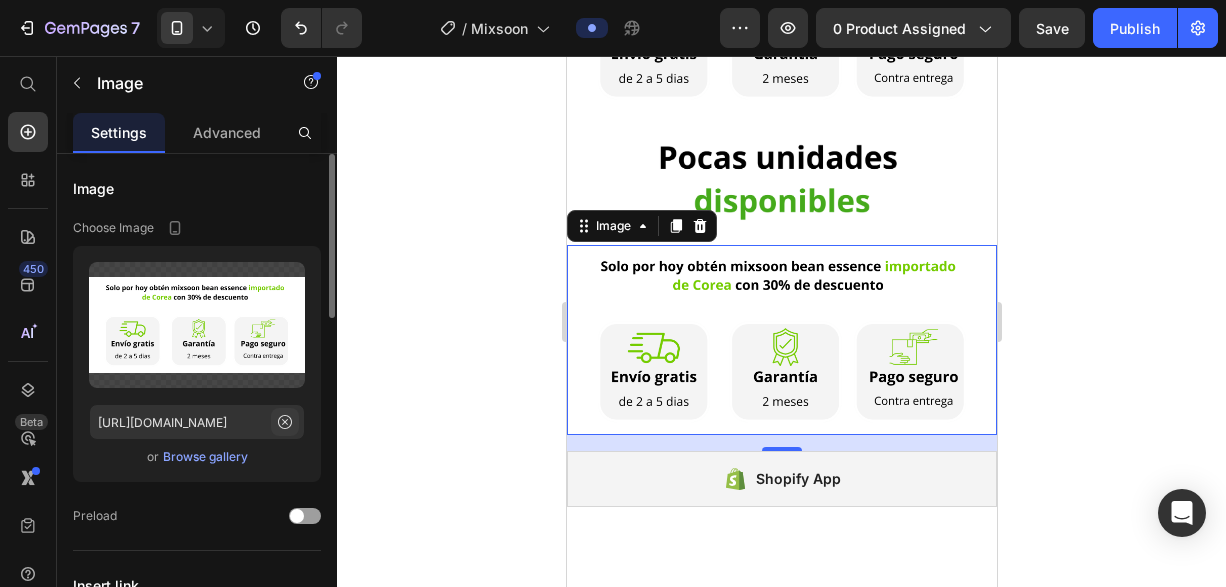click 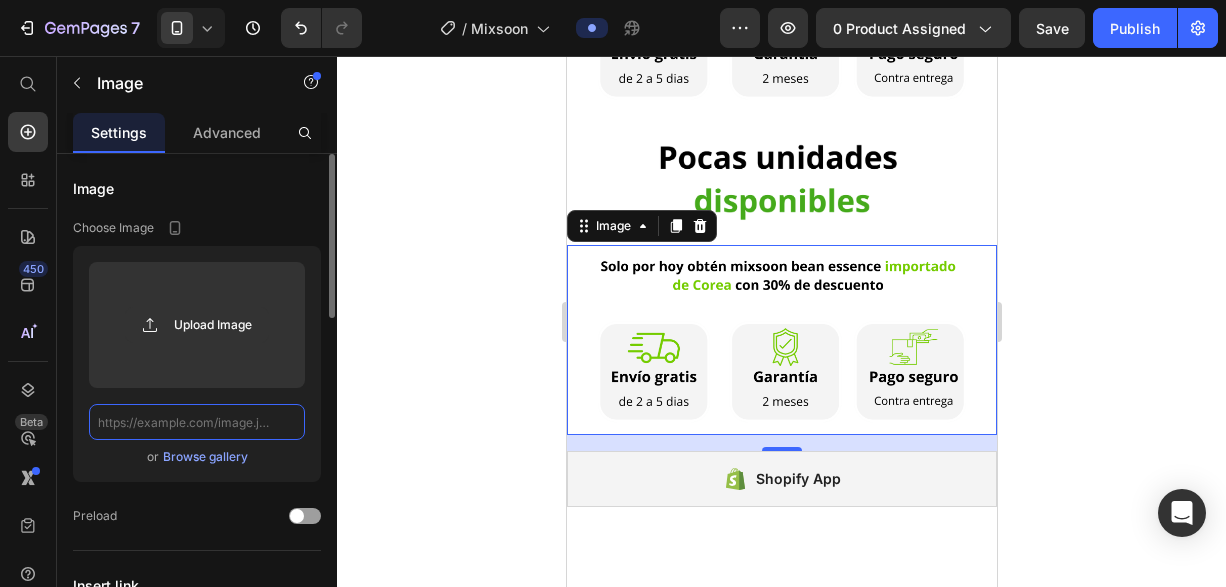 scroll, scrollTop: 0, scrollLeft: 0, axis: both 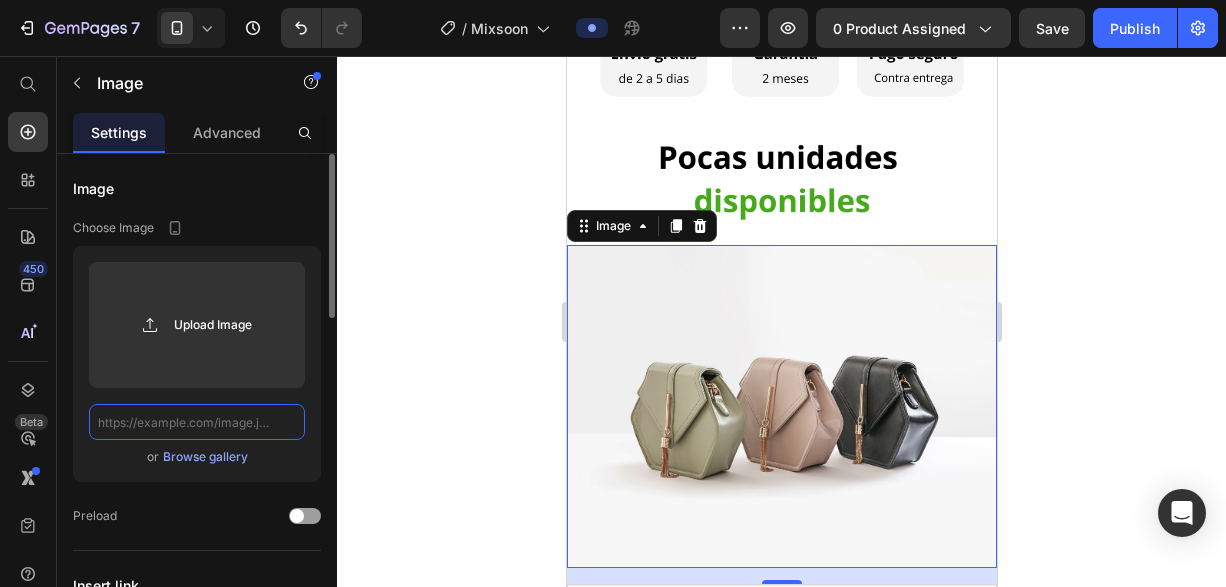 paste on "[URL][DOMAIN_NAME]" 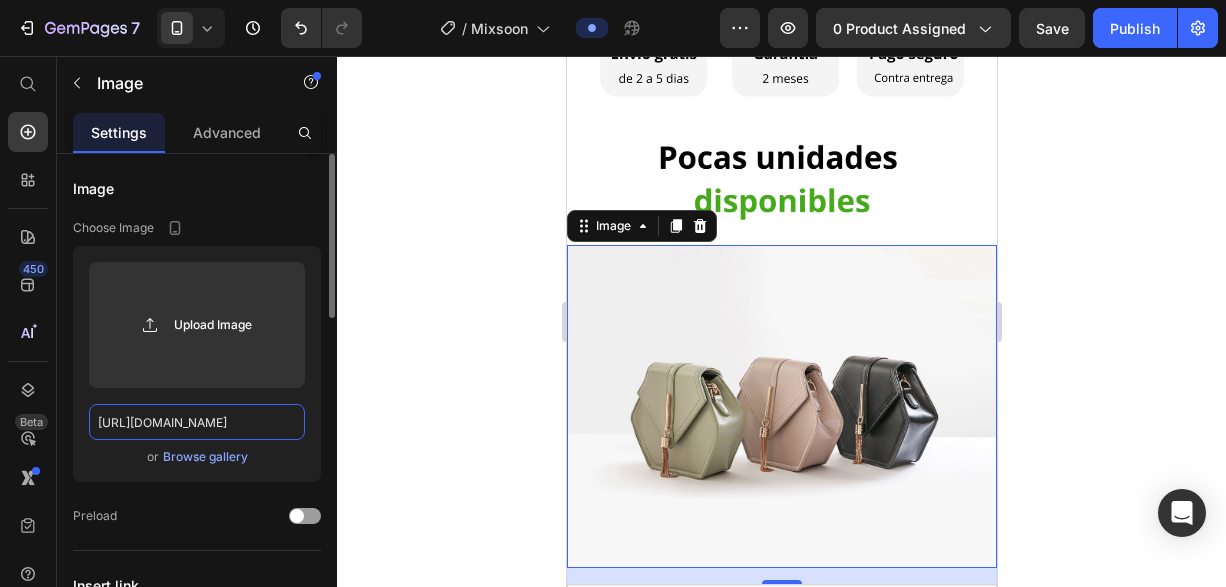 scroll, scrollTop: 0, scrollLeft: 118, axis: horizontal 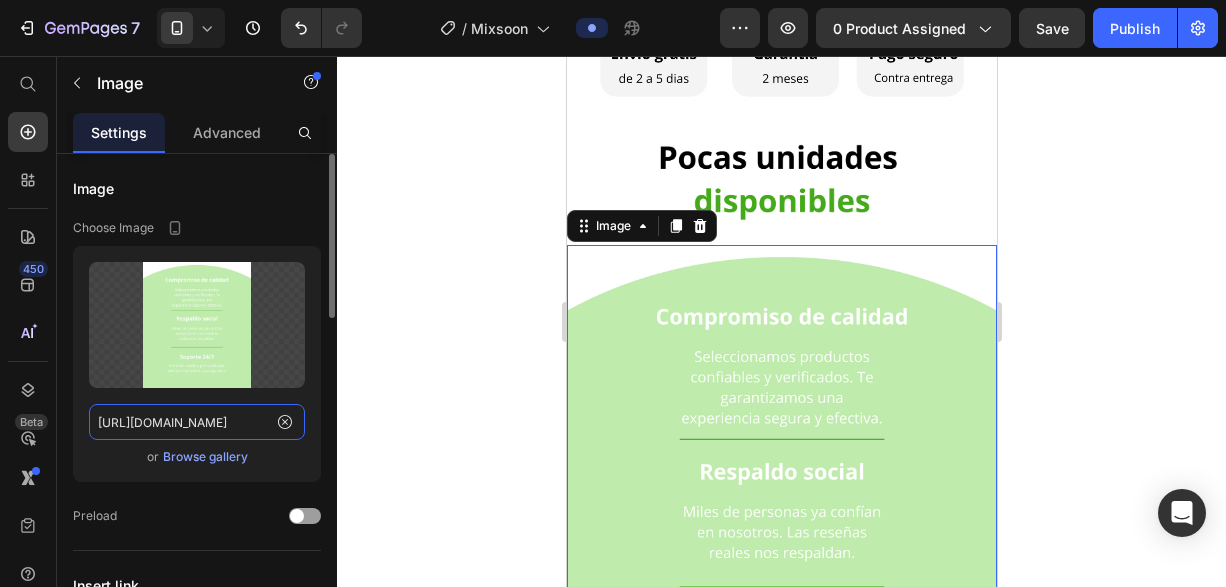 type on "[URL][DOMAIN_NAME]" 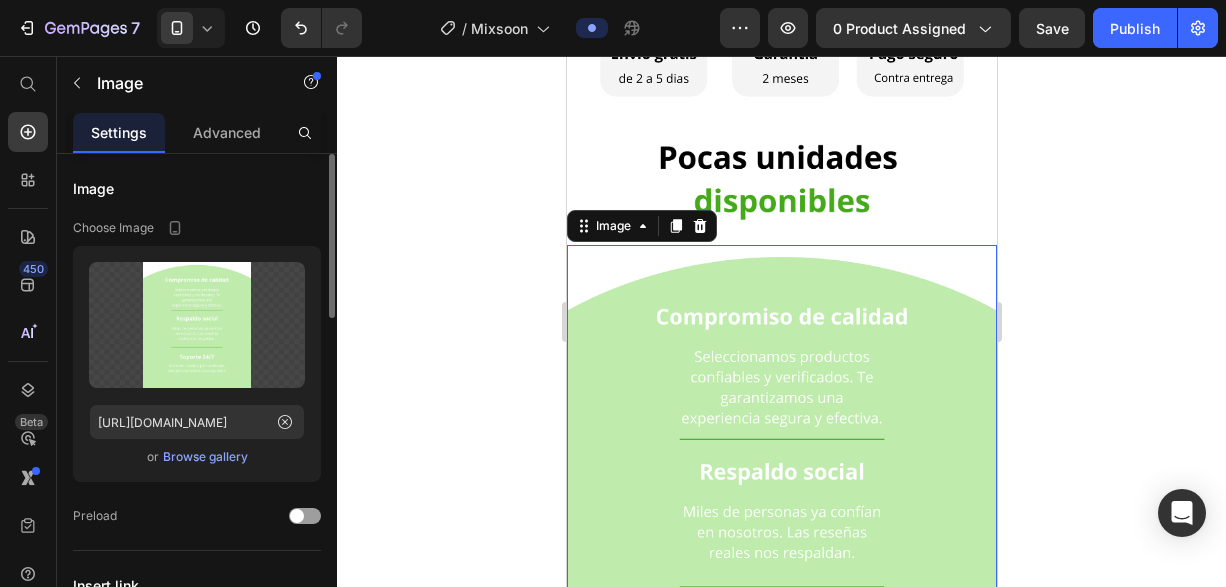 scroll, scrollTop: 0, scrollLeft: 0, axis: both 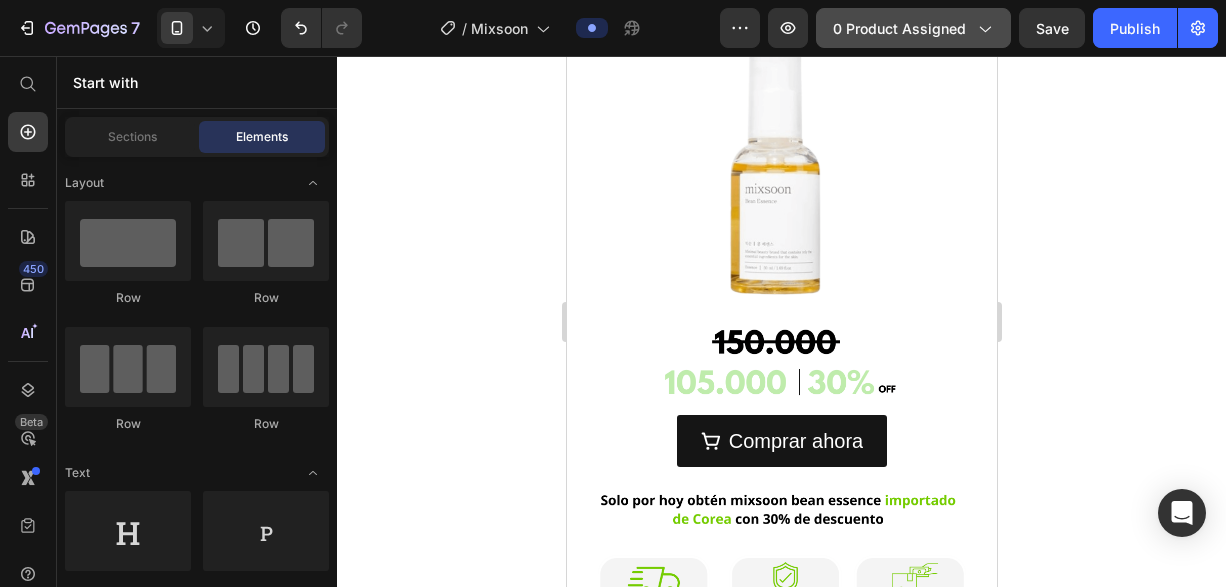 click on "0 product assigned" 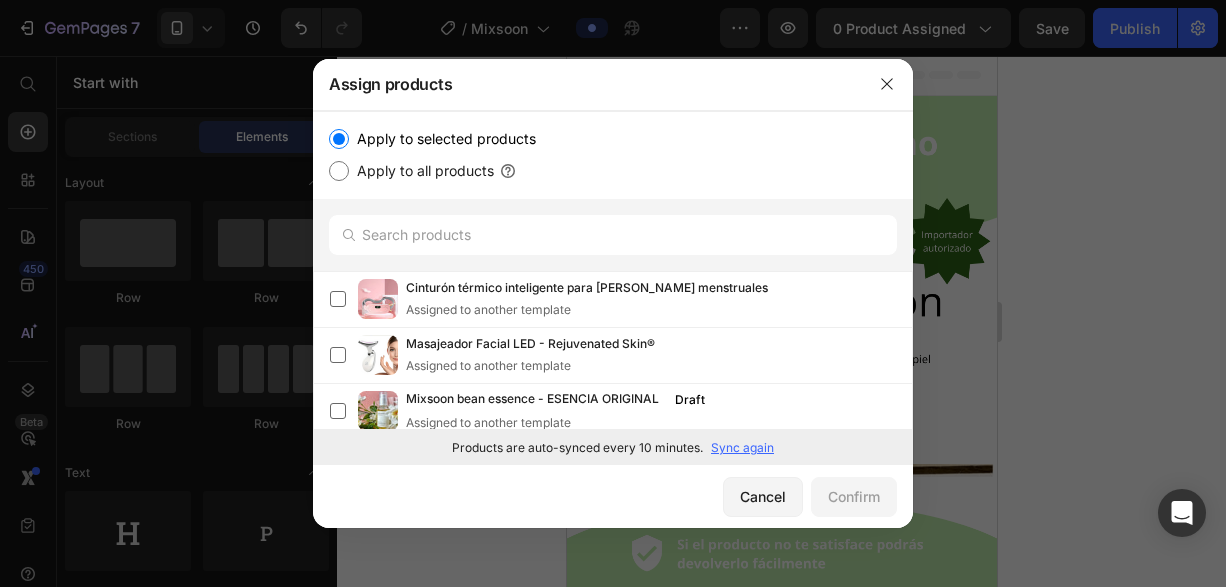 scroll, scrollTop: 0, scrollLeft: 0, axis: both 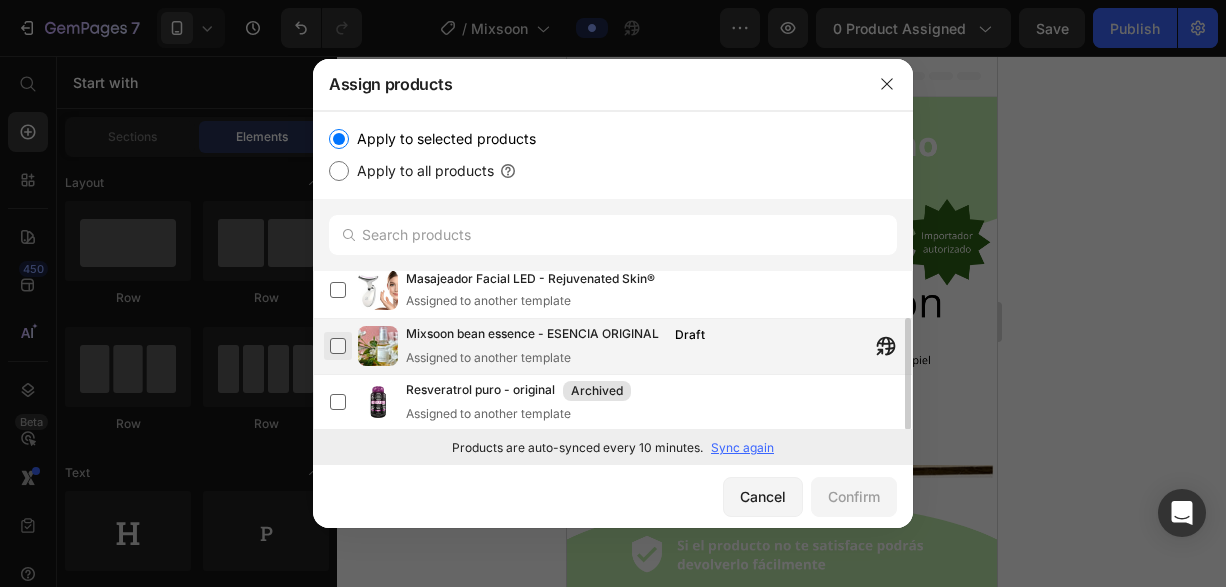 click at bounding box center [338, 346] 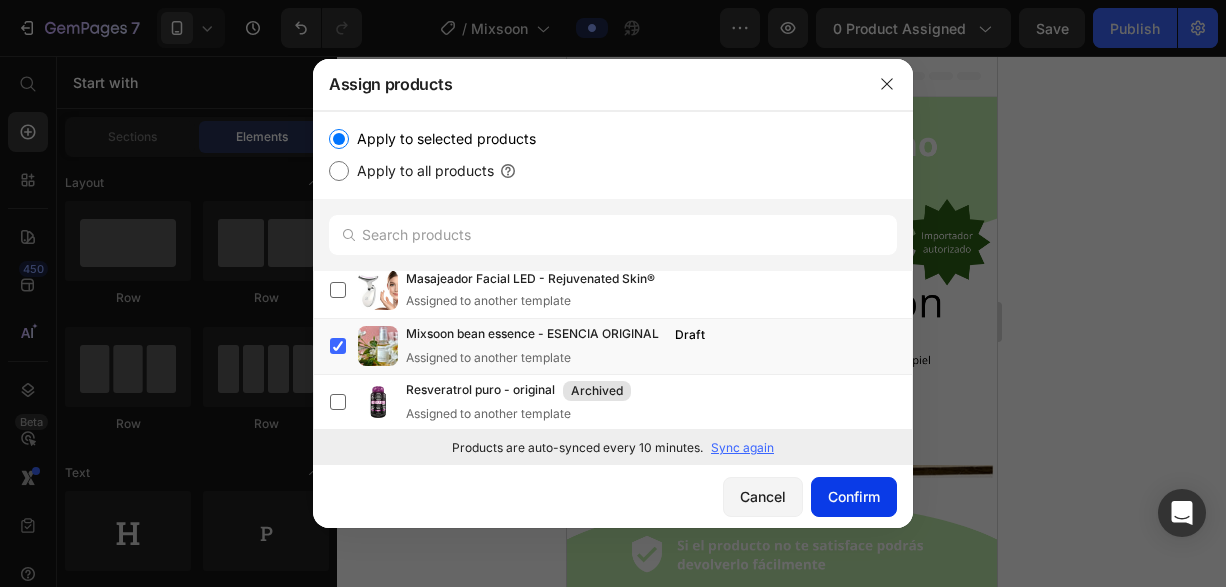 click on "Confirm" at bounding box center [854, 496] 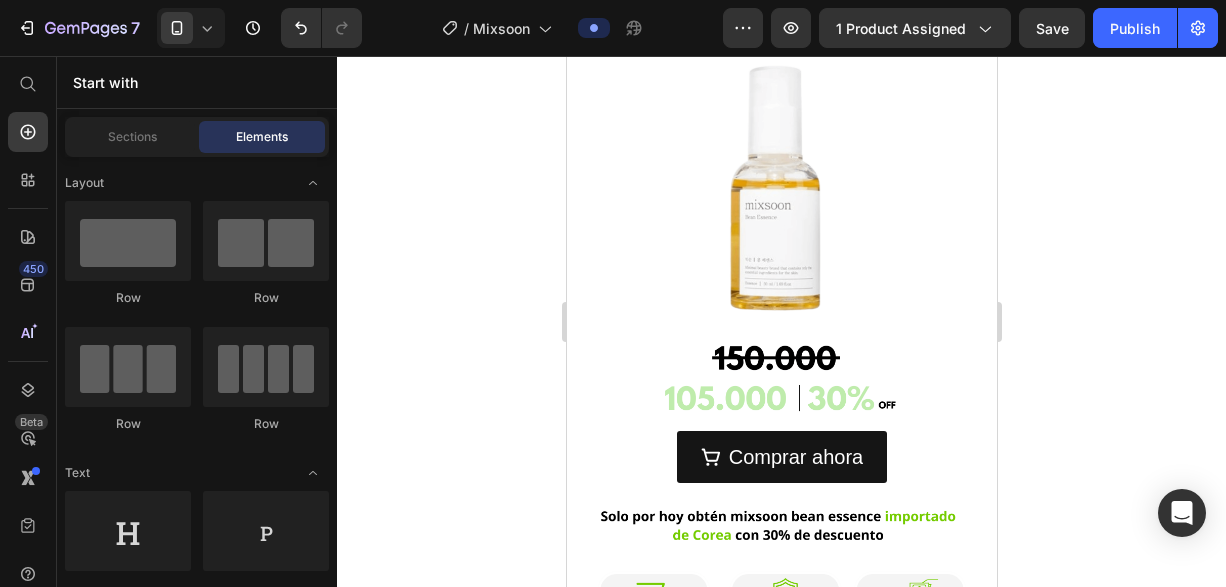 scroll, scrollTop: 553, scrollLeft: 0, axis: vertical 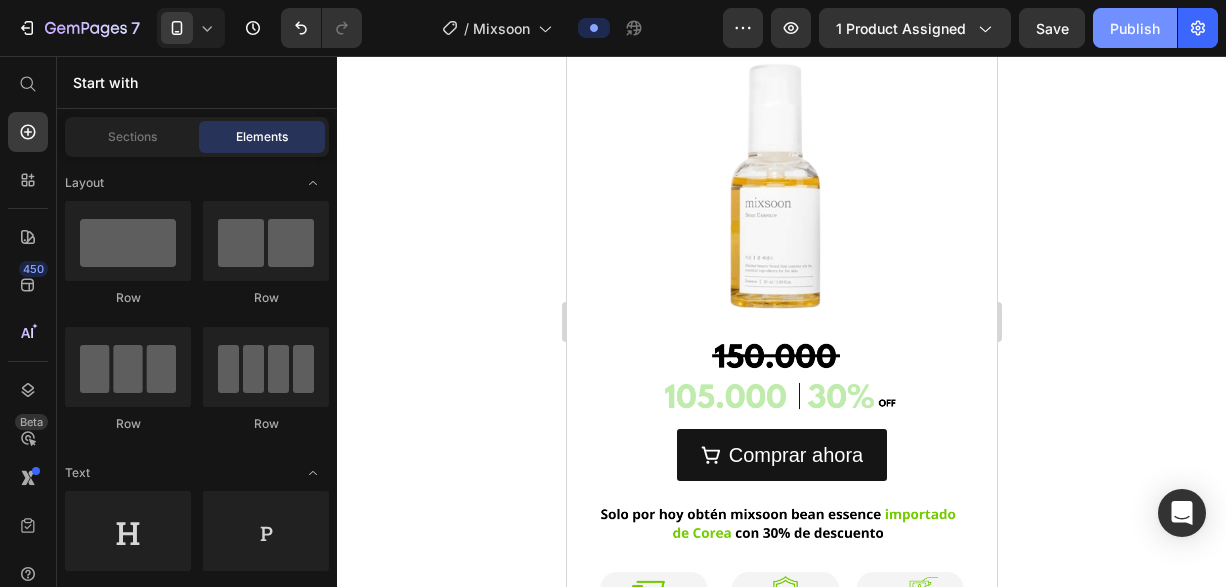 click on "Publish" 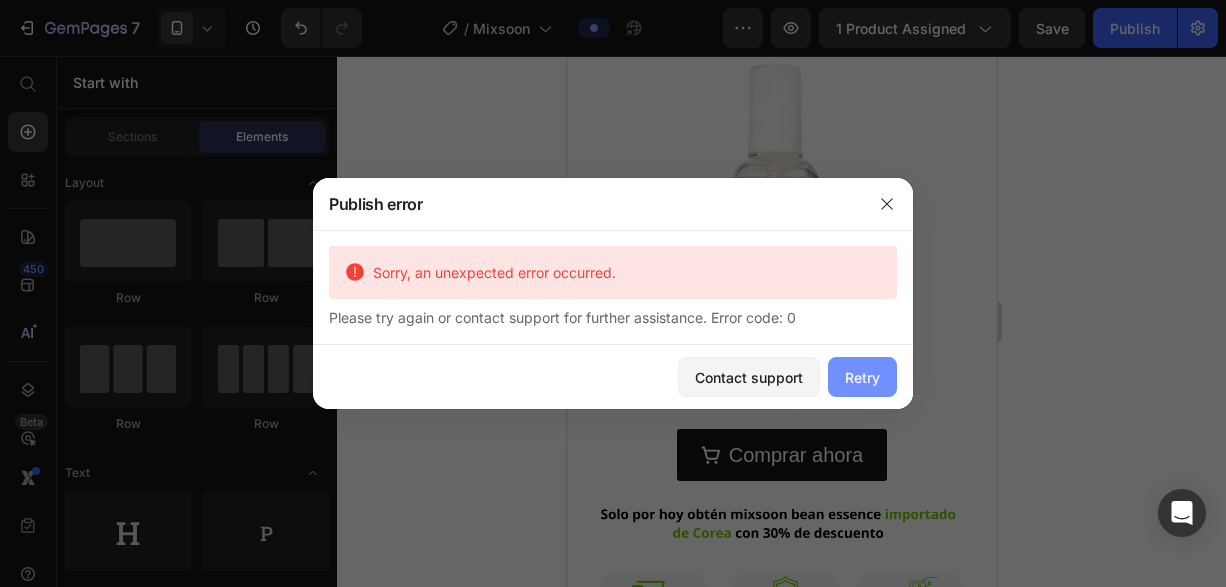click on "Retry" at bounding box center [862, 377] 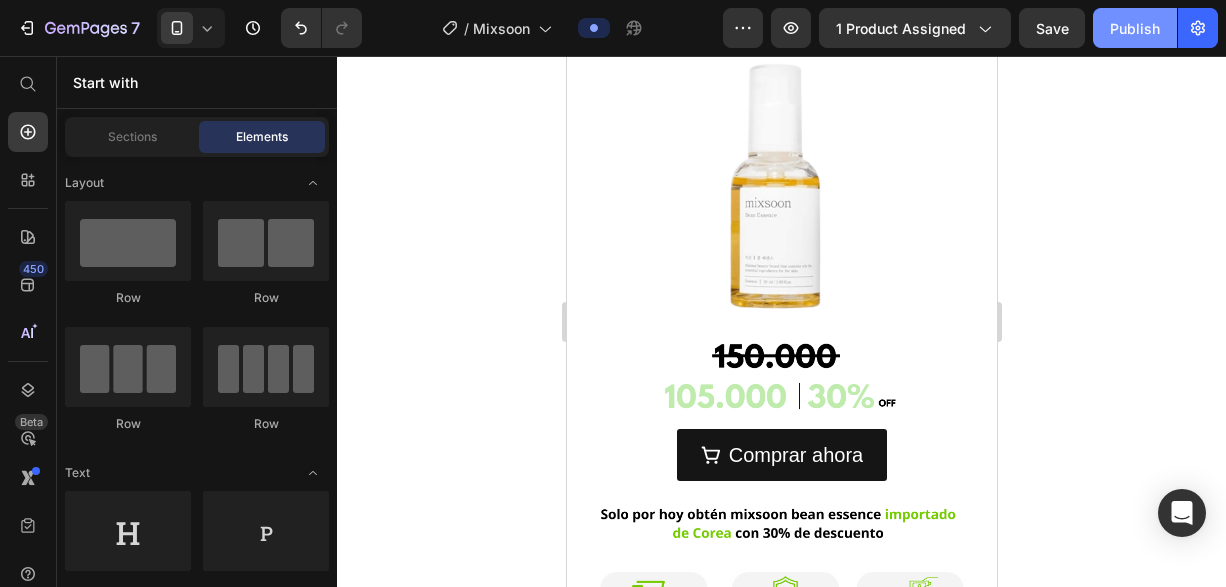 click on "Publish" 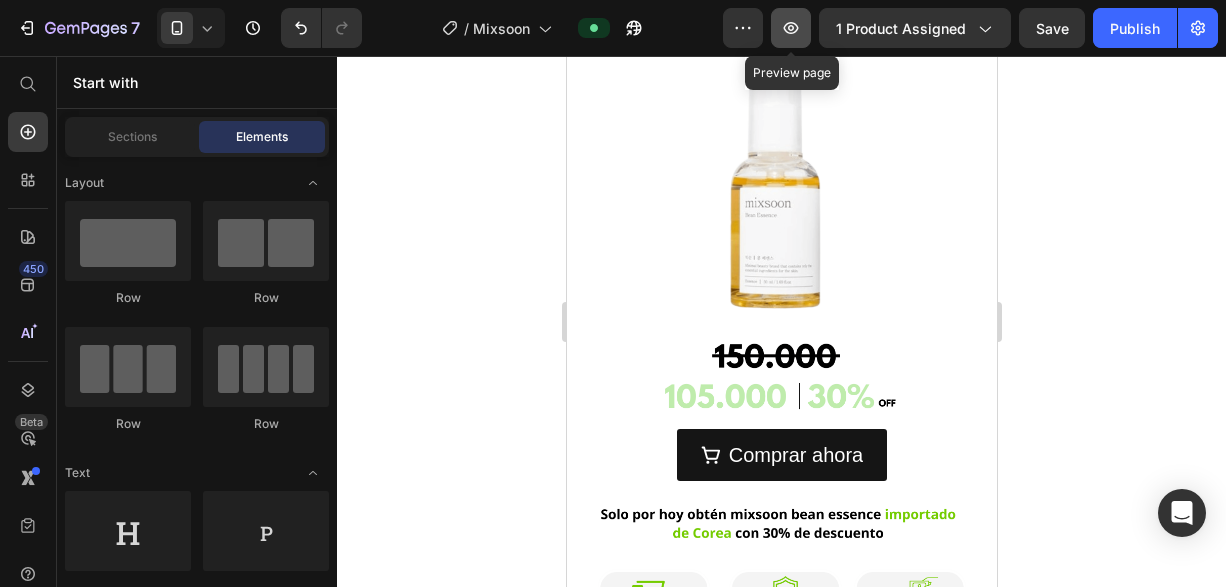 click 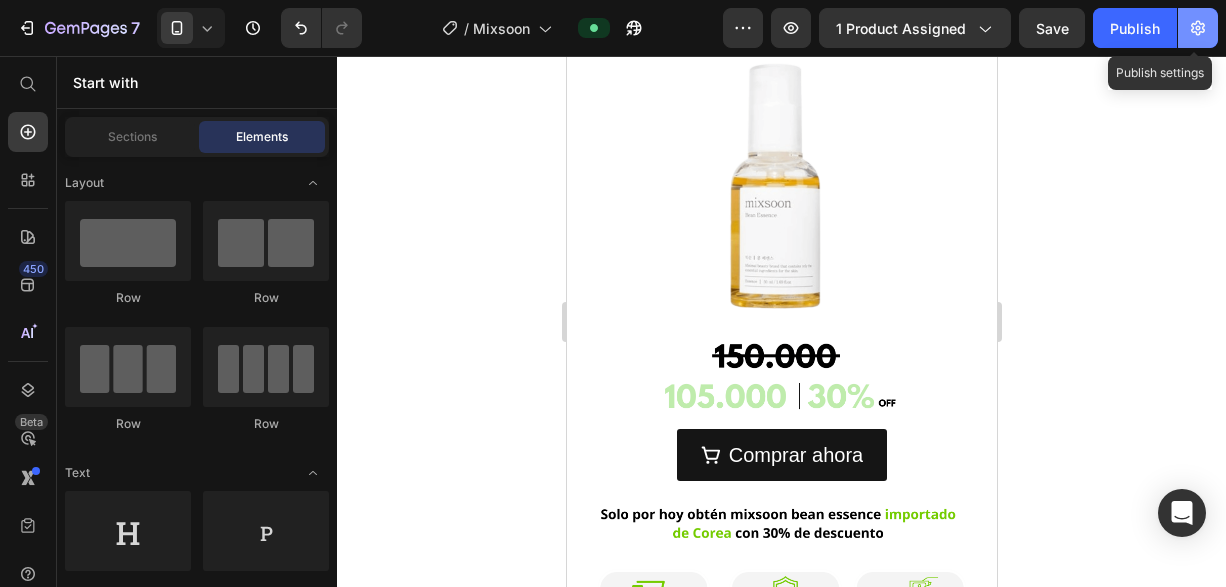 click 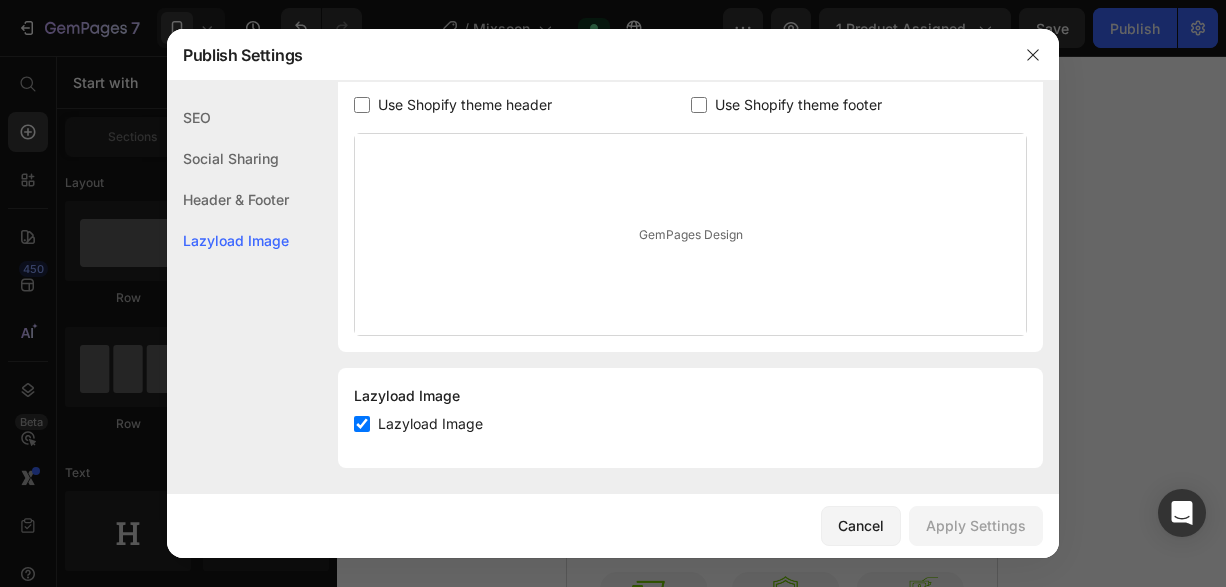 scroll, scrollTop: 399, scrollLeft: 0, axis: vertical 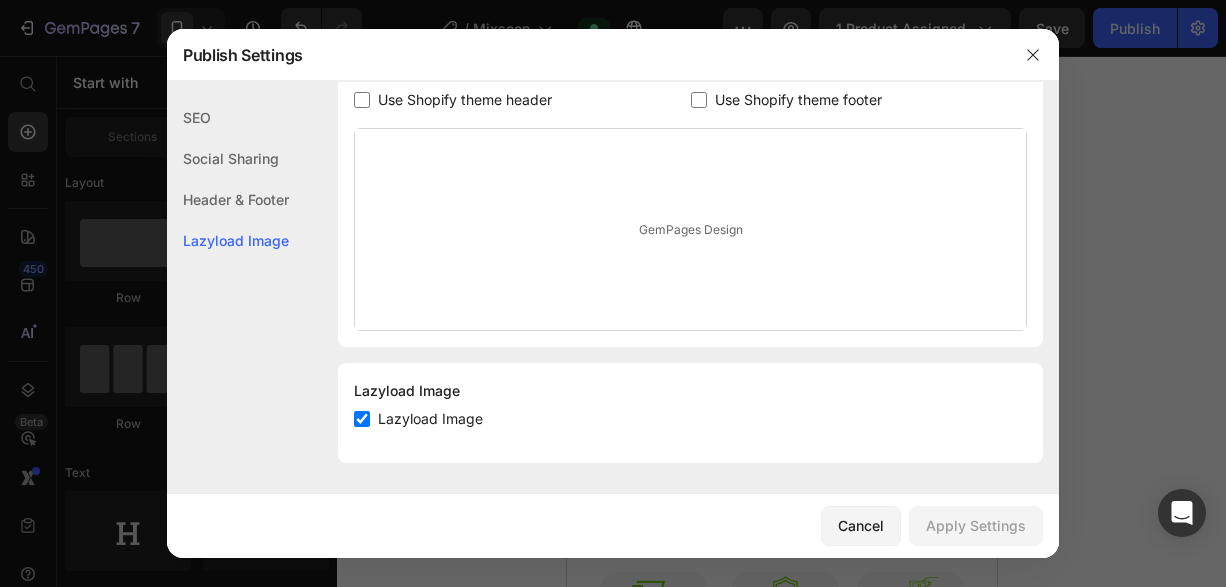 click at bounding box center [362, 419] 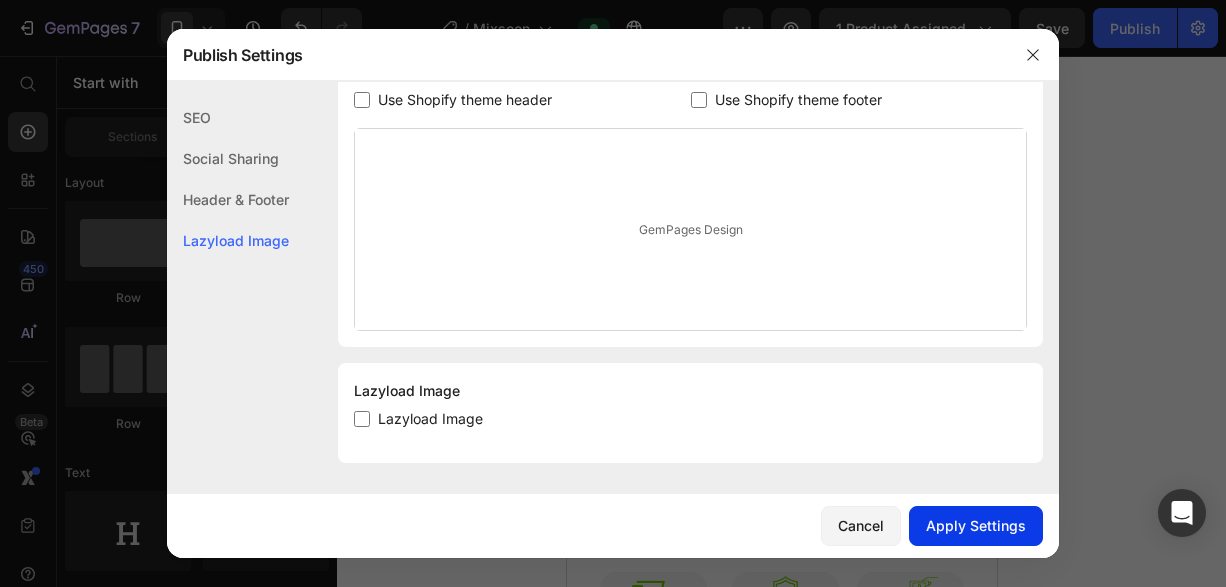 click on "Apply Settings" 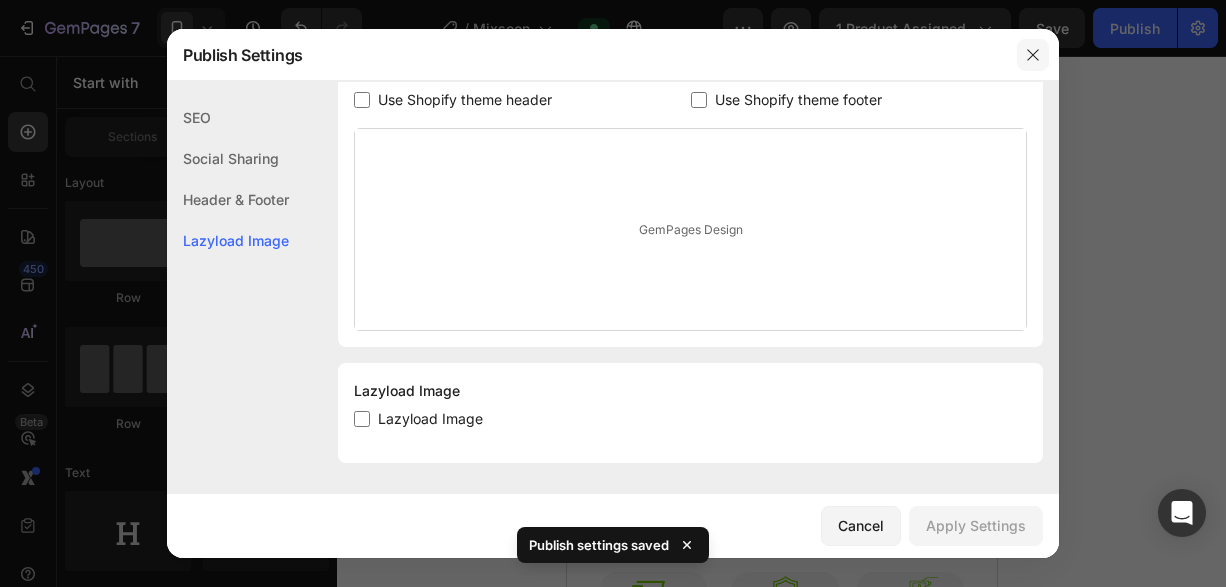 click at bounding box center [1033, 55] 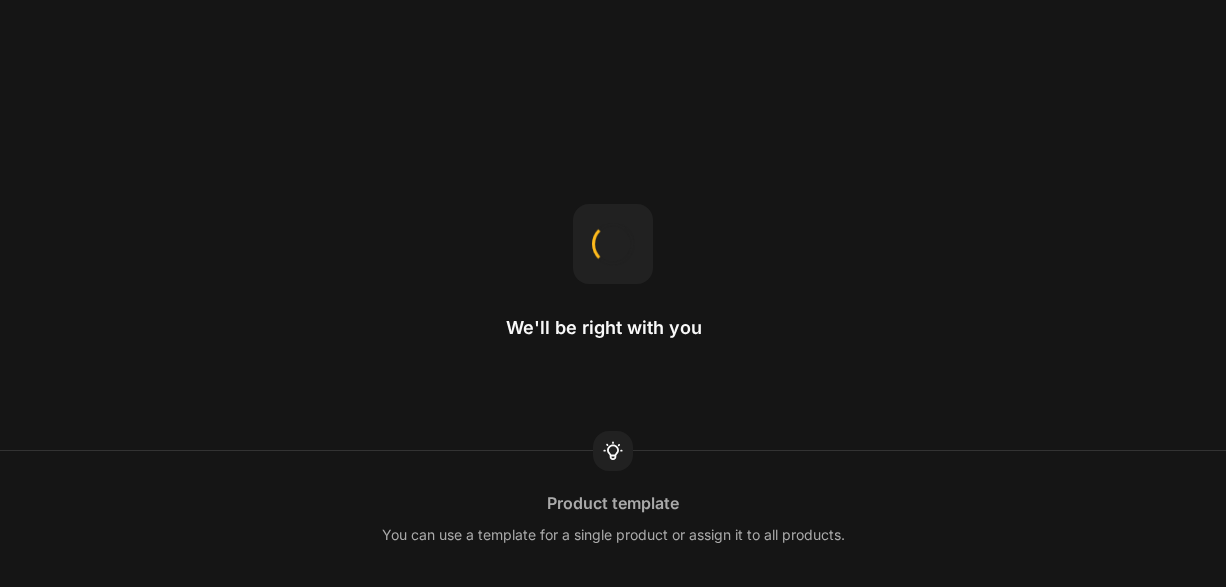 scroll, scrollTop: 0, scrollLeft: 0, axis: both 